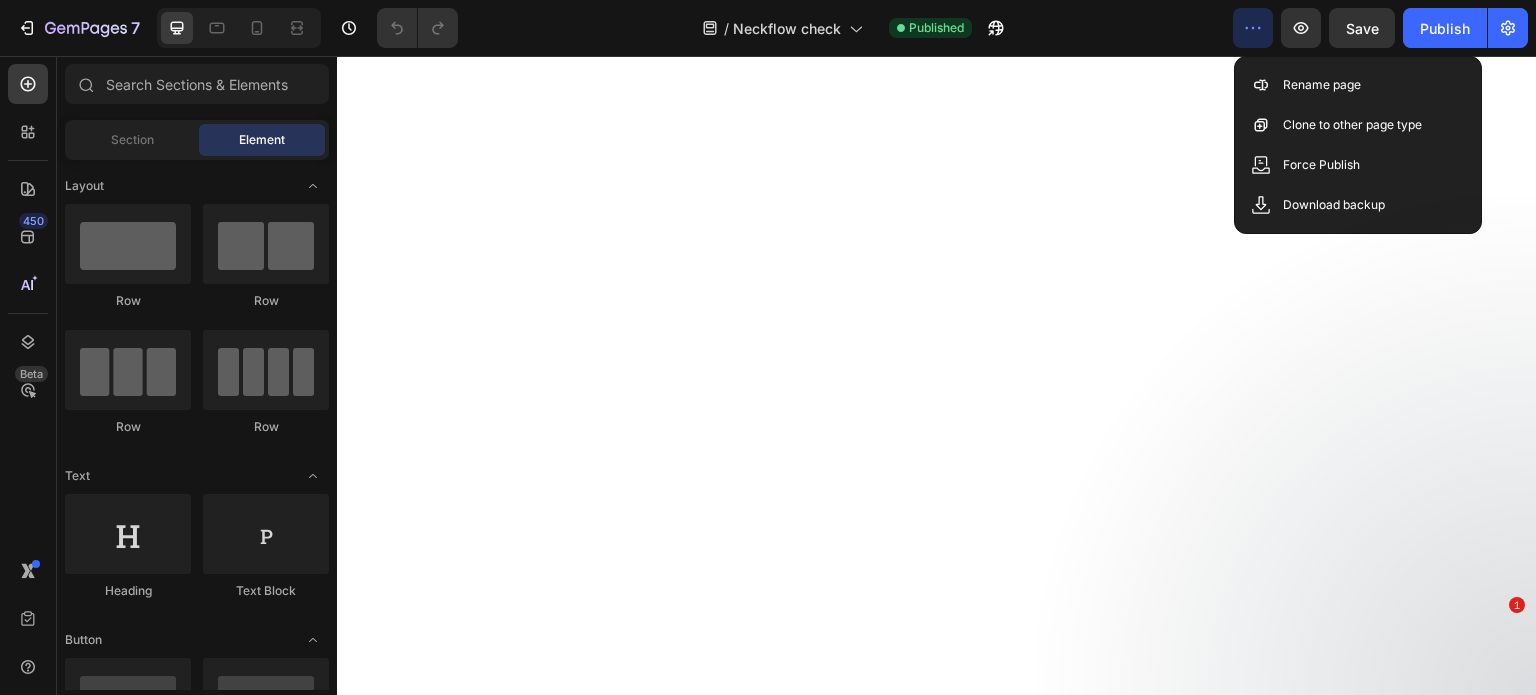 scroll, scrollTop: 0, scrollLeft: 0, axis: both 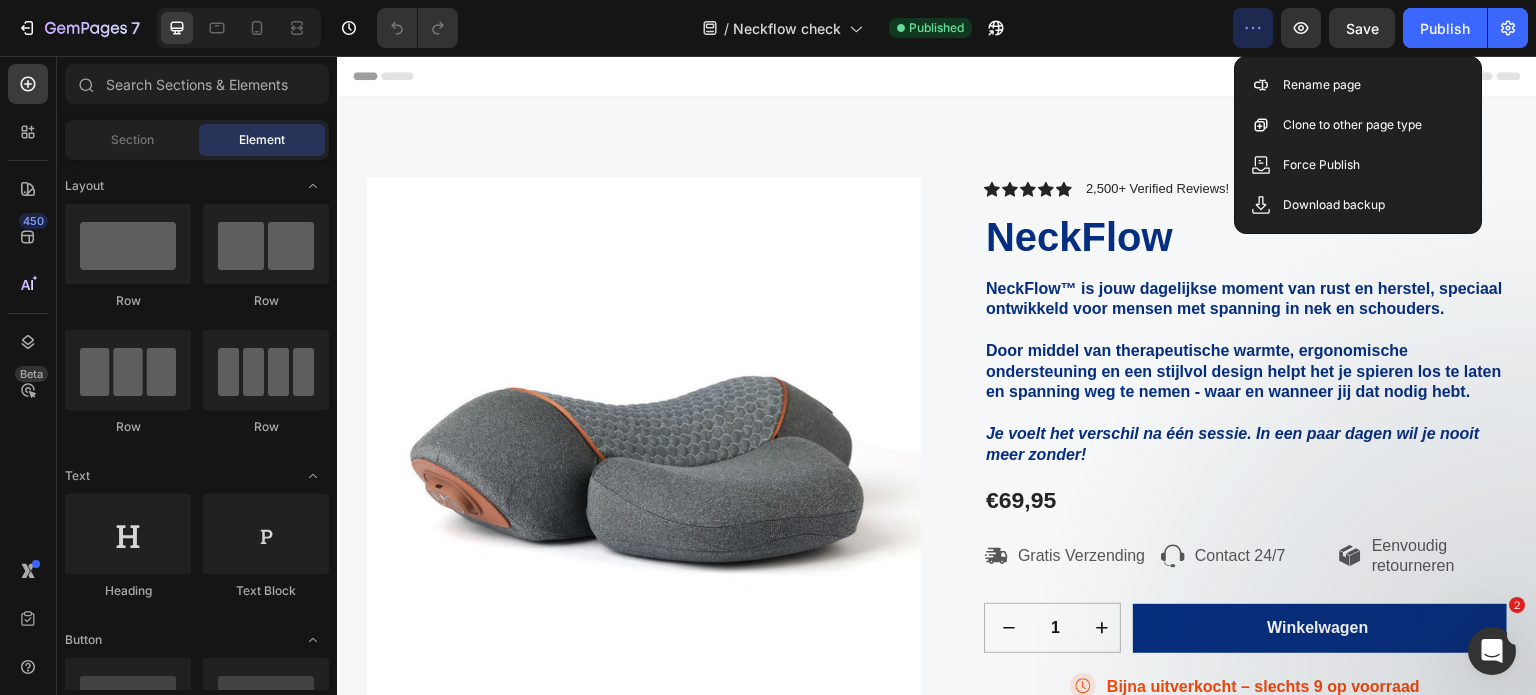 click 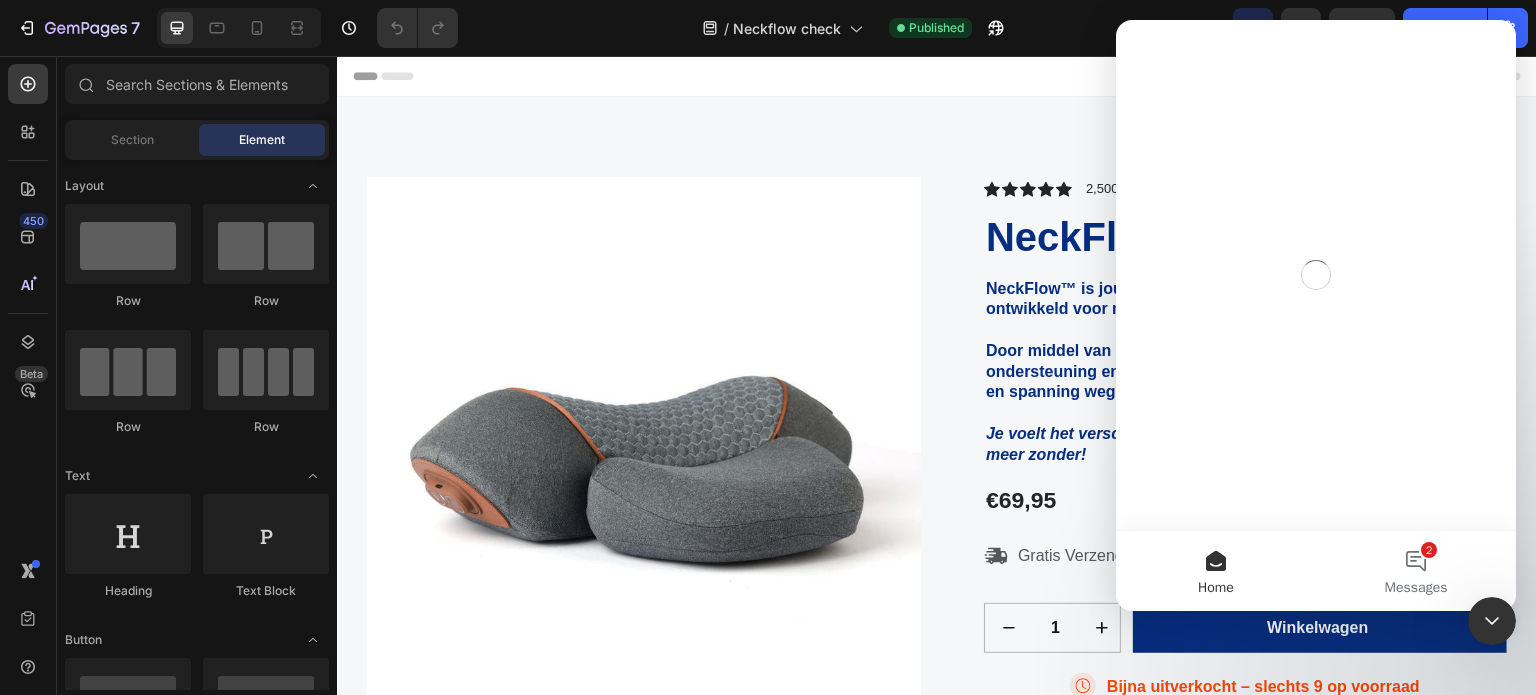 scroll, scrollTop: 0, scrollLeft: 0, axis: both 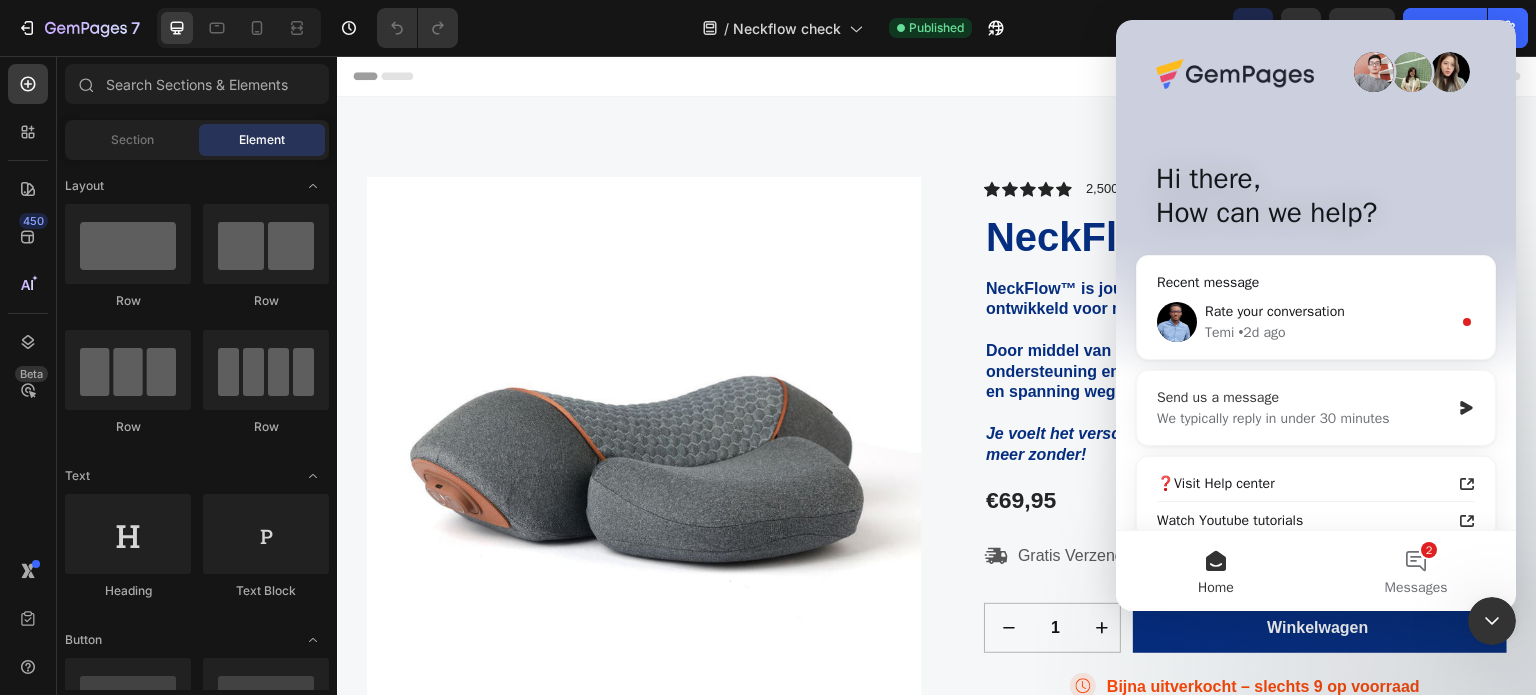 click on "We typically reply in under 30 minutes" at bounding box center (1303, 418) 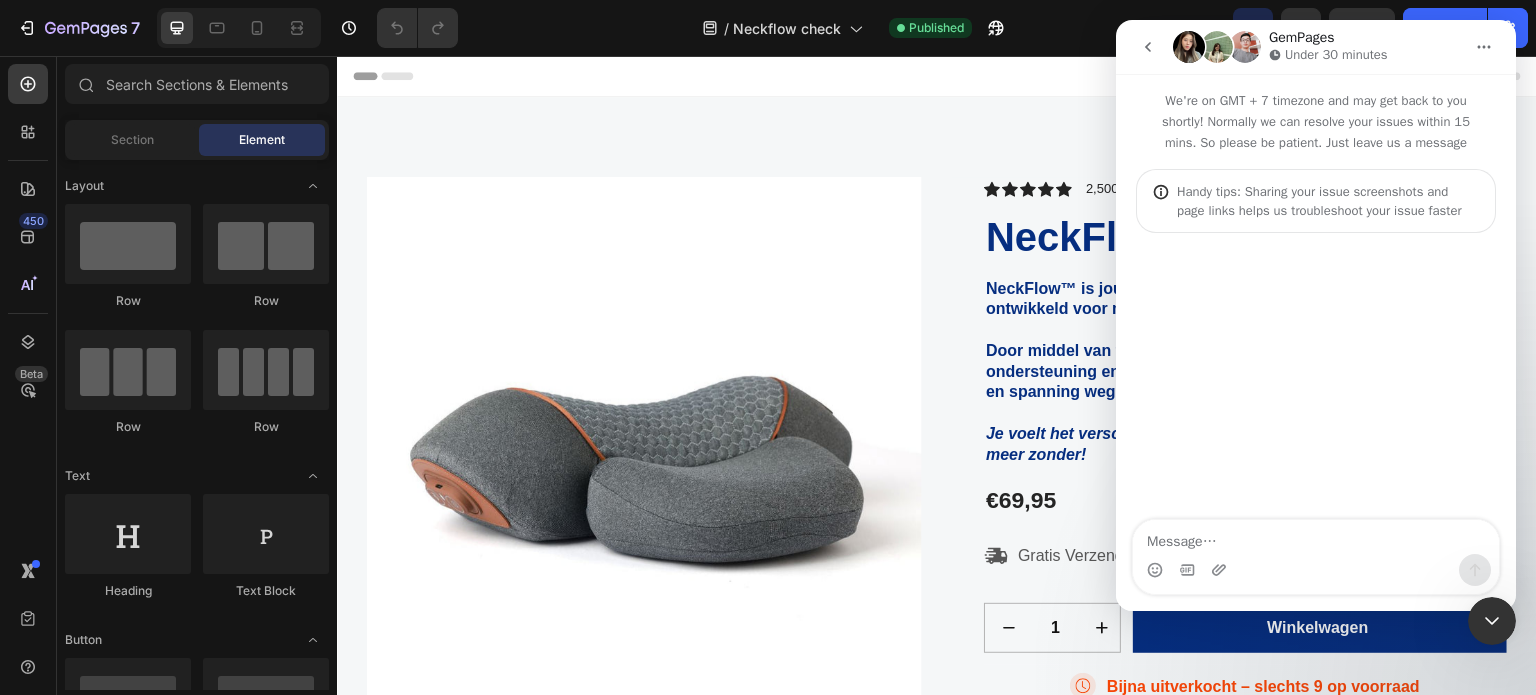 click at bounding box center (1316, 537) 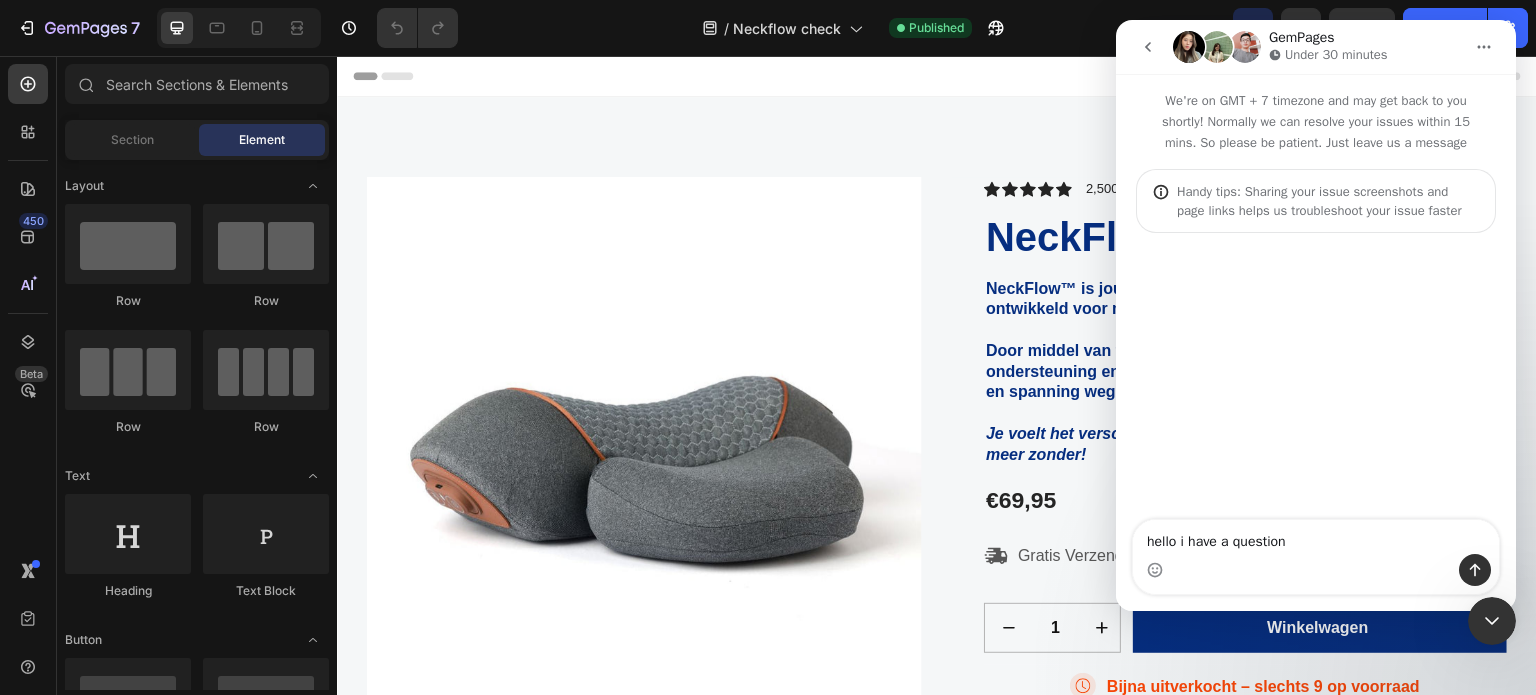 click on "hello i have a question" at bounding box center [1316, 537] 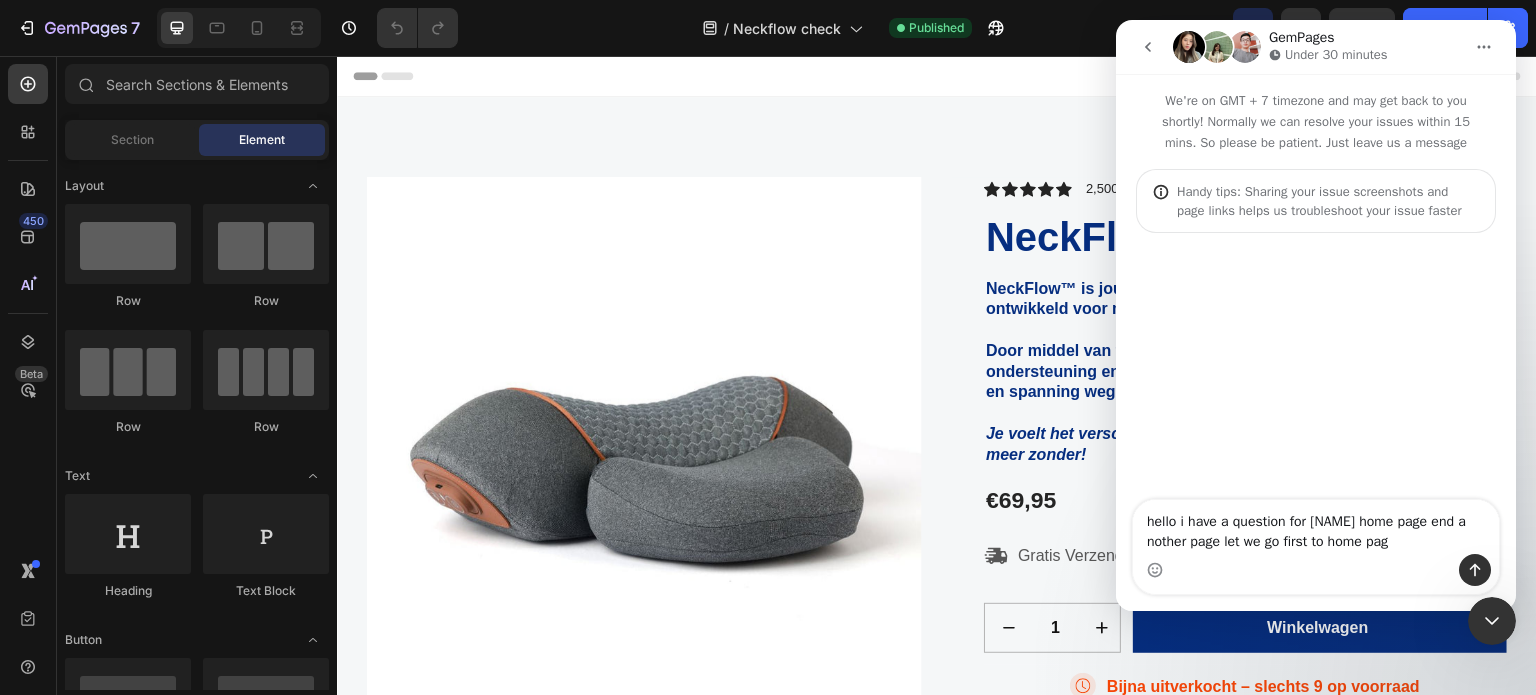 type on "hello i have a question for mij home page end a nother page let we go first to home page" 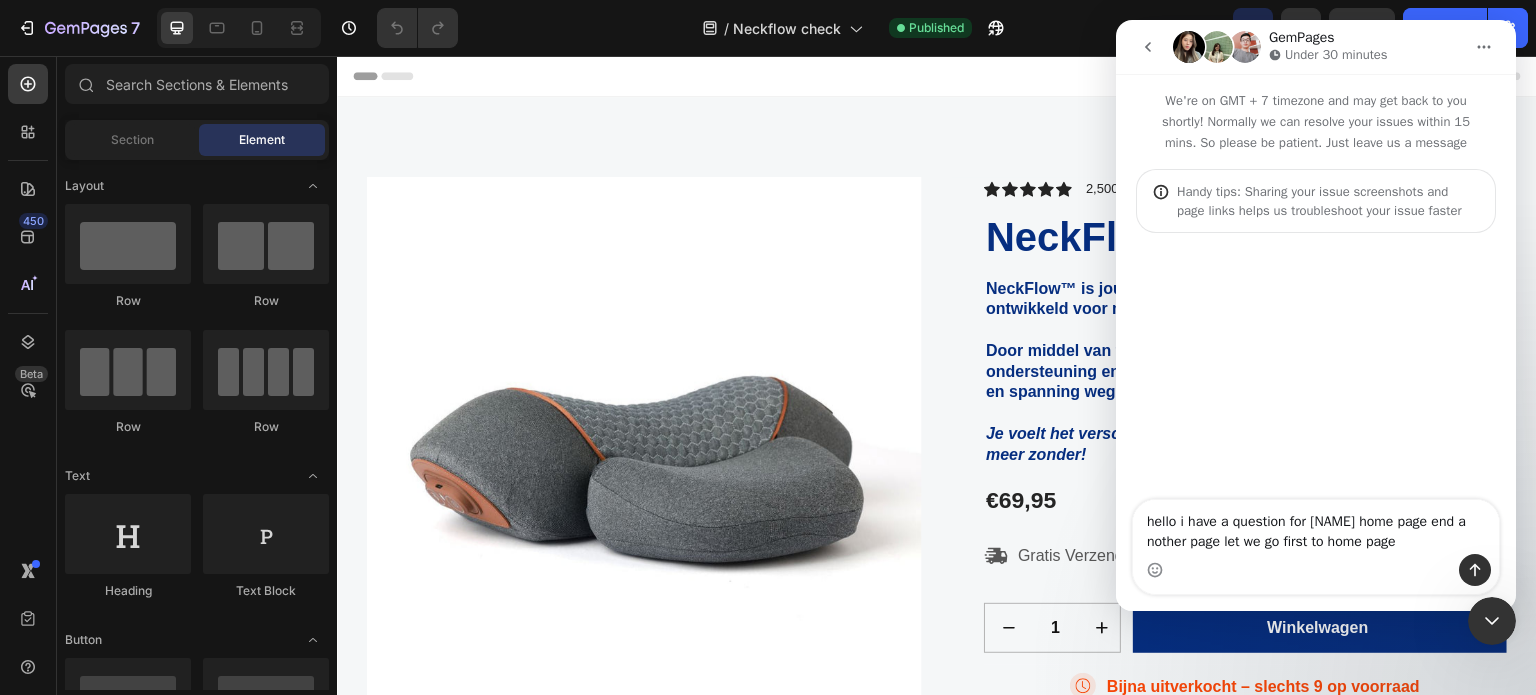 type 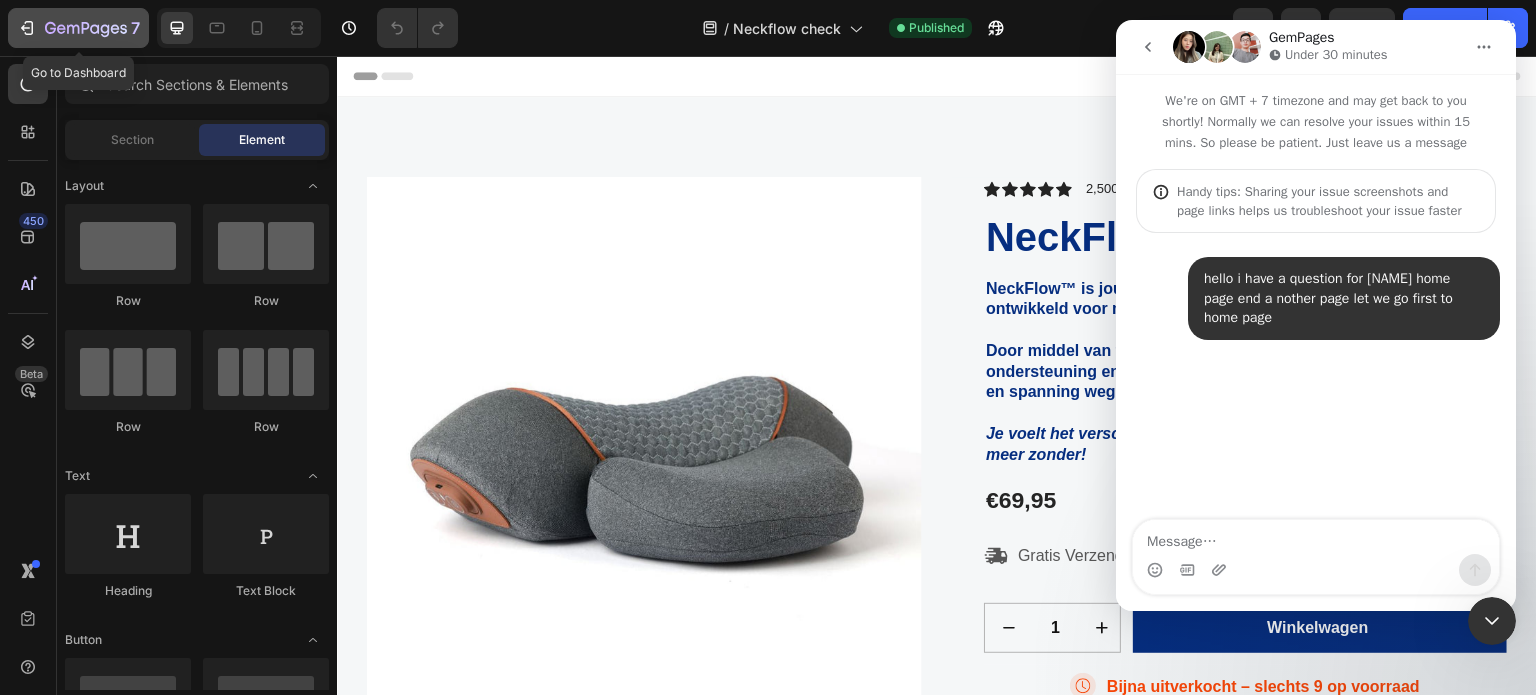 click 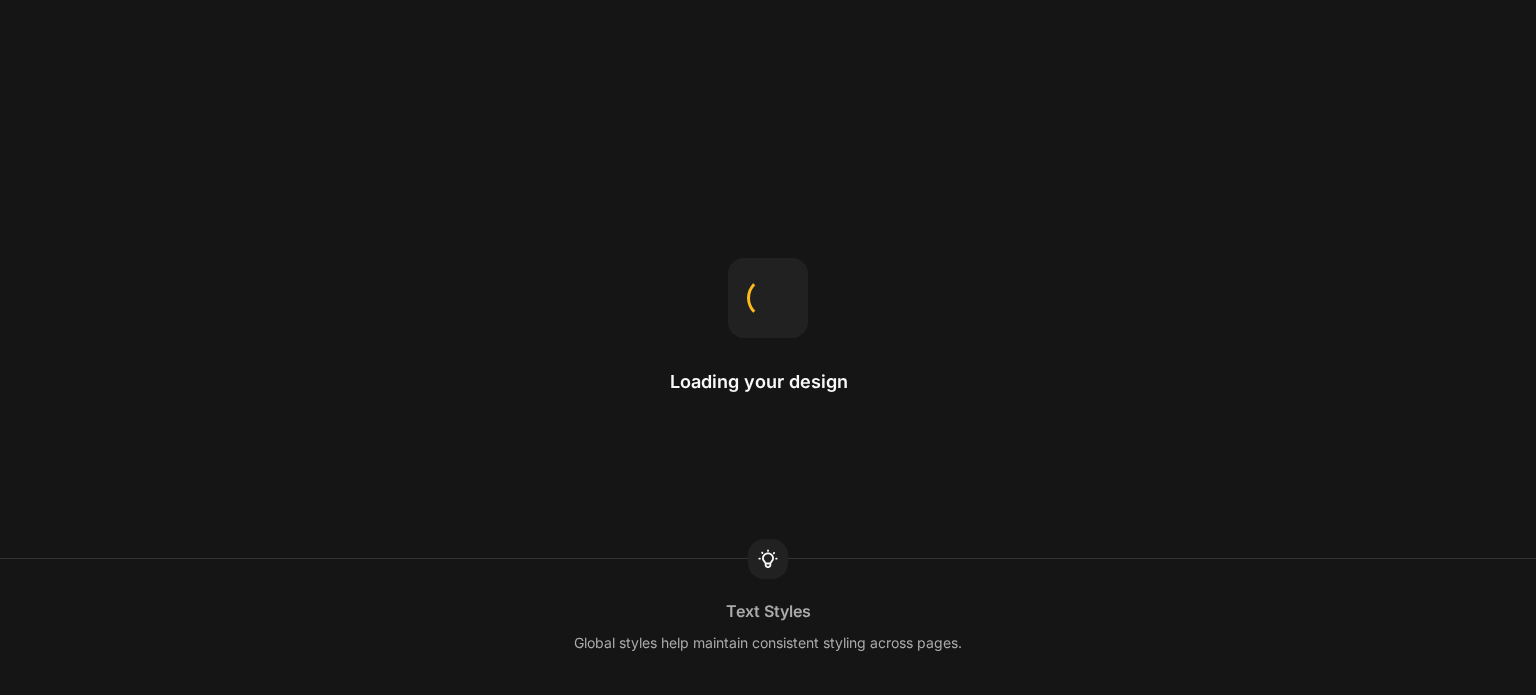 scroll, scrollTop: 0, scrollLeft: 0, axis: both 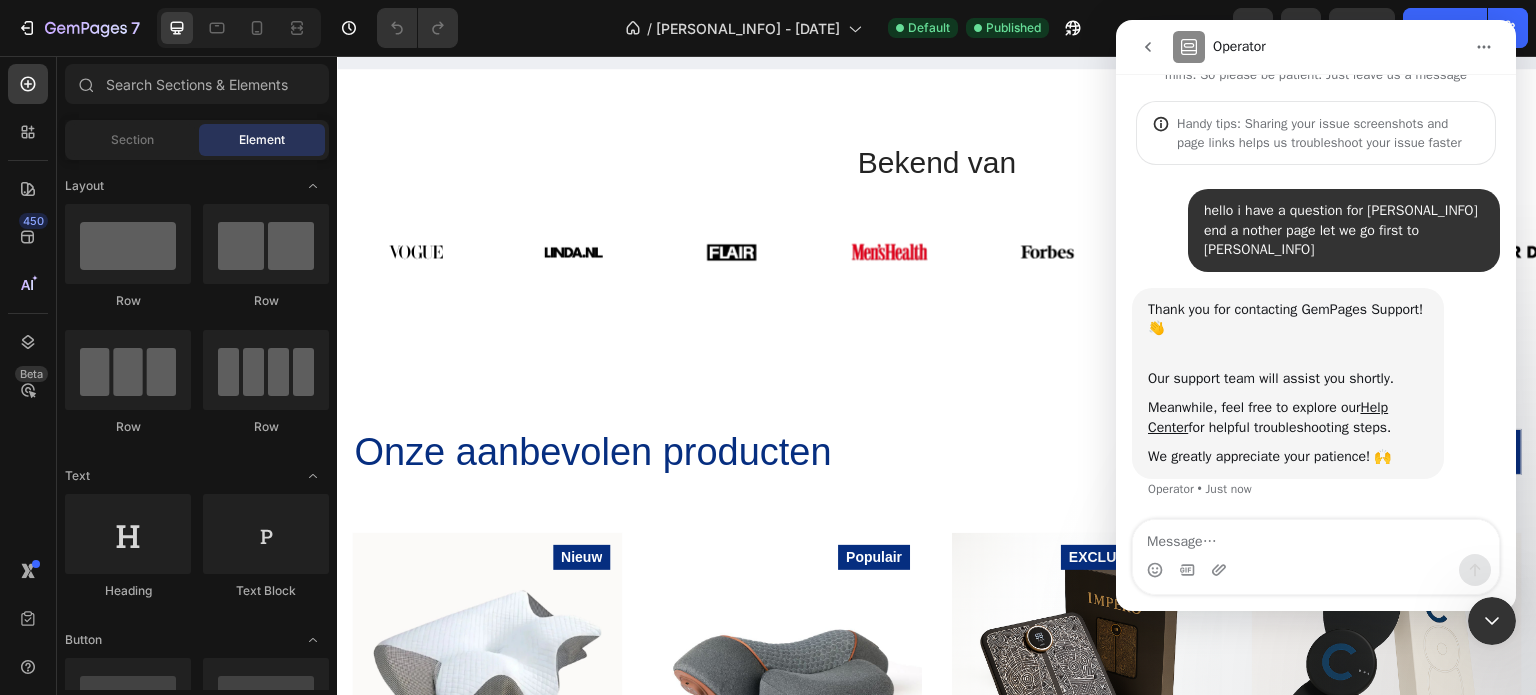 click at bounding box center [1148, 47] 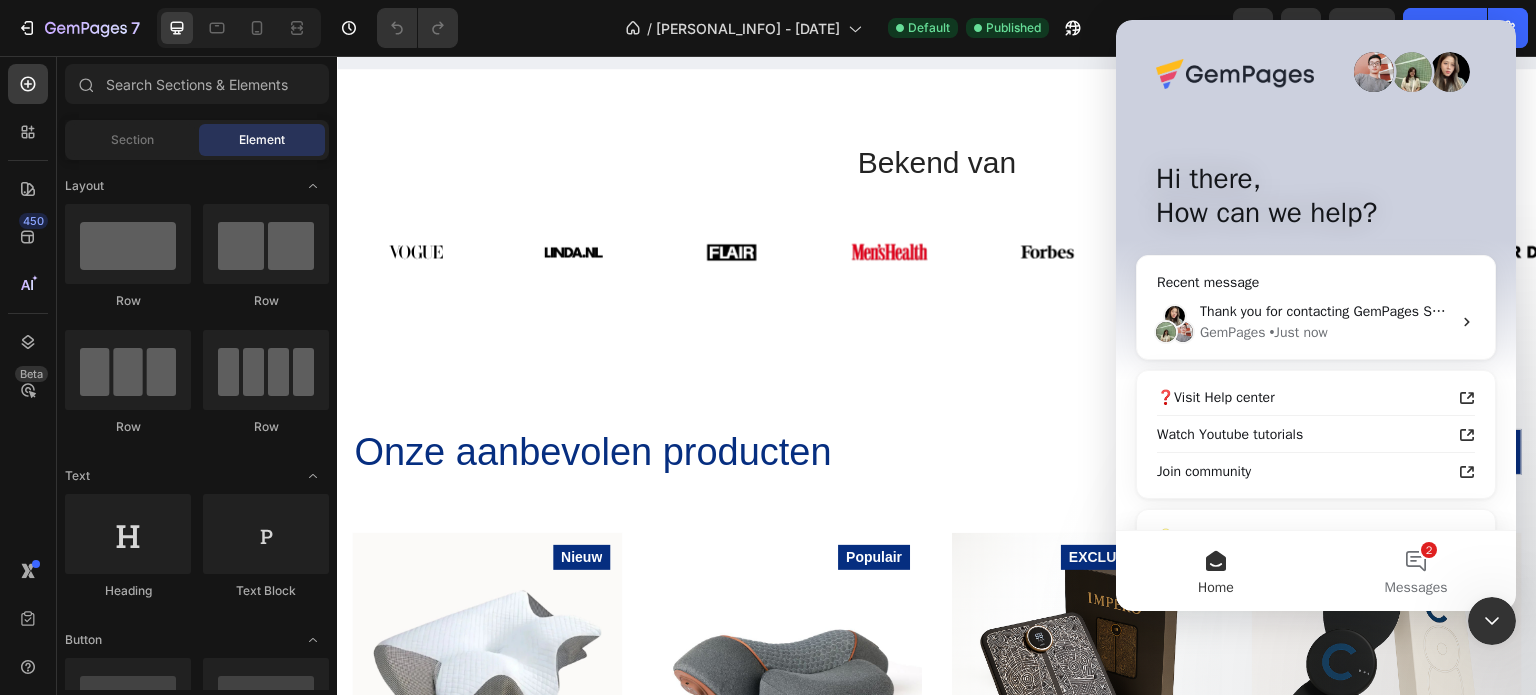 click 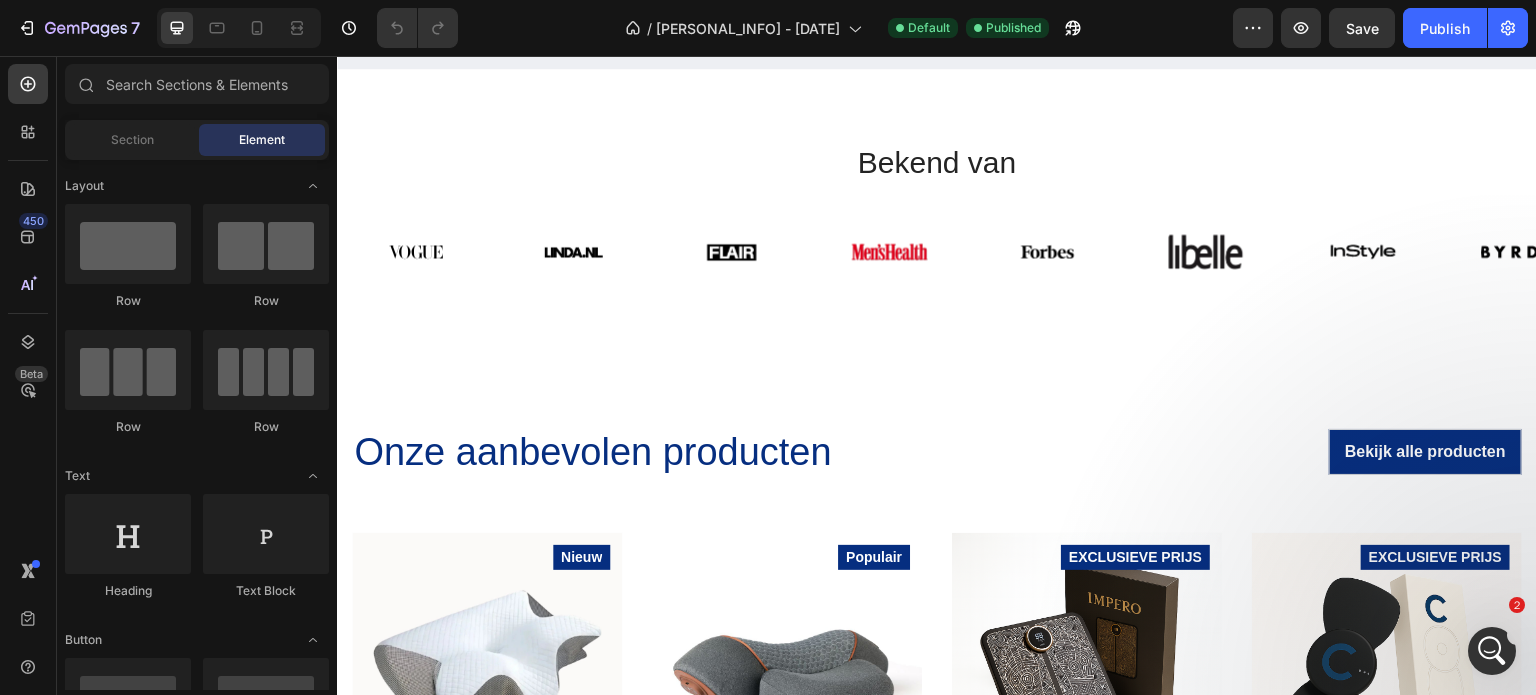 scroll, scrollTop: 0, scrollLeft: 0, axis: both 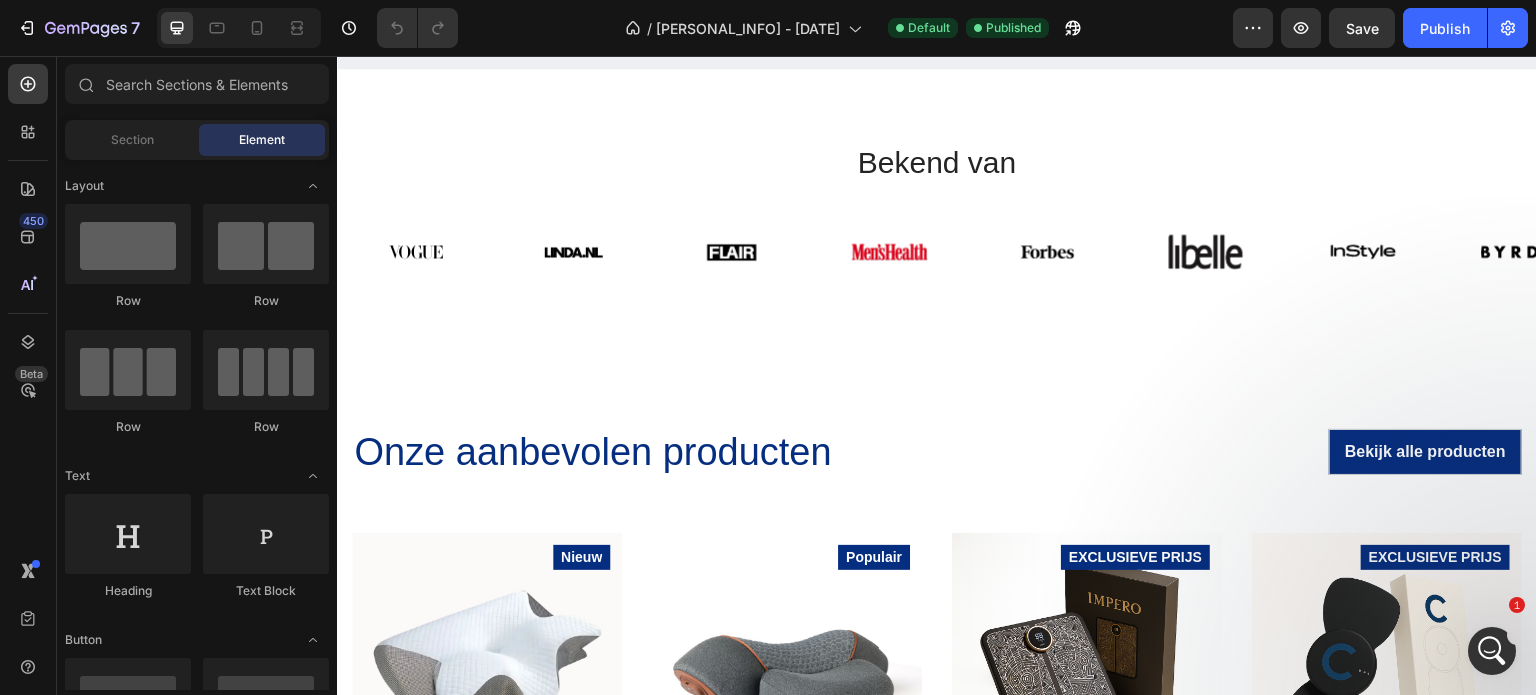 click 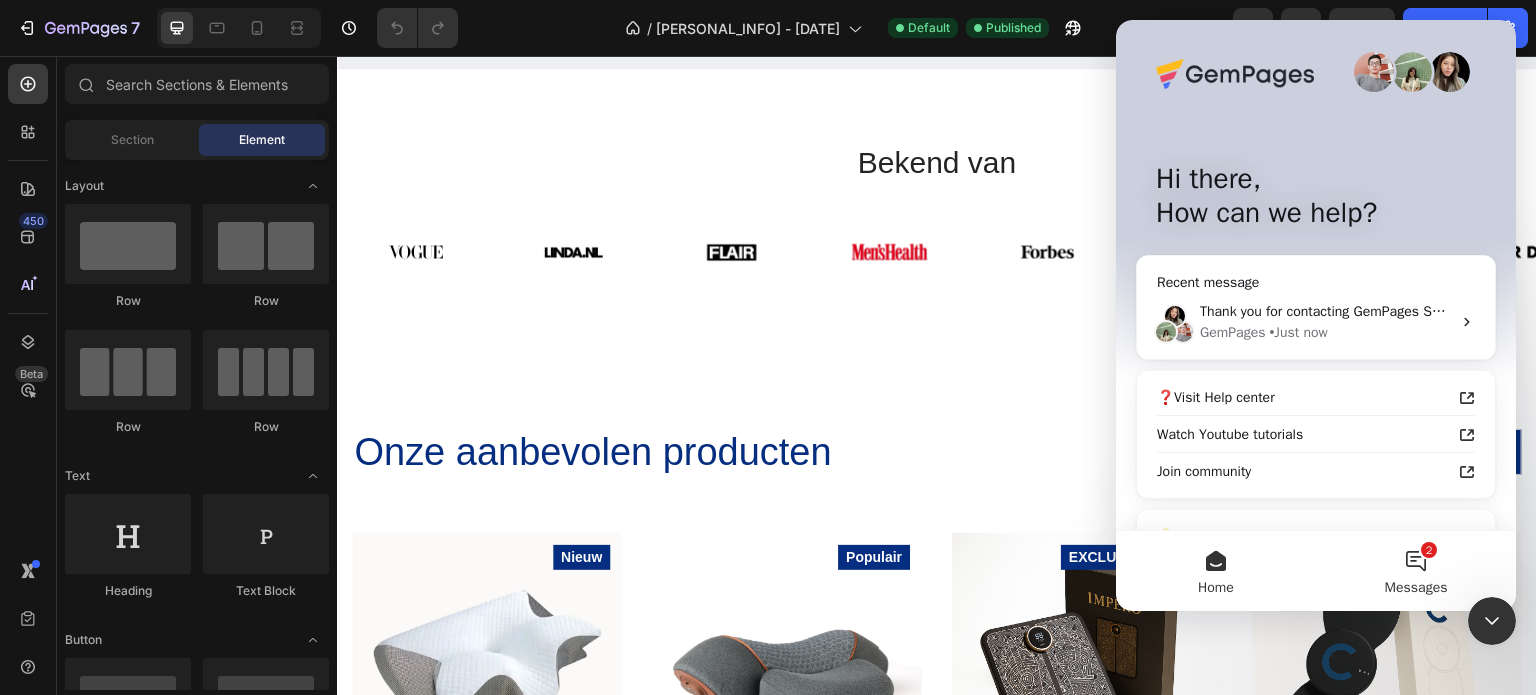 click on "2 Messages" at bounding box center [1416, 571] 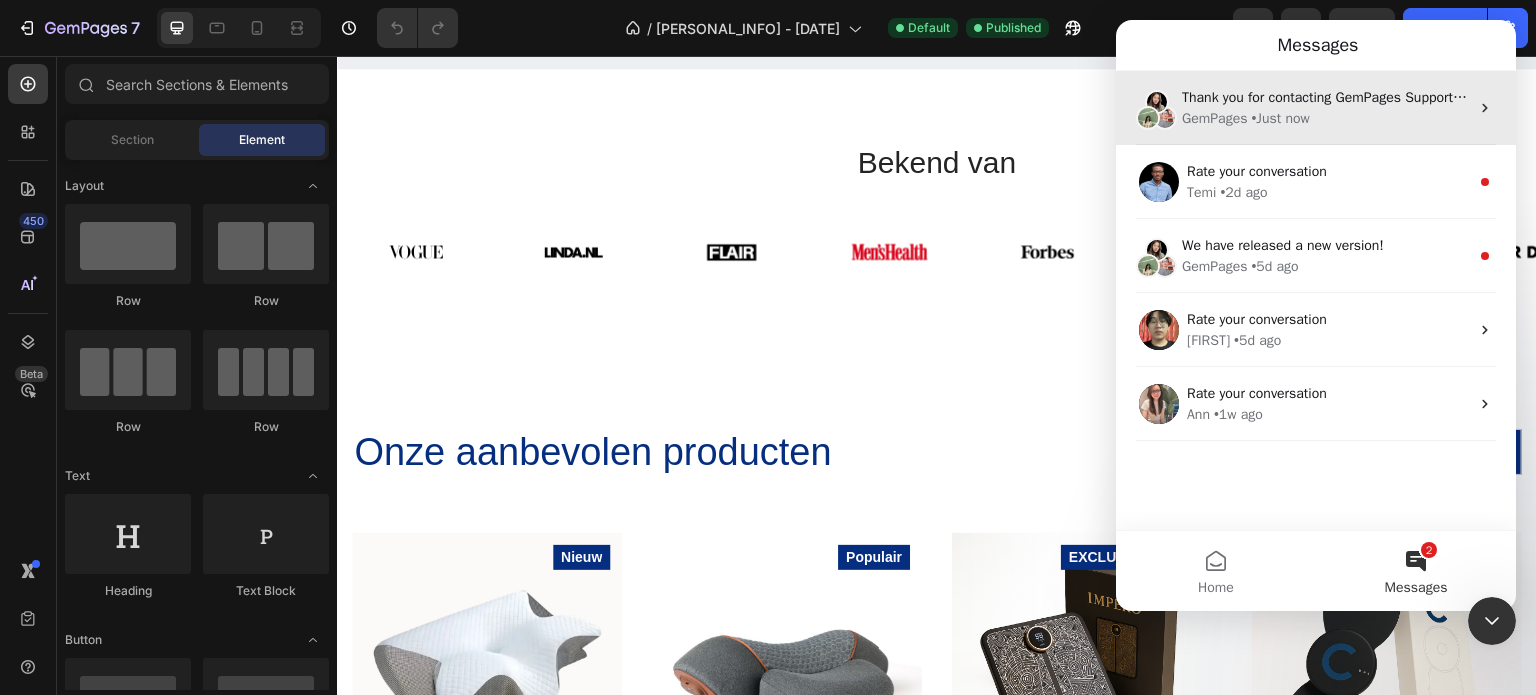 click on "Thank you for contacting GemPages Support! 👋 ​ Our support team will assist you shortly.  Meanwhile, feel free to explore our Help Center for helpful troubleshooting steps. We greatly appreciate your patience! 🙌" at bounding box center (1831, 97) 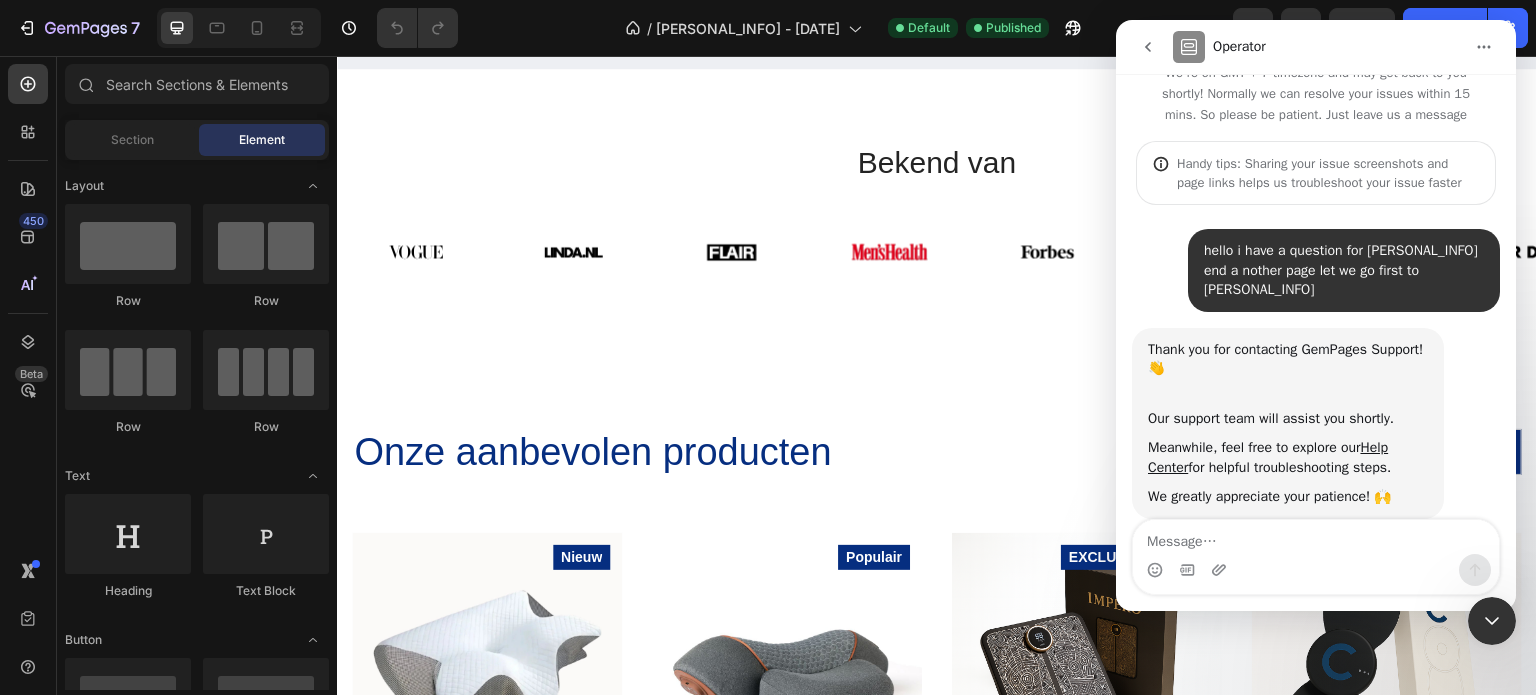scroll, scrollTop: 68, scrollLeft: 0, axis: vertical 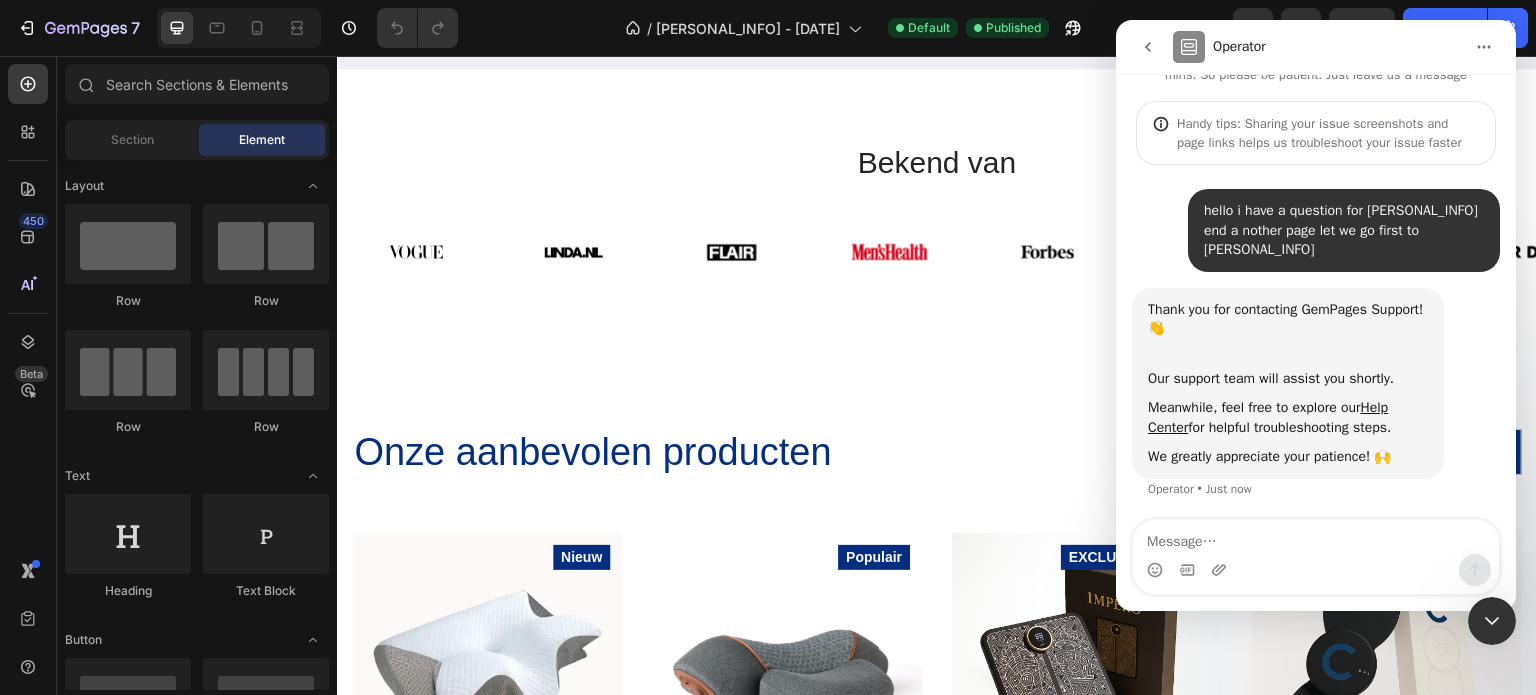 click at bounding box center (1316, 537) 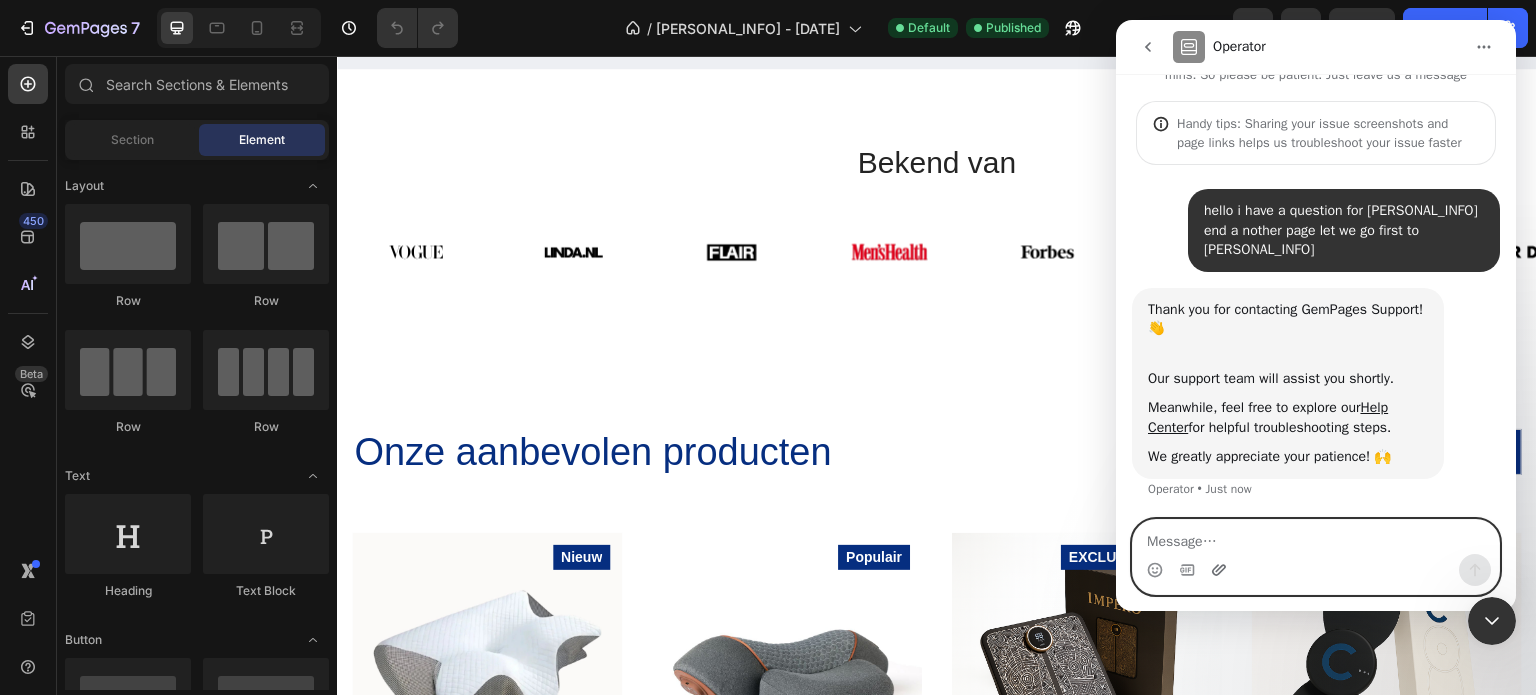 click 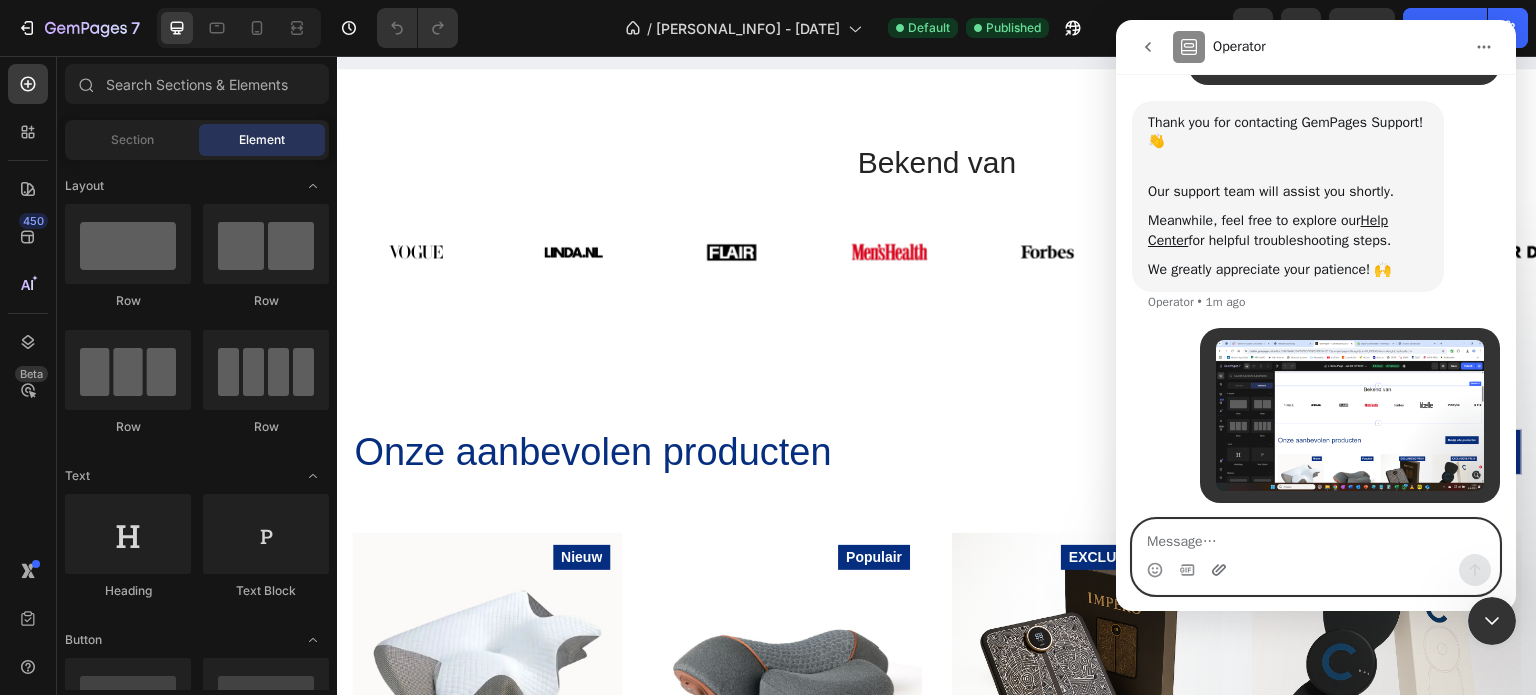 scroll, scrollTop: 258, scrollLeft: 0, axis: vertical 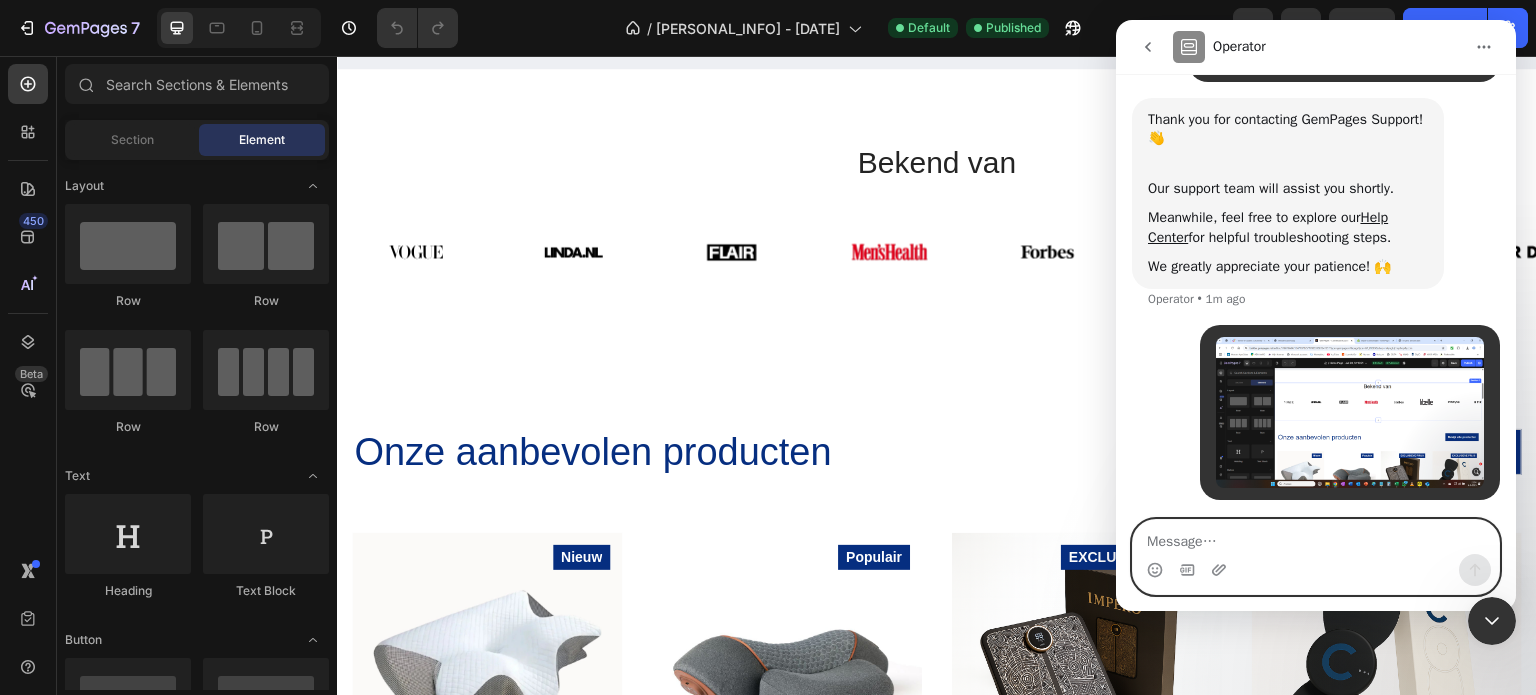 click at bounding box center [1316, 537] 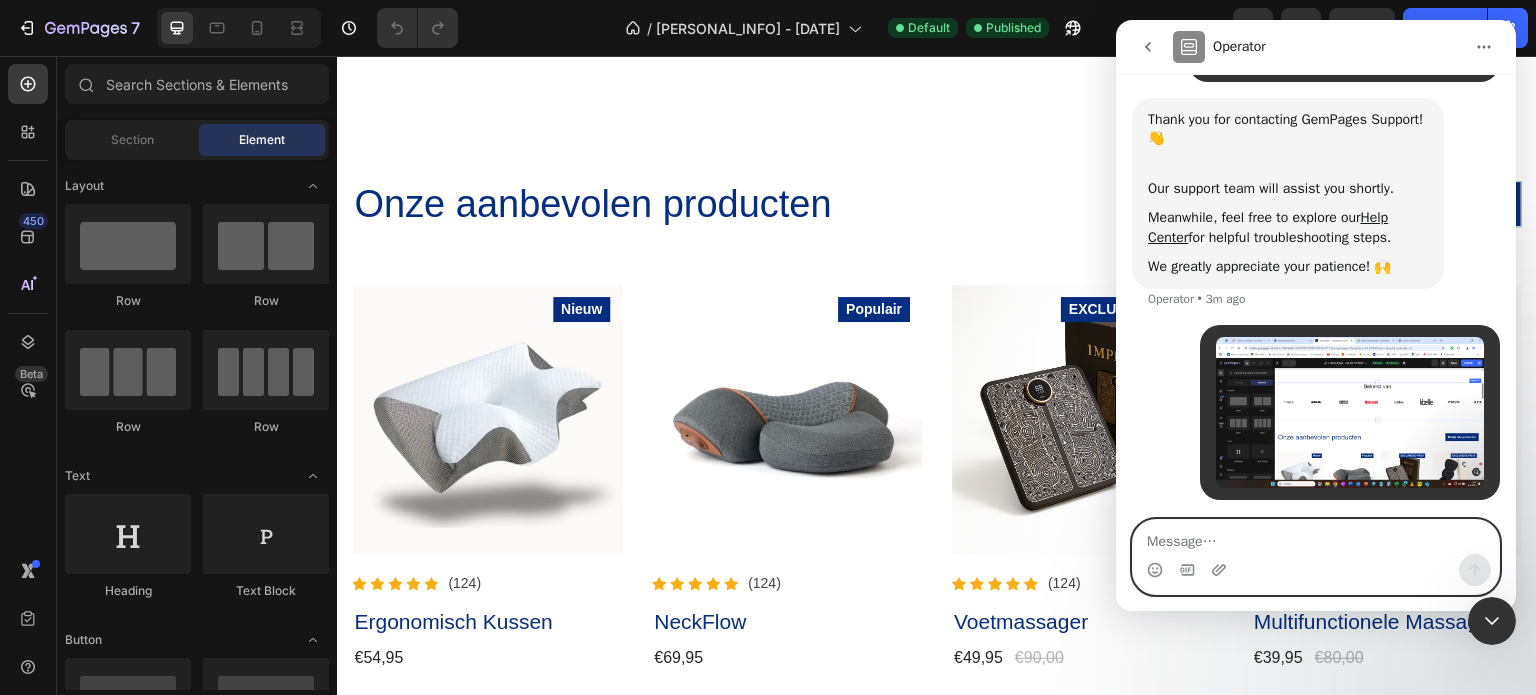 scroll, scrollTop: 600, scrollLeft: 0, axis: vertical 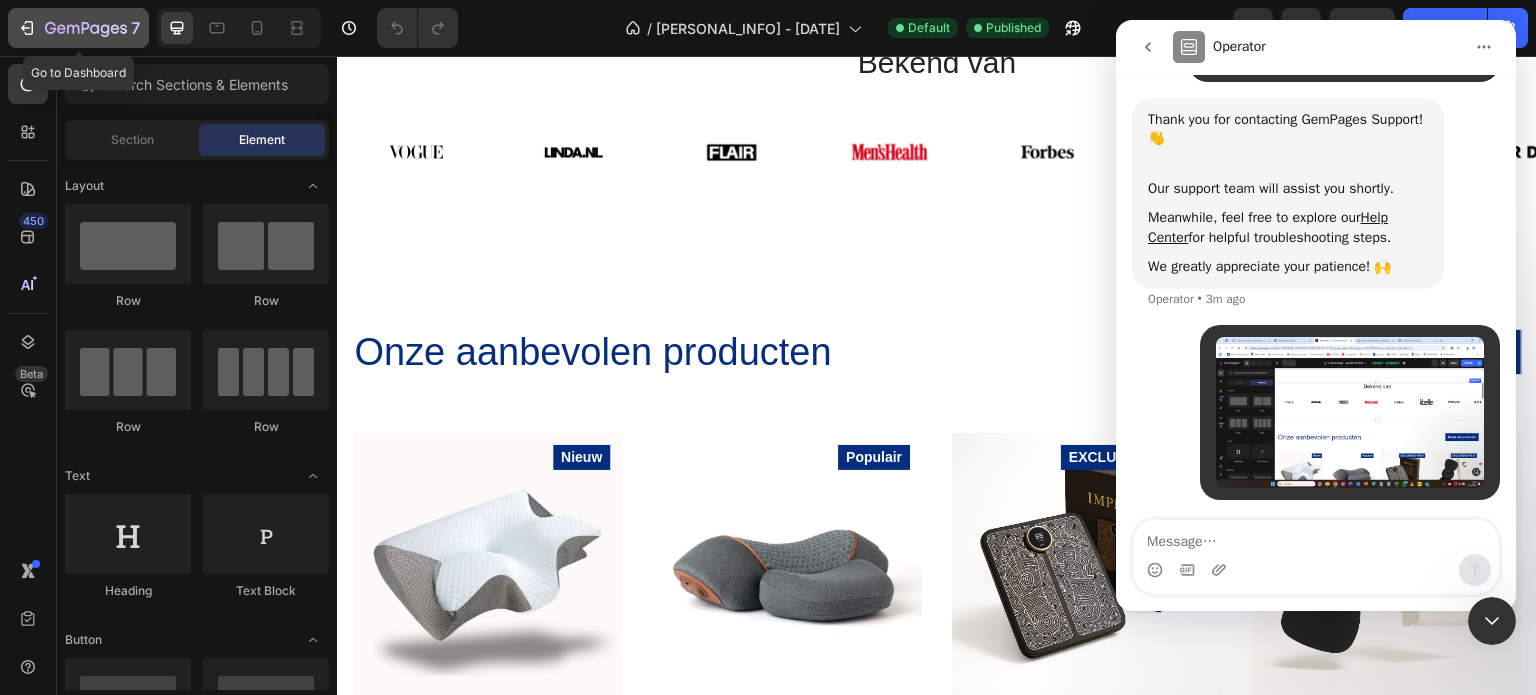 click on "7" 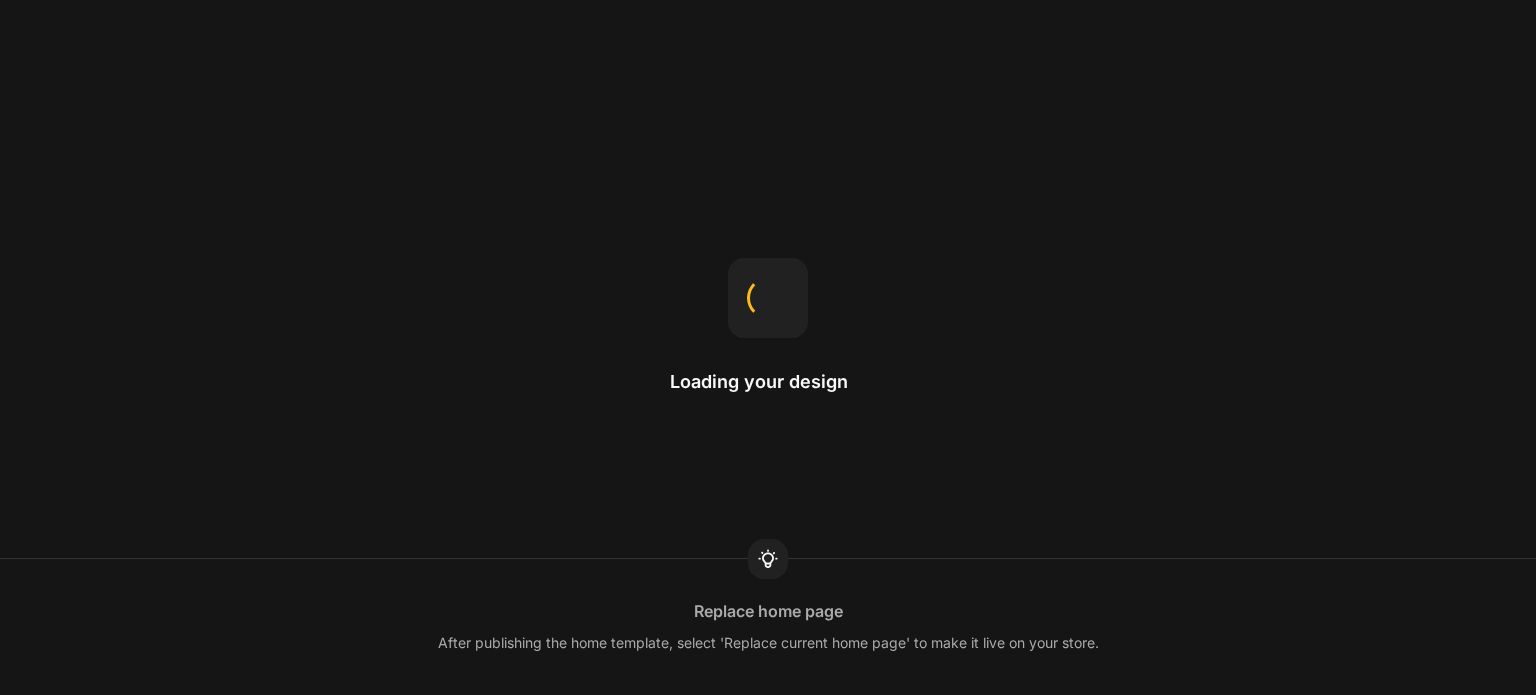 scroll, scrollTop: 0, scrollLeft: 0, axis: both 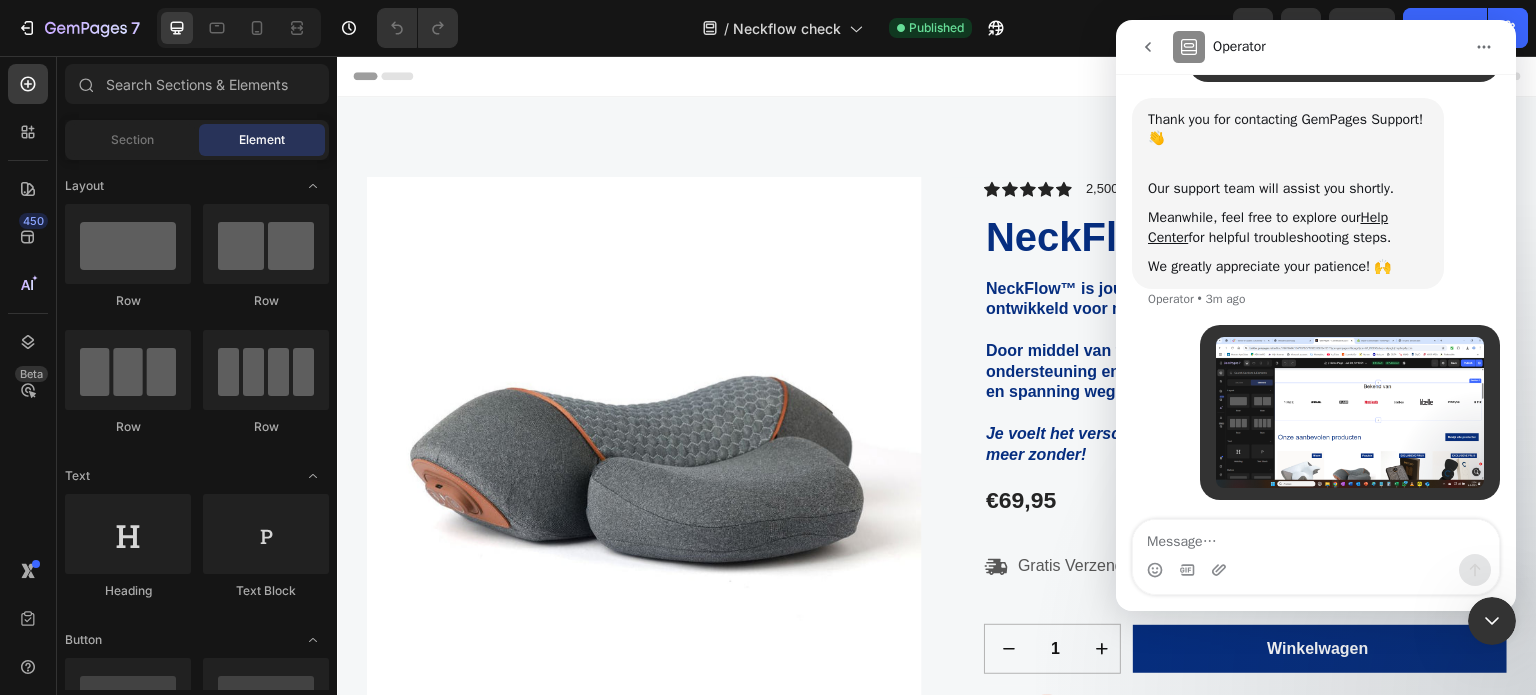 drag, startPoint x: 1489, startPoint y: 614, endPoint x: 2621, endPoint y: 1156, distance: 1255.065 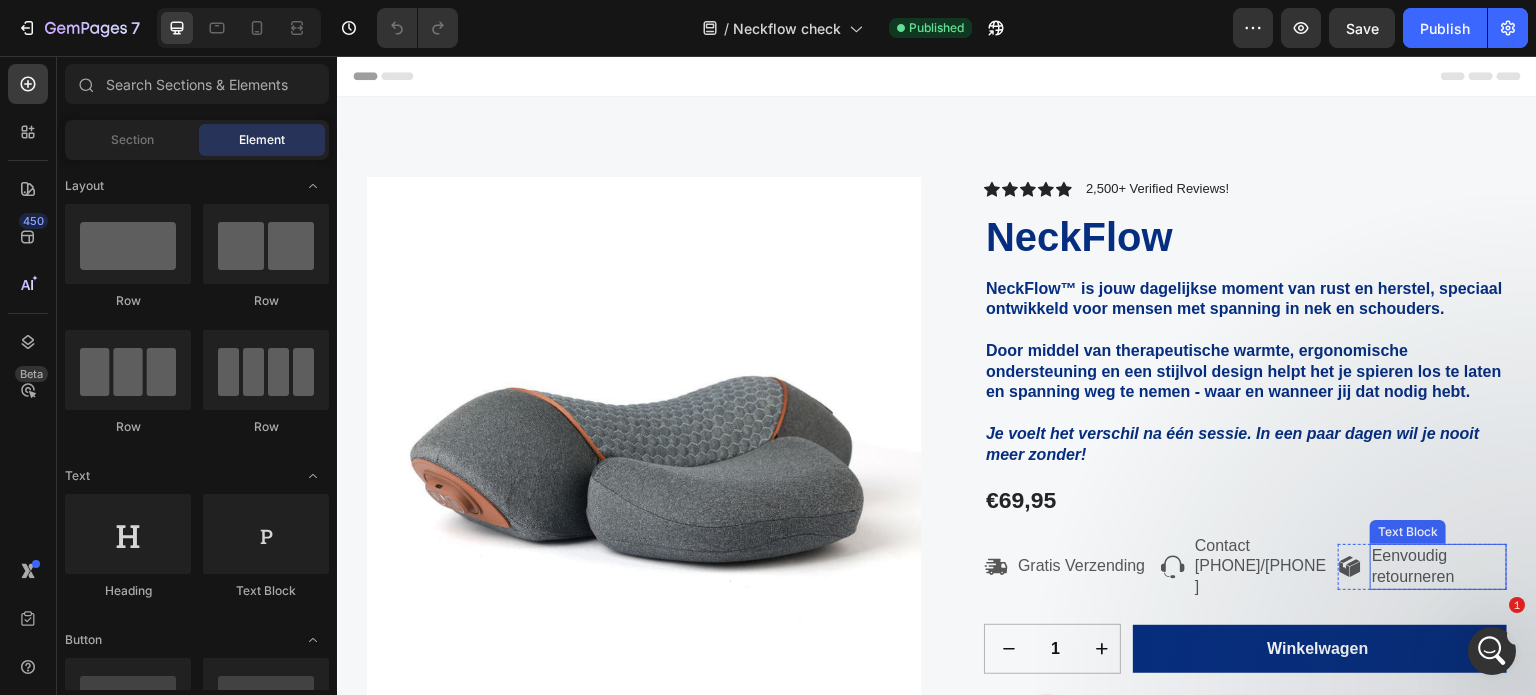 scroll, scrollTop: 0, scrollLeft: 0, axis: both 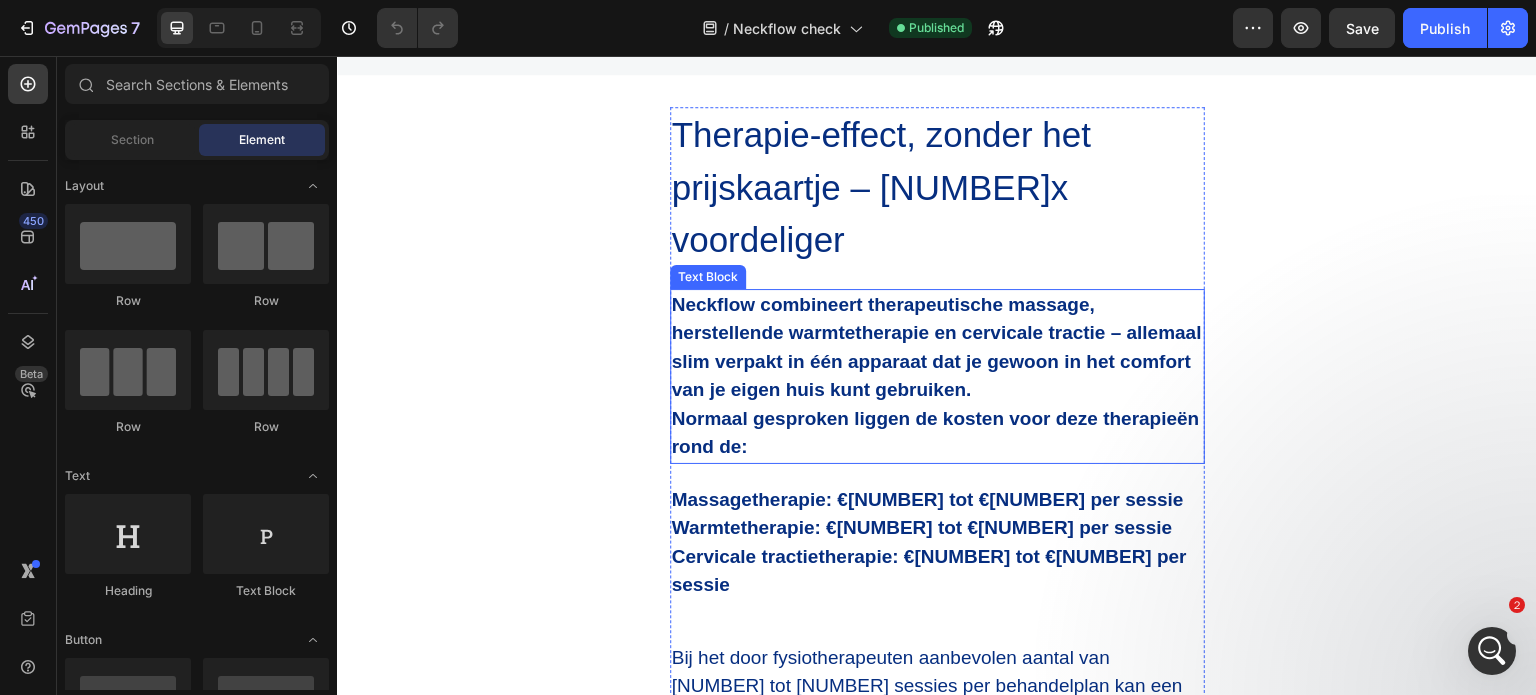 click on "Neckflow combineert therapeutische massage, herstellende warmtetherapie en cervicale tractie – allemaal slim verpakt in één apparaat dat je gewoon in het comfort van je eigen huis kunt gebruiken." at bounding box center [937, 347] 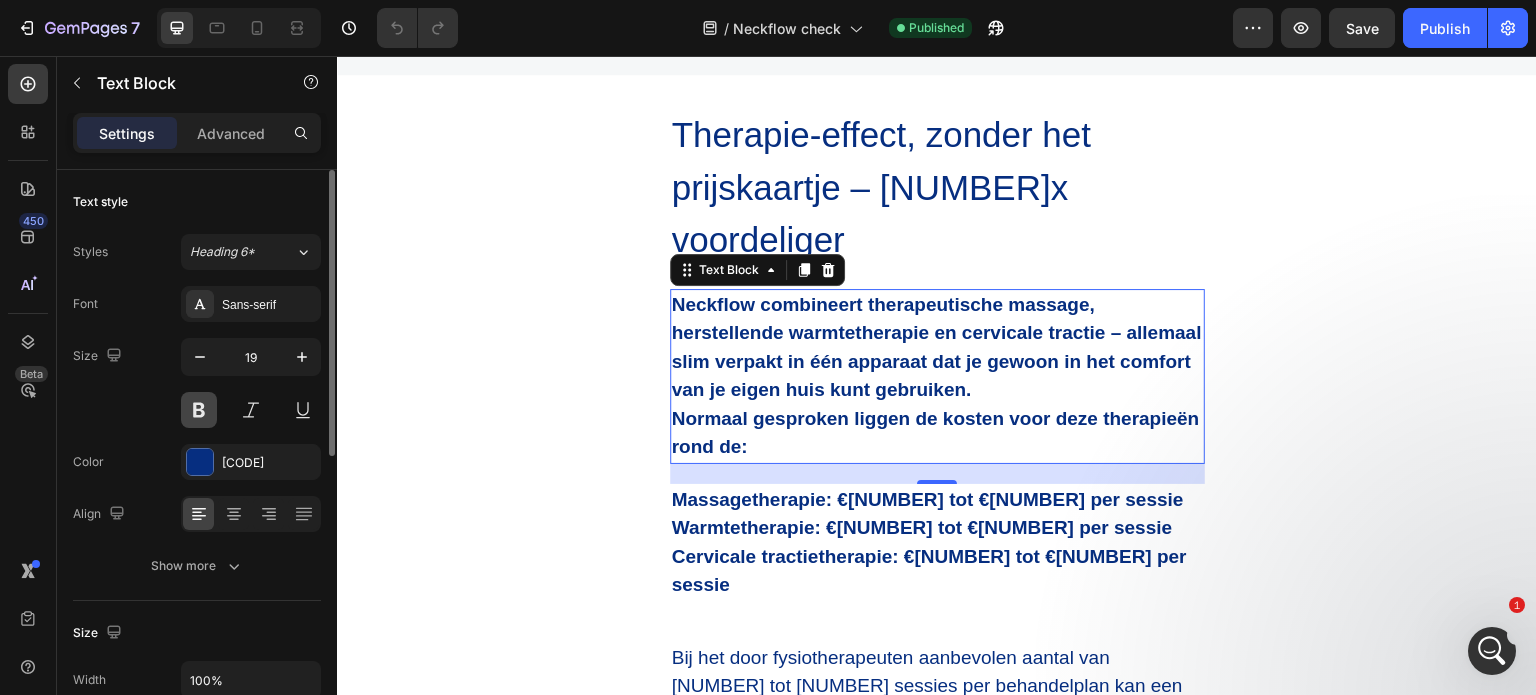 click at bounding box center (199, 410) 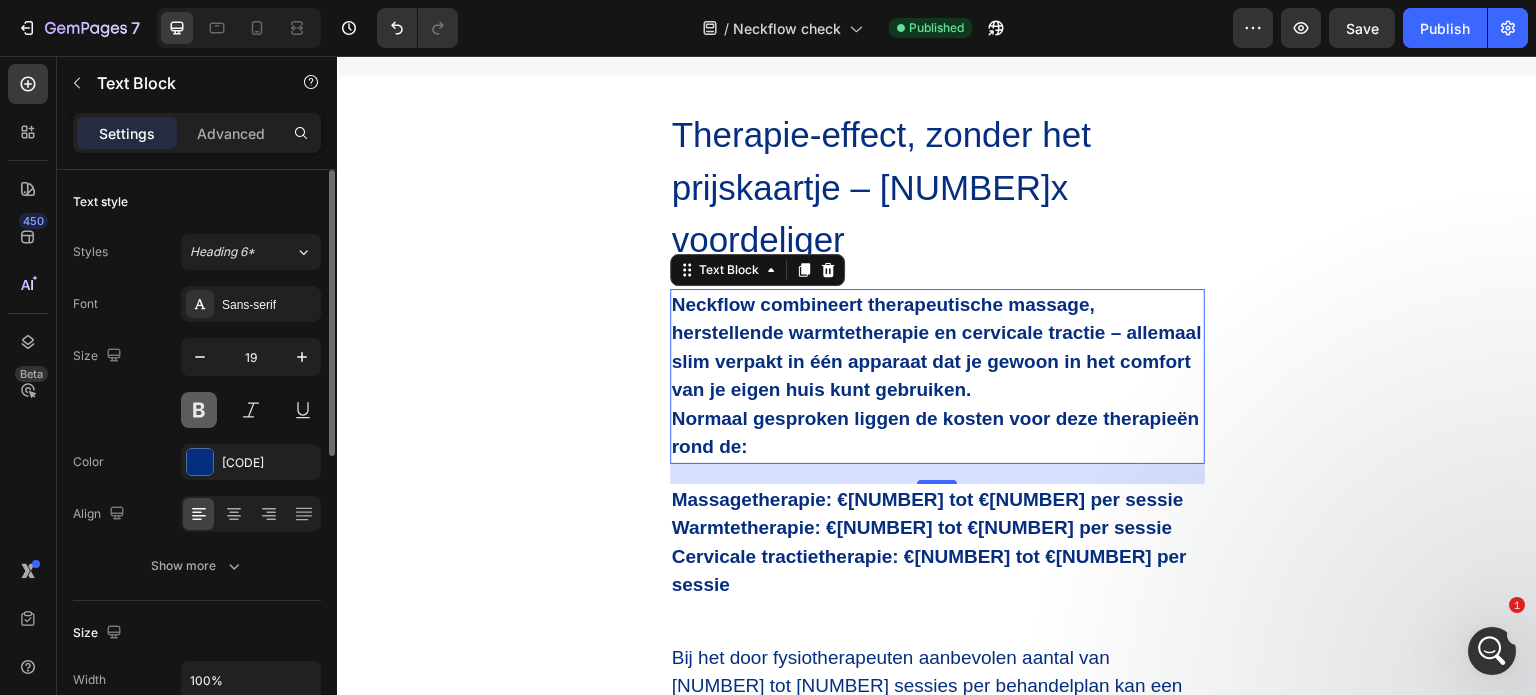 click at bounding box center (199, 410) 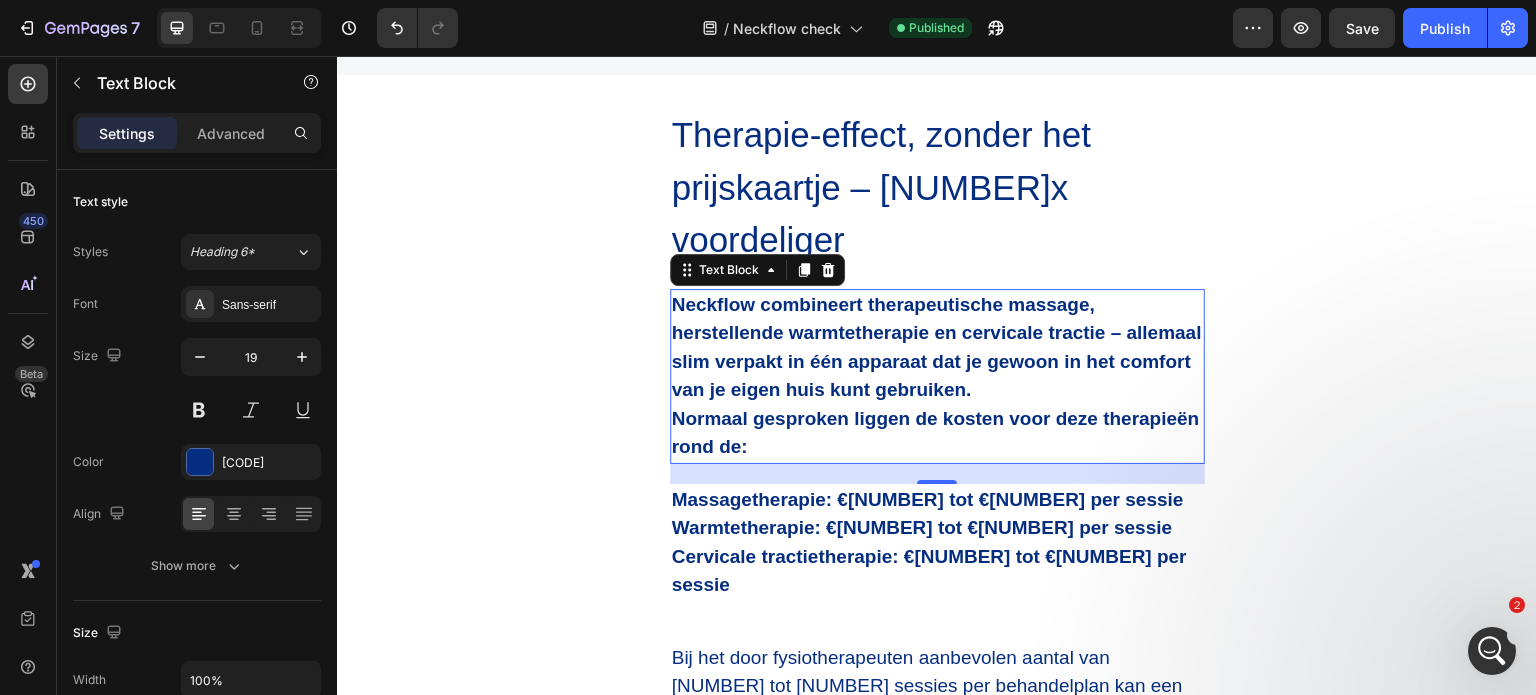 click on "Neckflow combineert therapeutische massage, herstellende warmtetherapie en cervicale tractie – allemaal slim verpakt in één apparaat dat je gewoon in het comfort van je eigen huis kunt gebruiken." at bounding box center (937, 347) 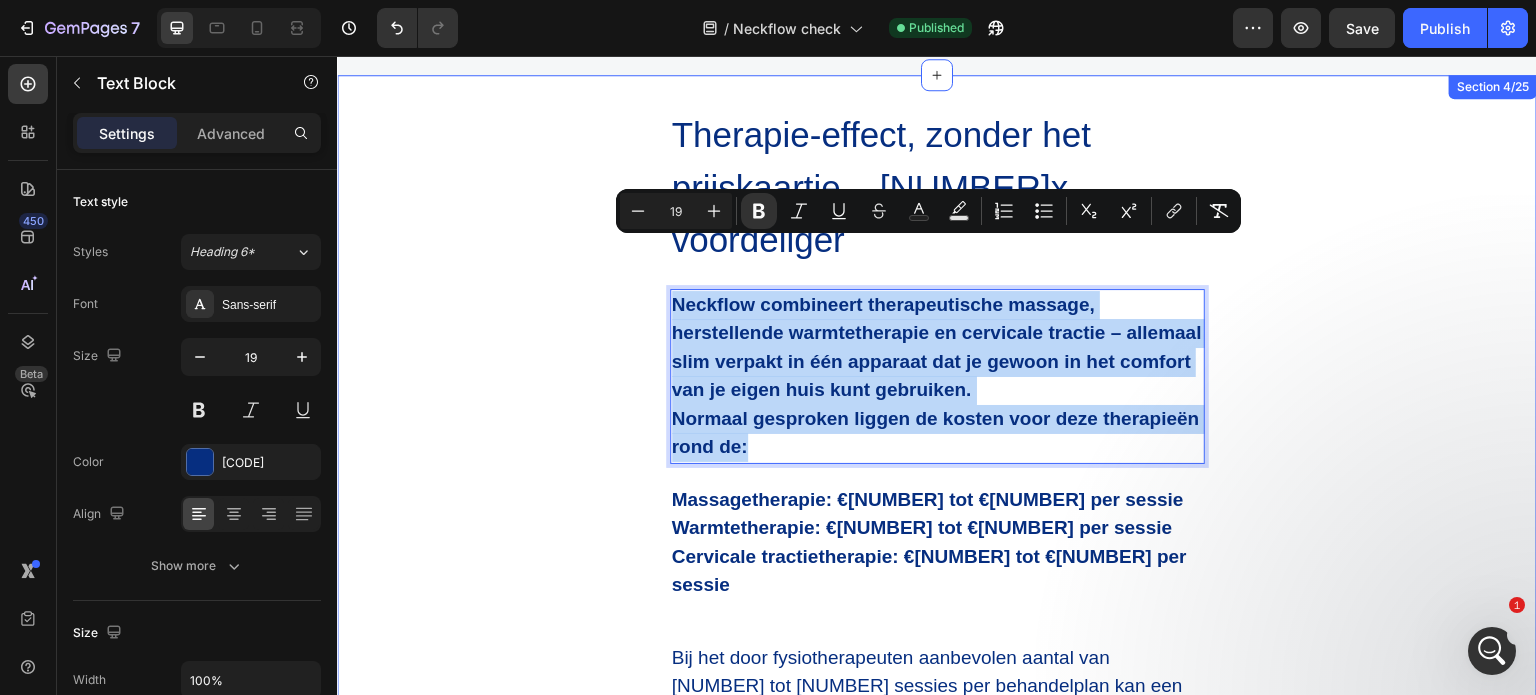 drag, startPoint x: 745, startPoint y: 400, endPoint x: 660, endPoint y: 244, distance: 177.65416 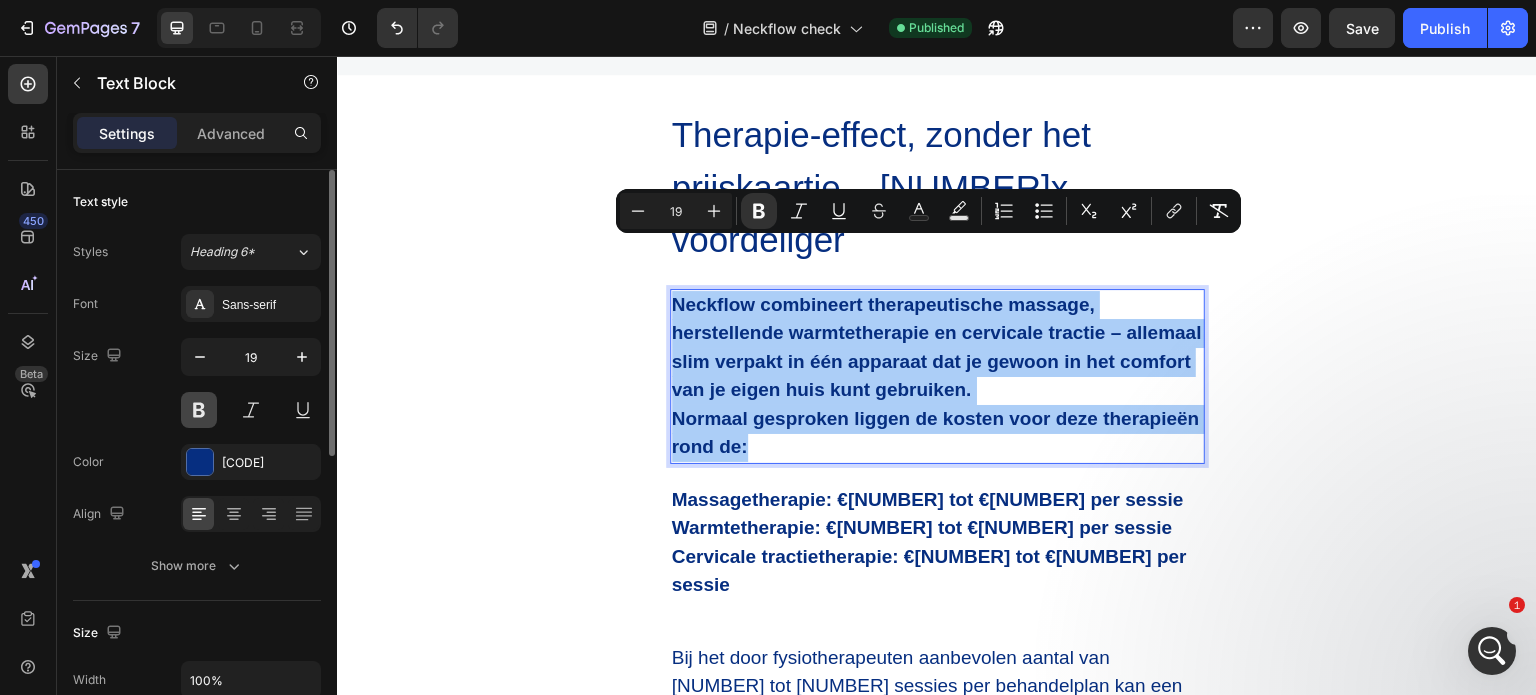 click at bounding box center (199, 410) 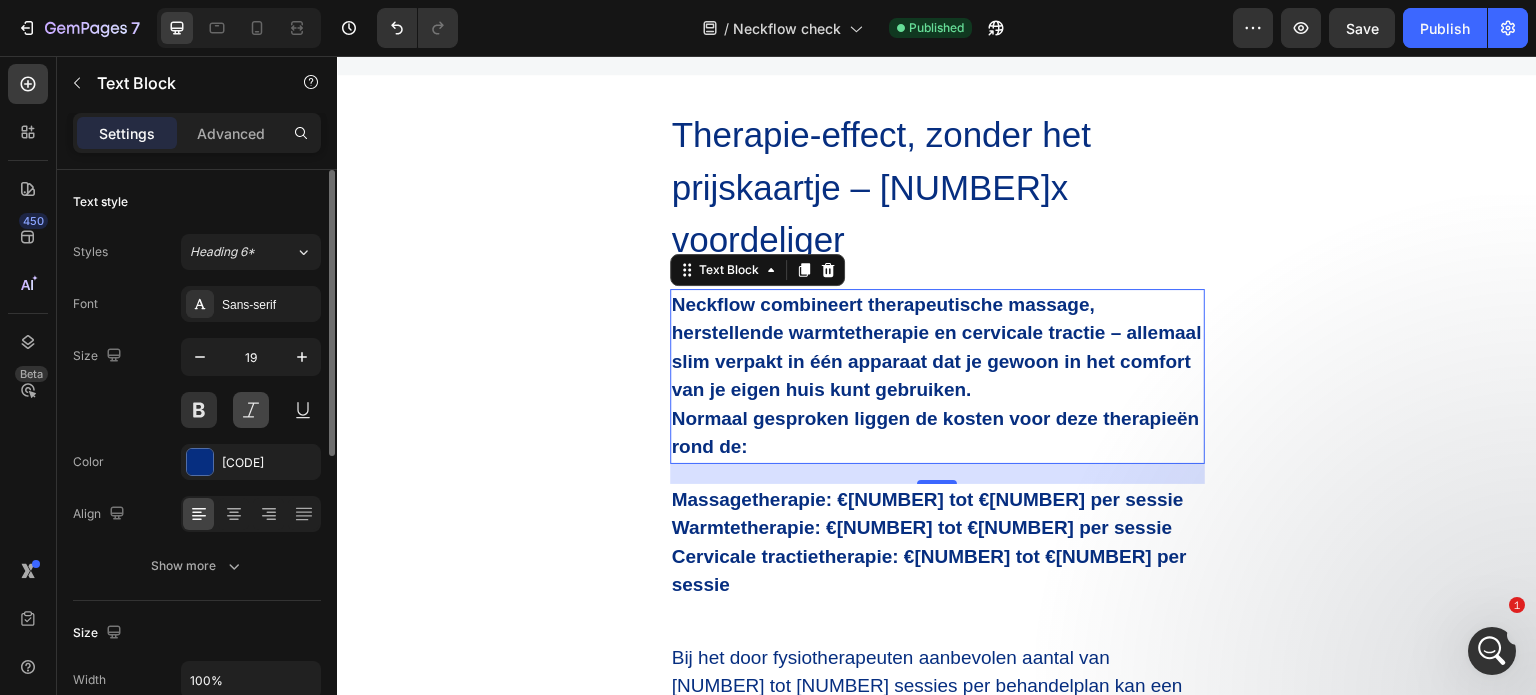 click at bounding box center [251, 410] 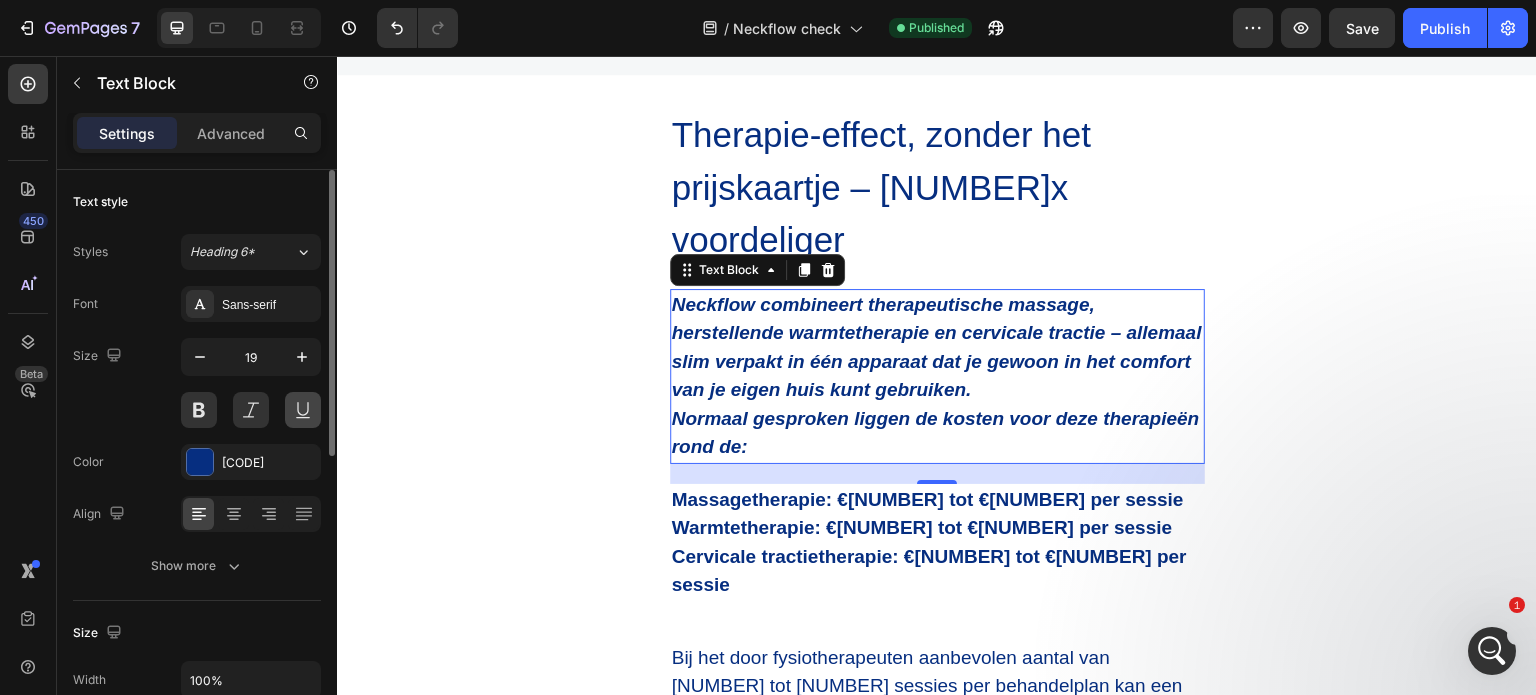 click at bounding box center (303, 410) 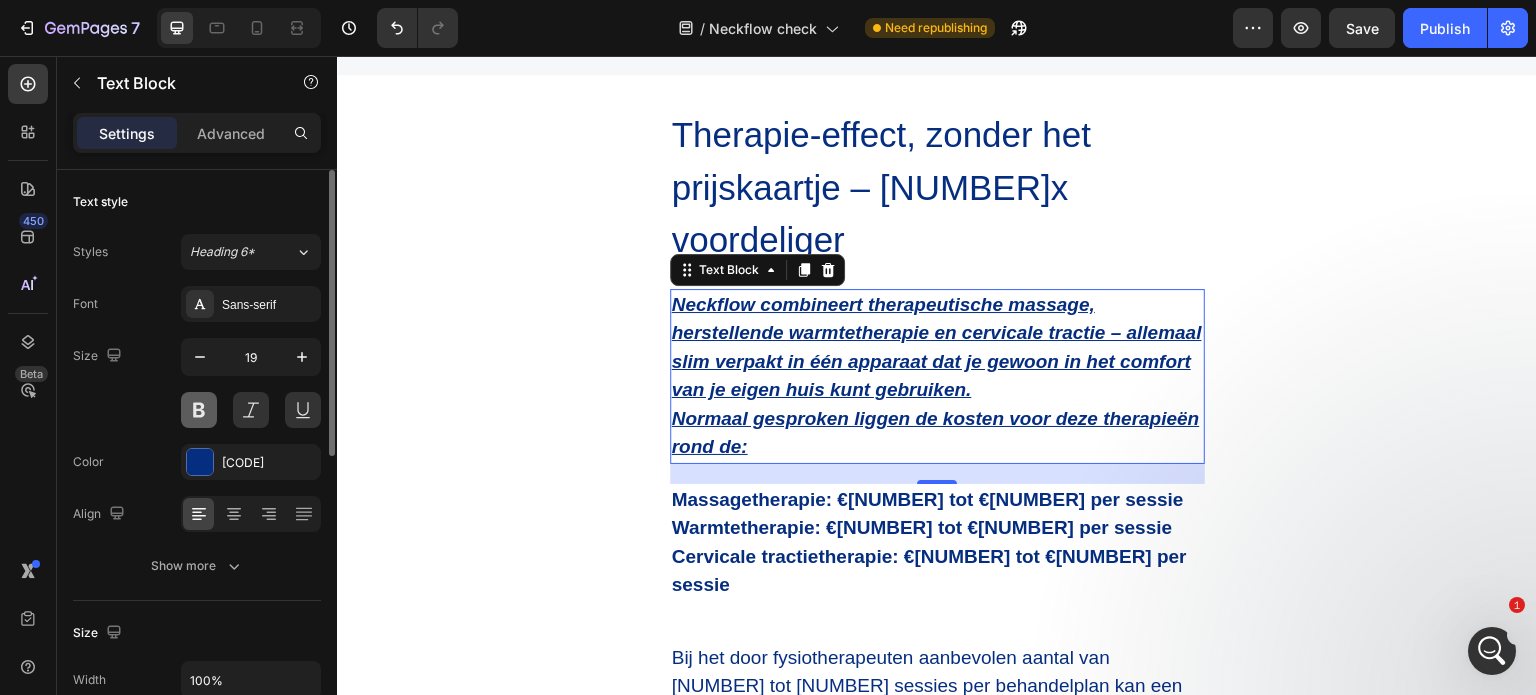 click at bounding box center (199, 410) 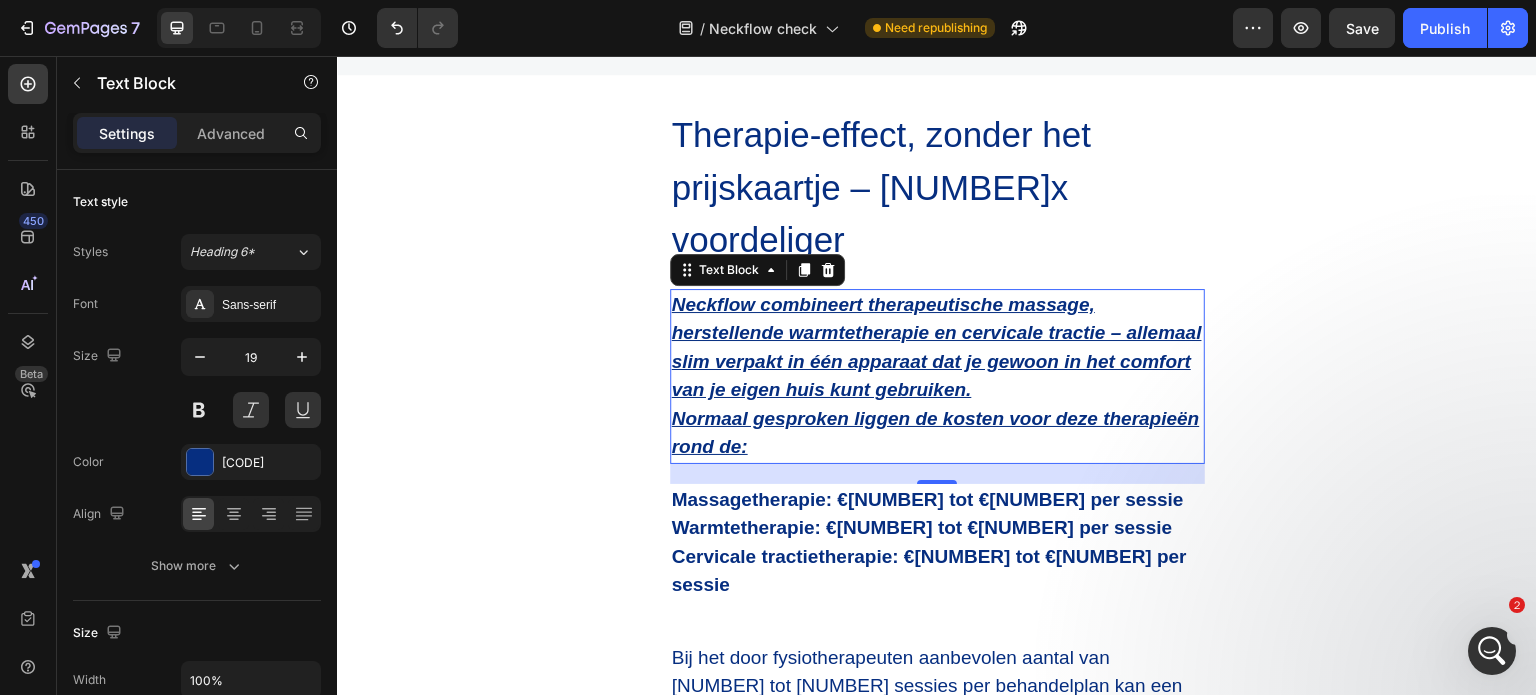 click on "Normaal gesproken liggen de kosten voor deze therapieën rond de:" at bounding box center [936, 433] 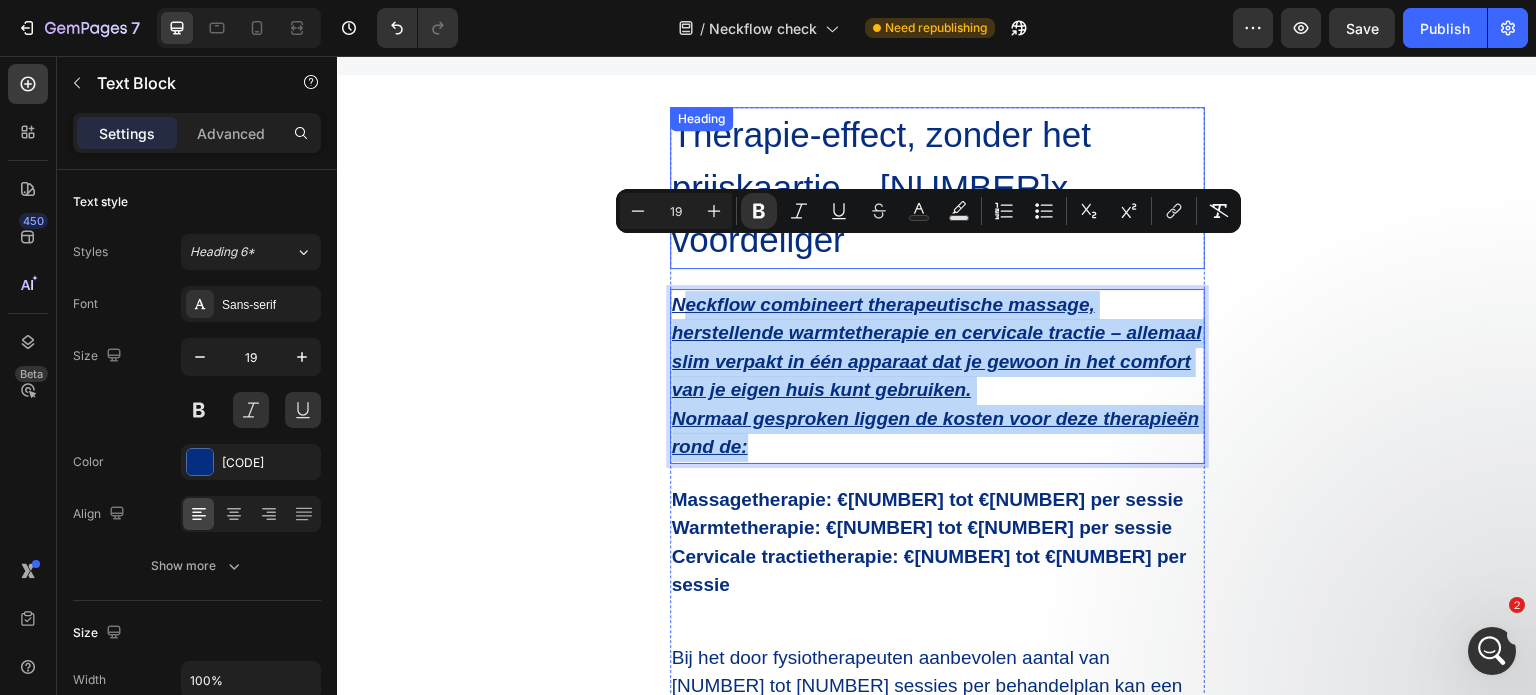drag, startPoint x: 757, startPoint y: 395, endPoint x: 1011, endPoint y: 273, distance: 281.78006 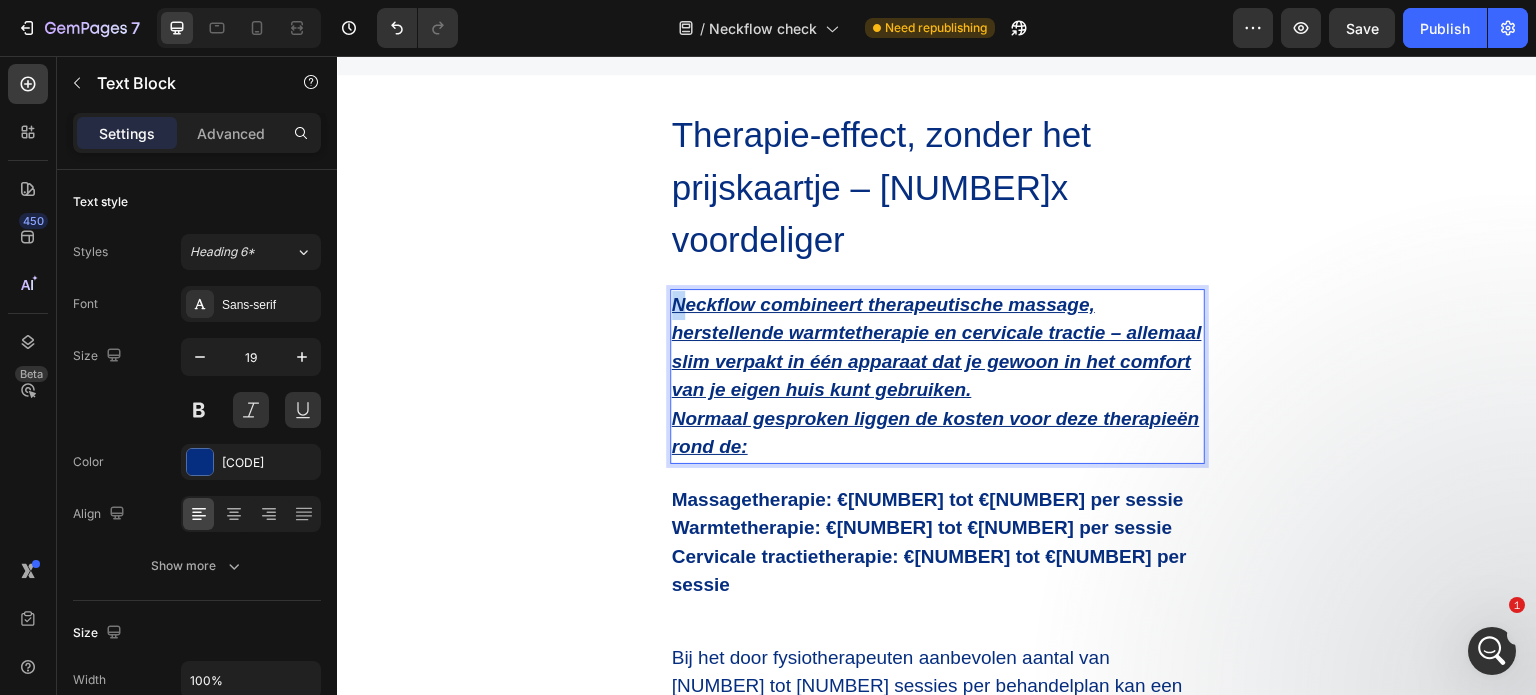 drag, startPoint x: 679, startPoint y: 243, endPoint x: 662, endPoint y: 243, distance: 17 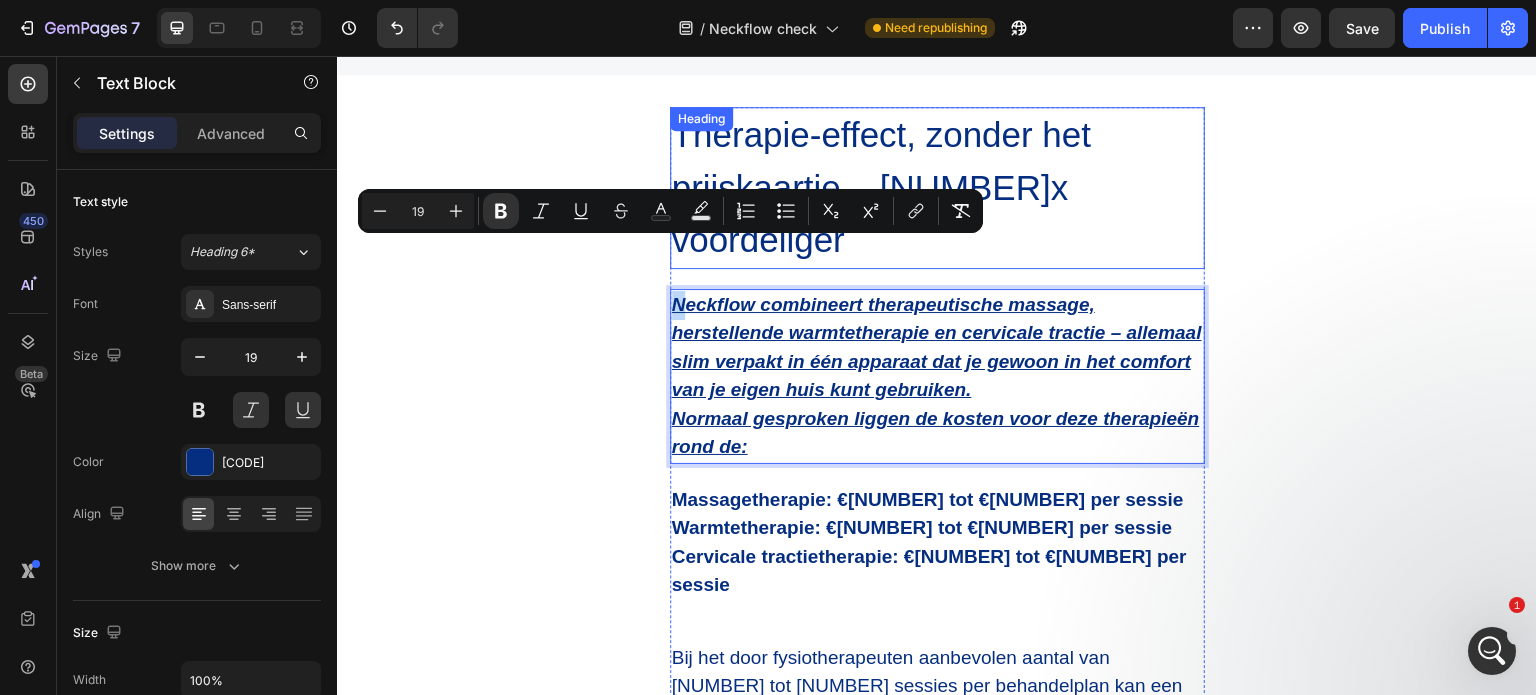 click on "Therapie-effect, zonder het prijskaartje – 28x voordeliger" at bounding box center [937, 188] 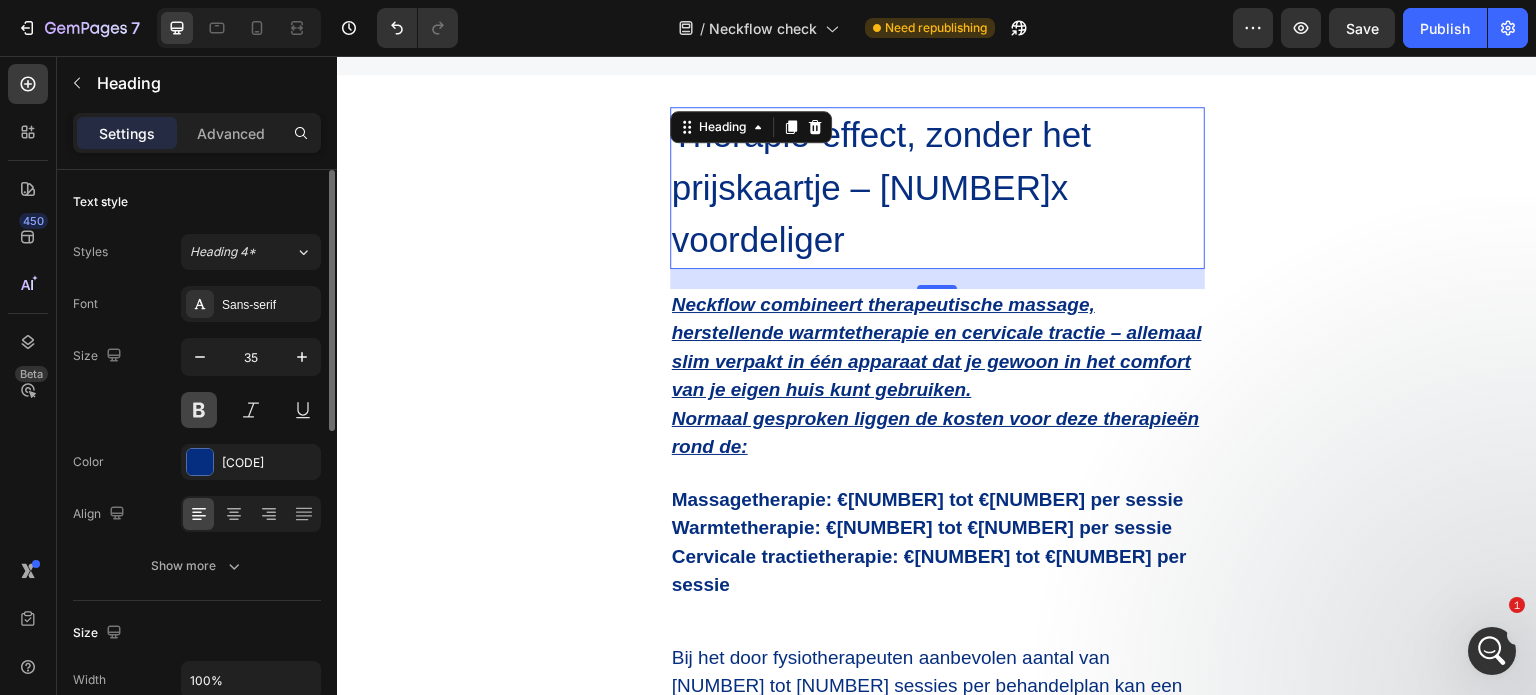 click at bounding box center [199, 410] 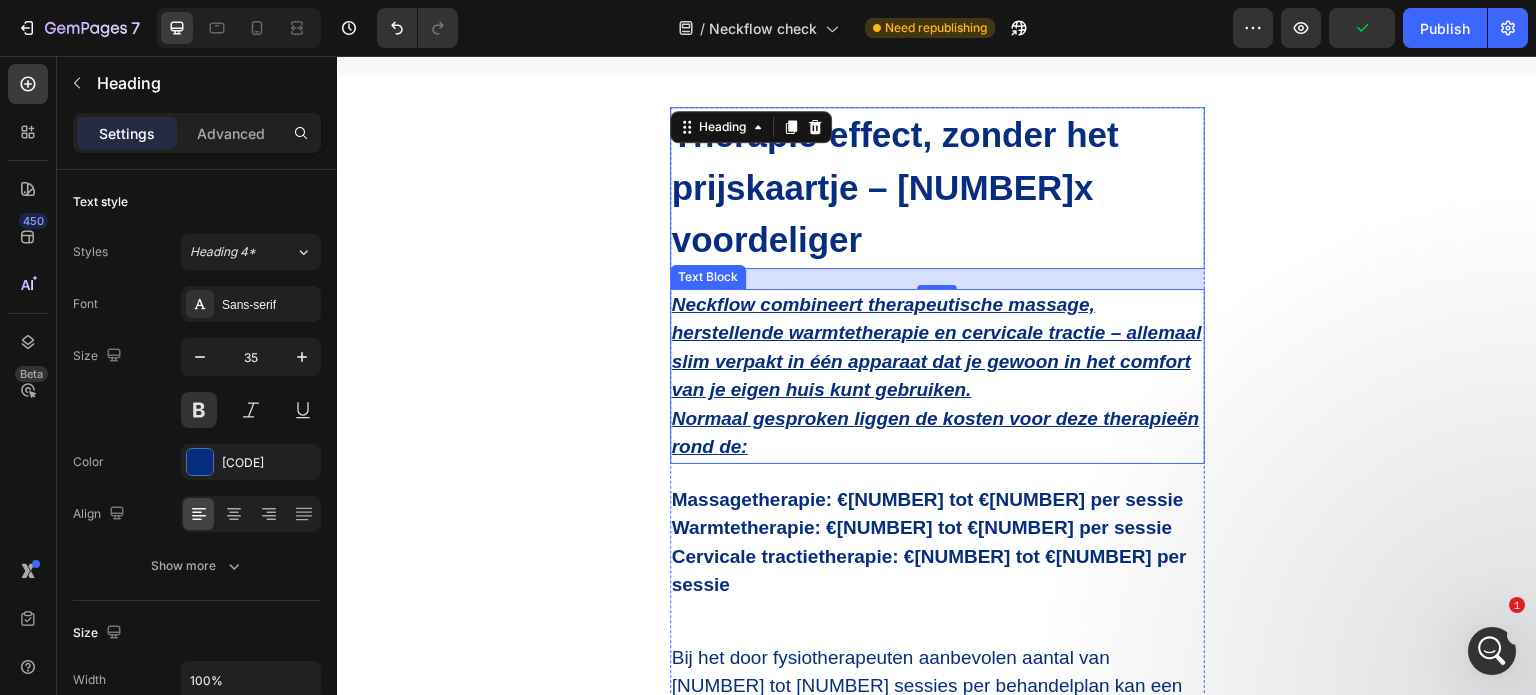 click on "Normaal gesproken liggen de kosten voor deze therapieën rond de:" at bounding box center (937, 433) 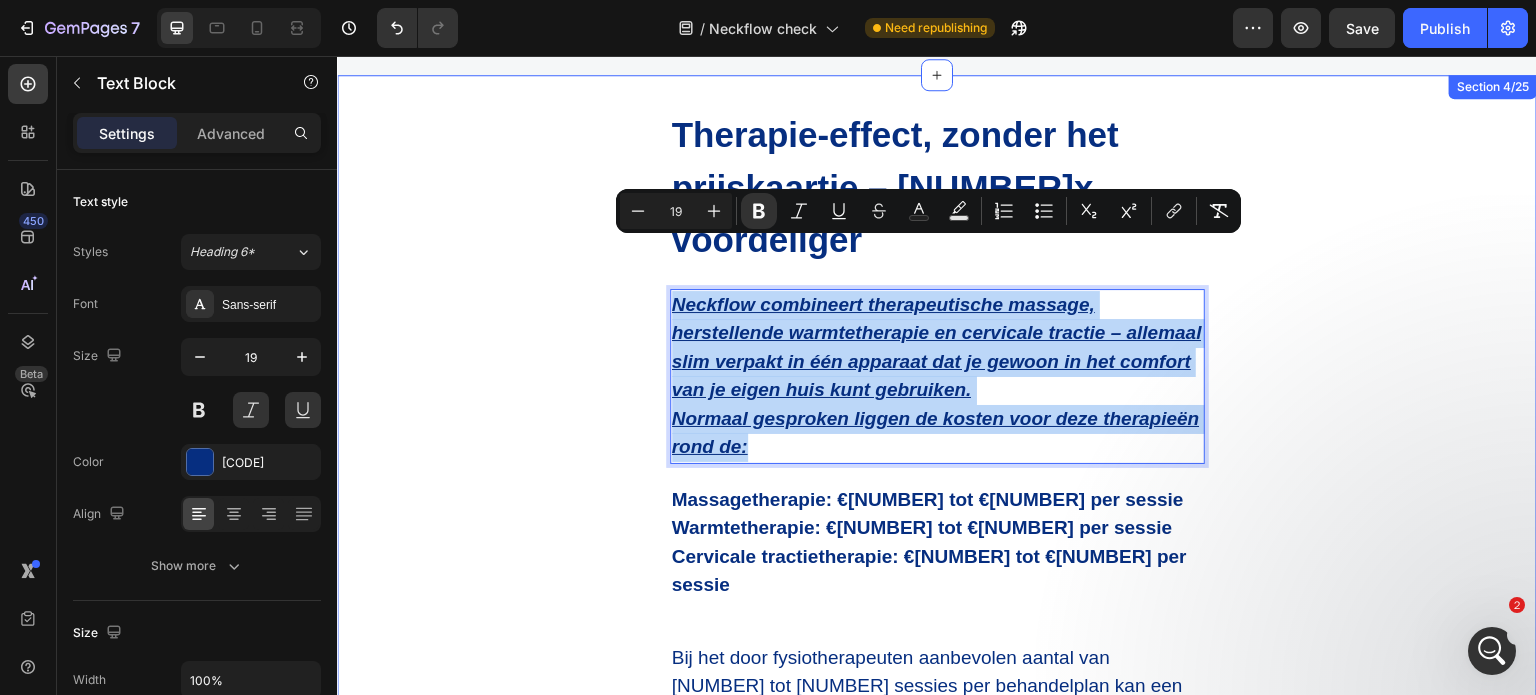 drag, startPoint x: 748, startPoint y: 393, endPoint x: 657, endPoint y: 255, distance: 165.30275 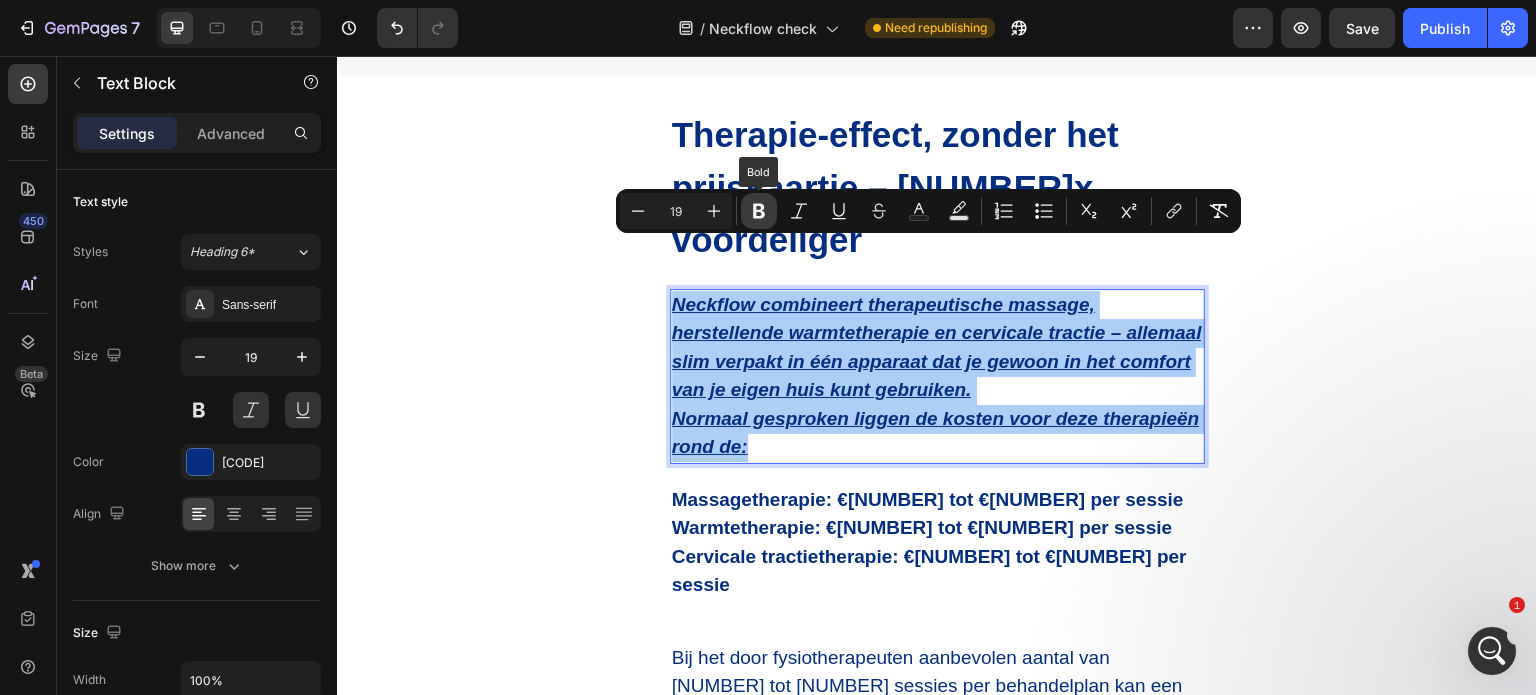click 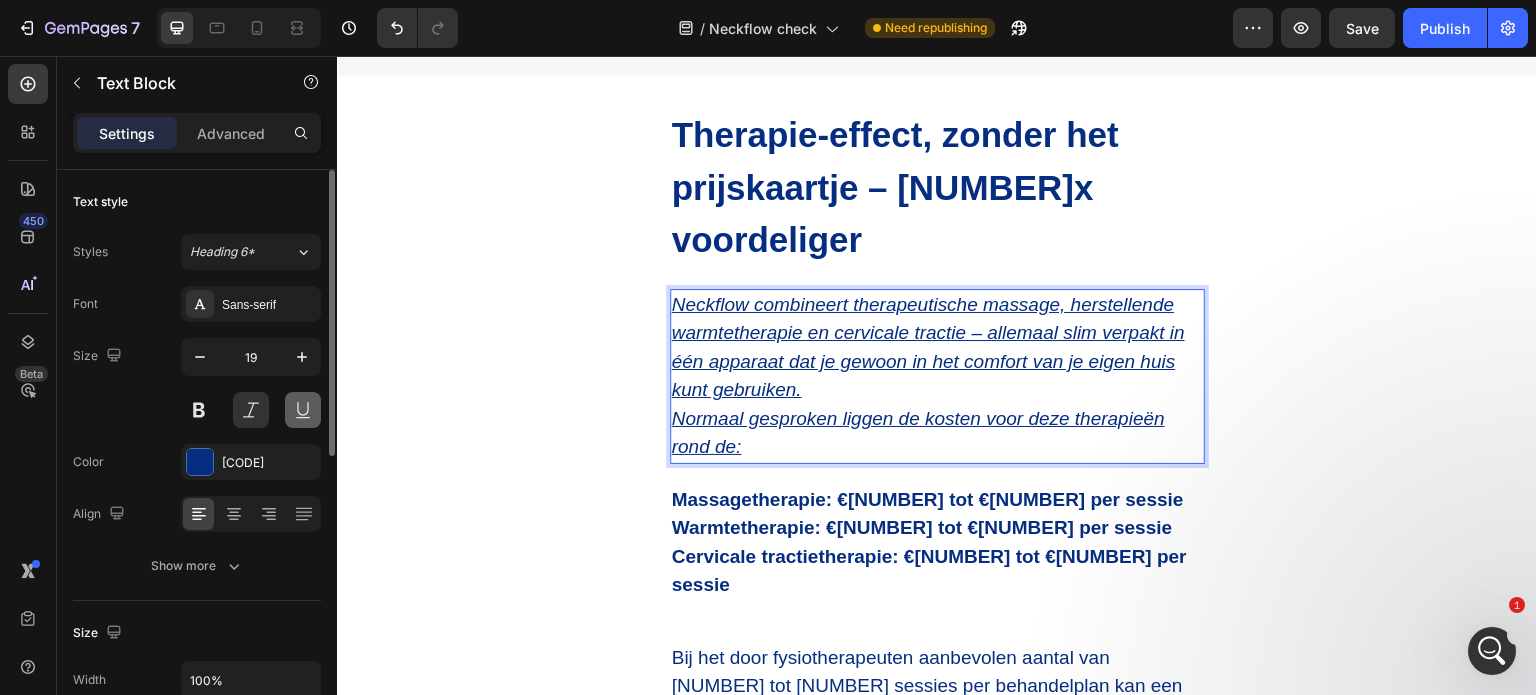 click at bounding box center [303, 410] 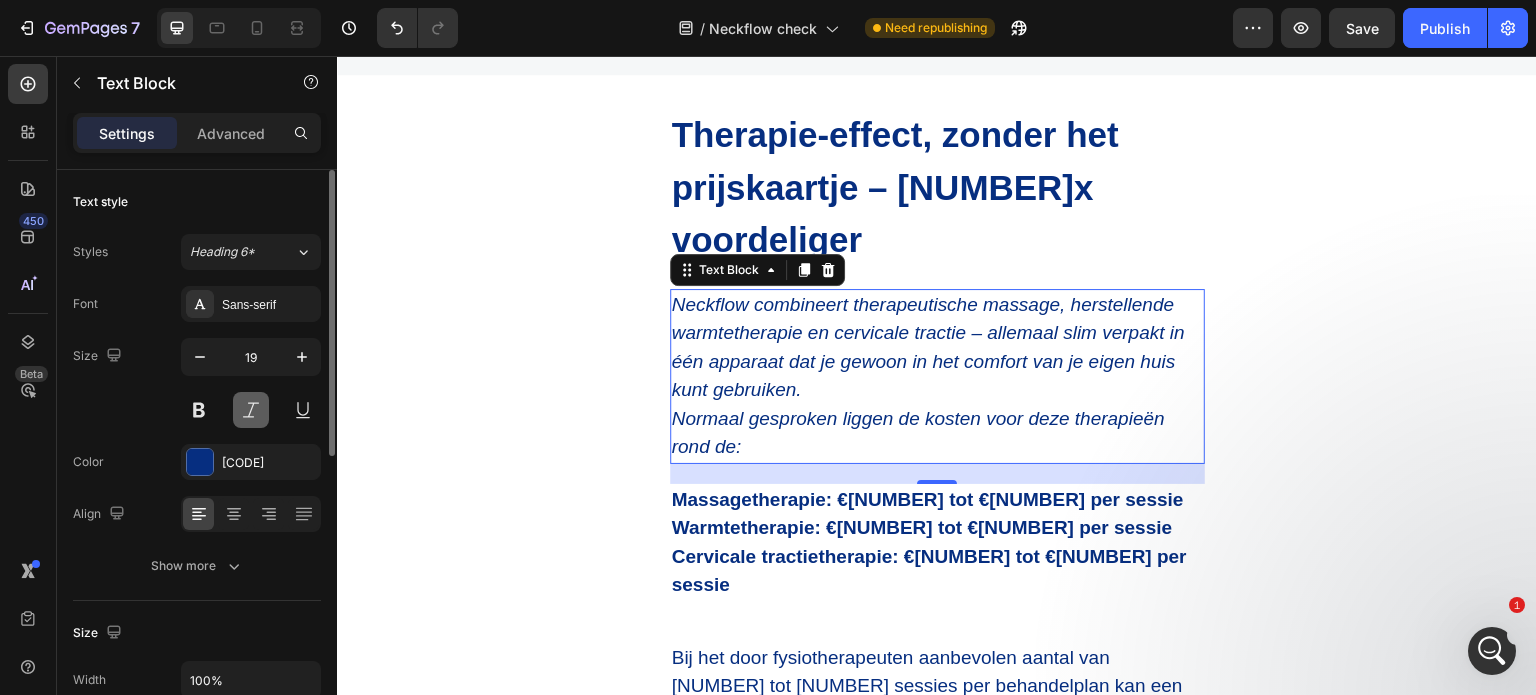 click at bounding box center [251, 410] 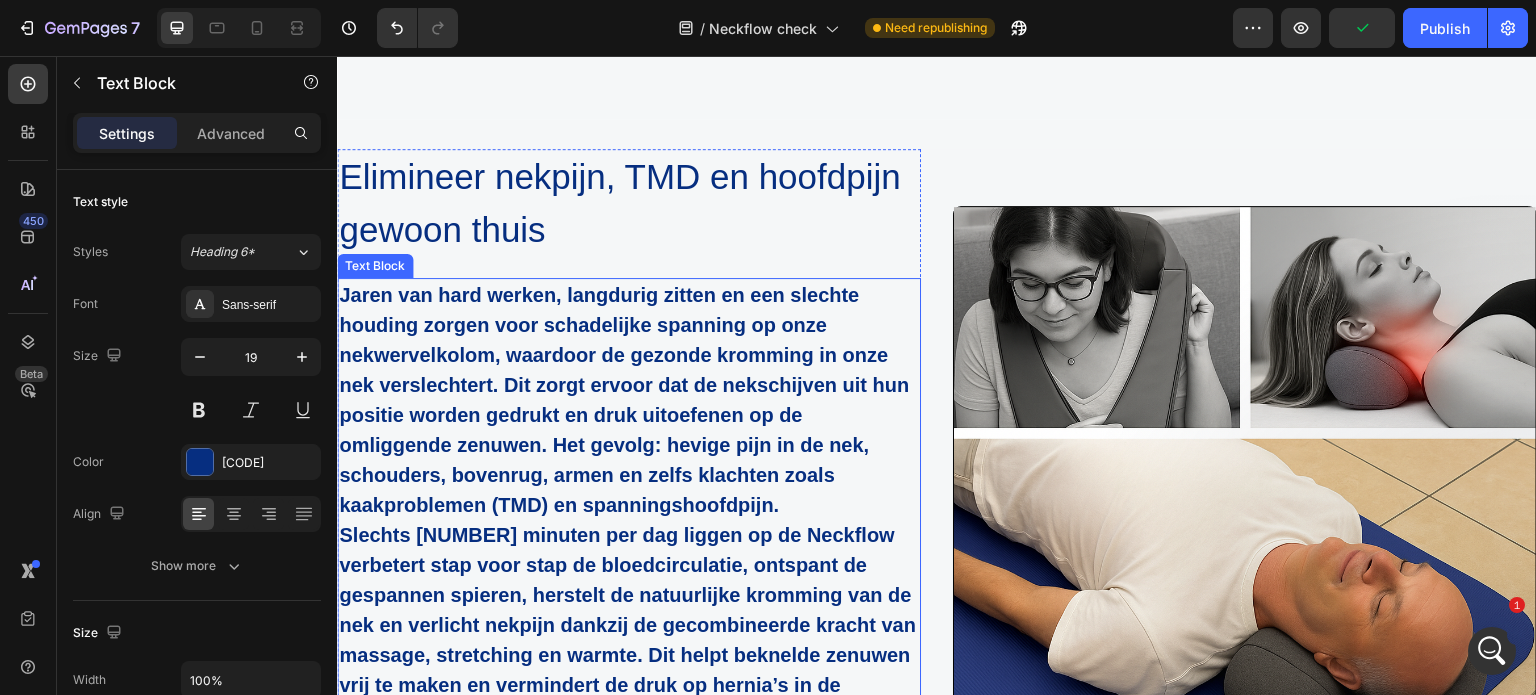 scroll, scrollTop: 3600, scrollLeft: 0, axis: vertical 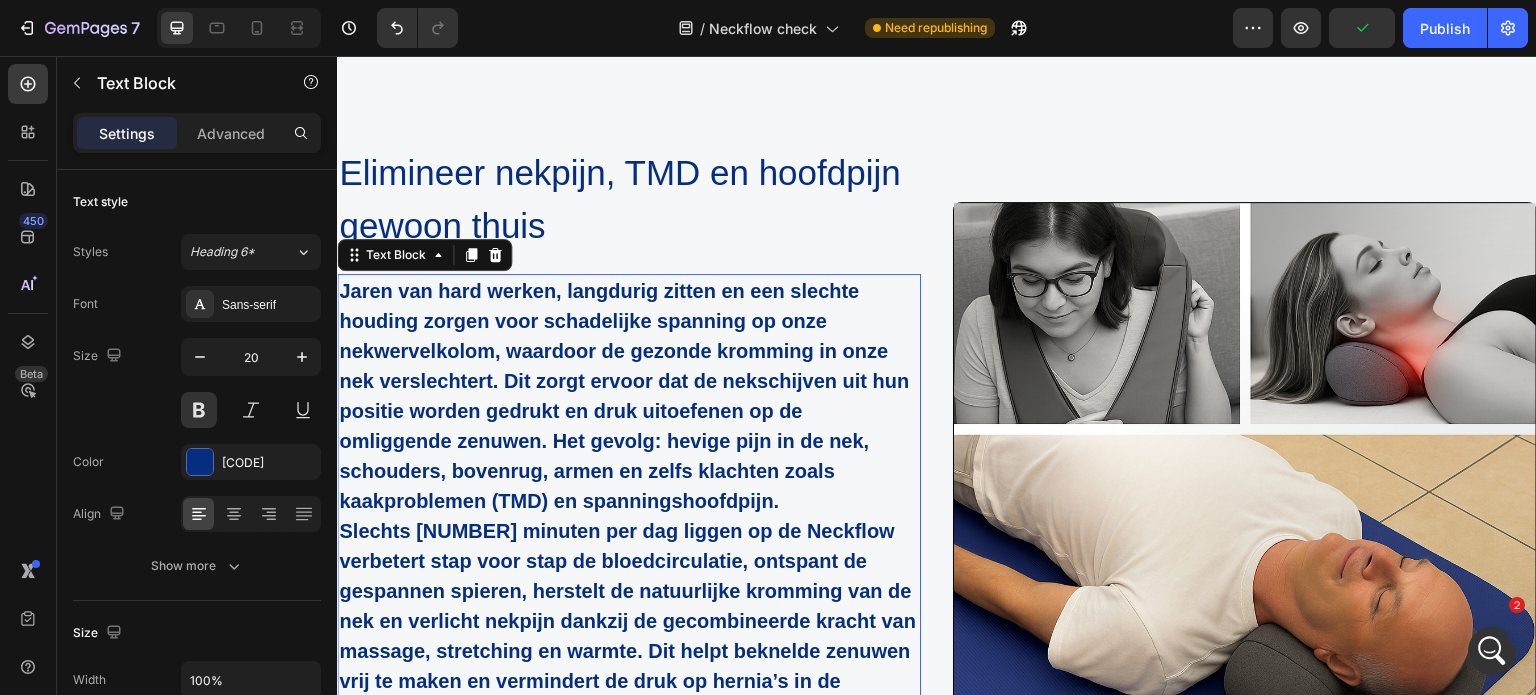 click on "Jaren van hard werken, langdurig zitten en een slechte houding zorgen voor schadelijke spanning op onze nekwervelkolom, waardoor de gezonde kromming in onze nek verslechtert. Dit zorgt ervoor dat de nekschijven uit hun positie worden gedrukt en druk uitoefenen op de omliggende zenuwen. Het gevolg: hevige pijn in de nek, schouders, bovenrug, armen en zelfs klachten zoals kaakproblemen (TMD) en spanningshoofdpijn." at bounding box center [624, 396] 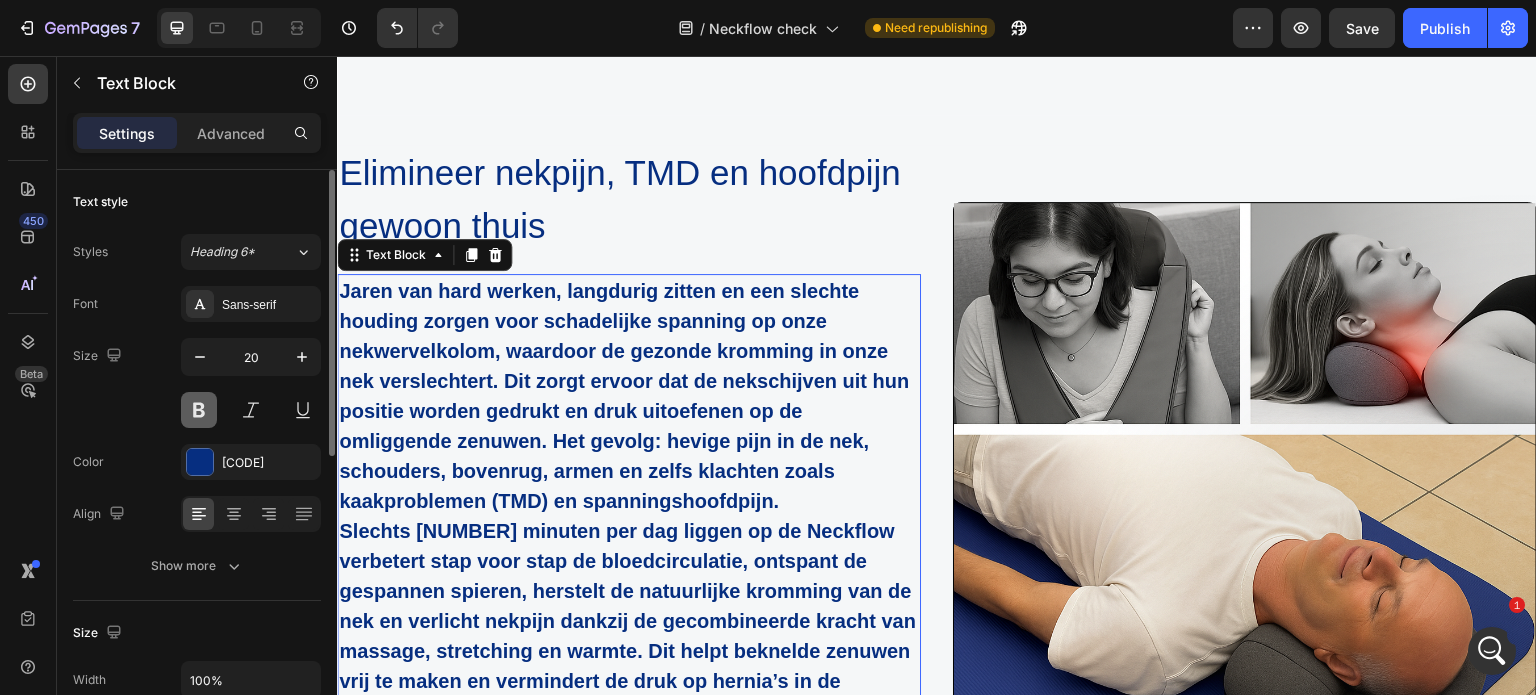 click at bounding box center [199, 410] 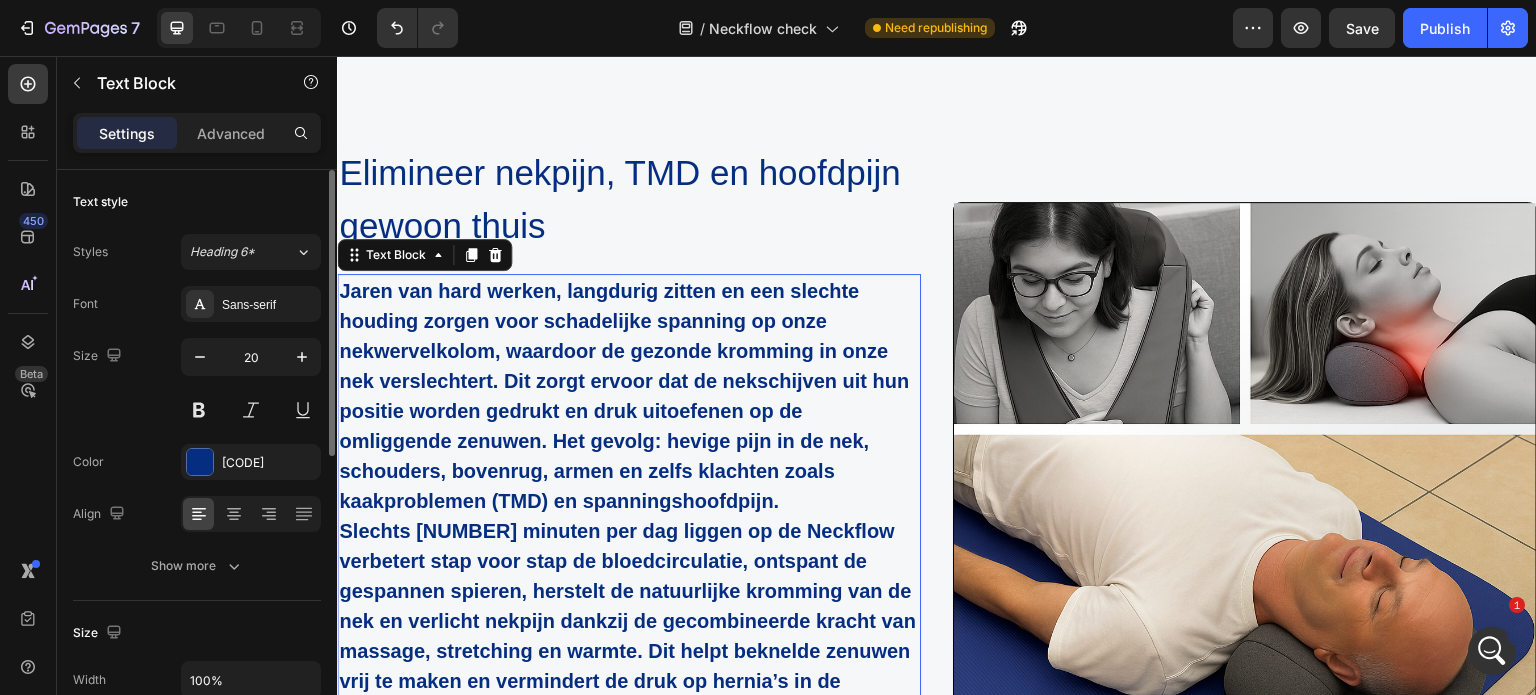 click 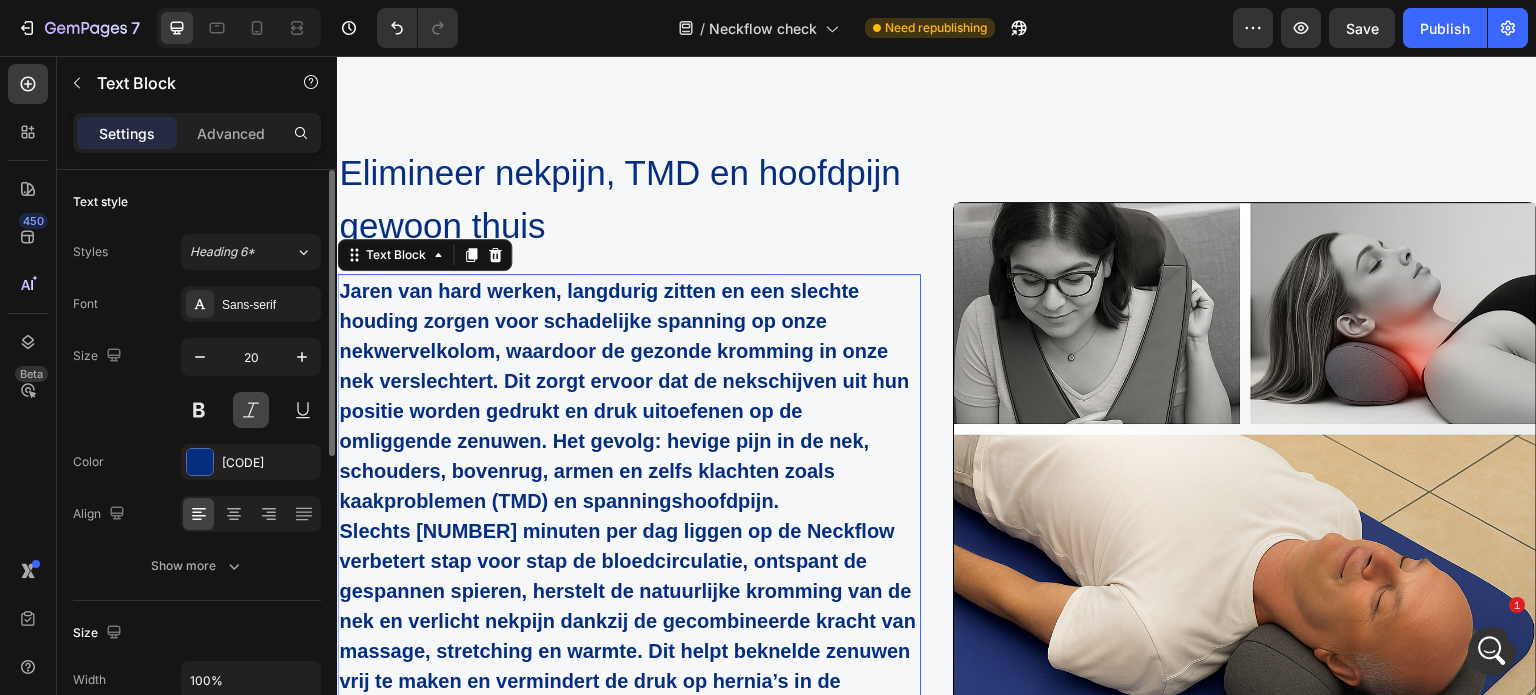 click at bounding box center [251, 410] 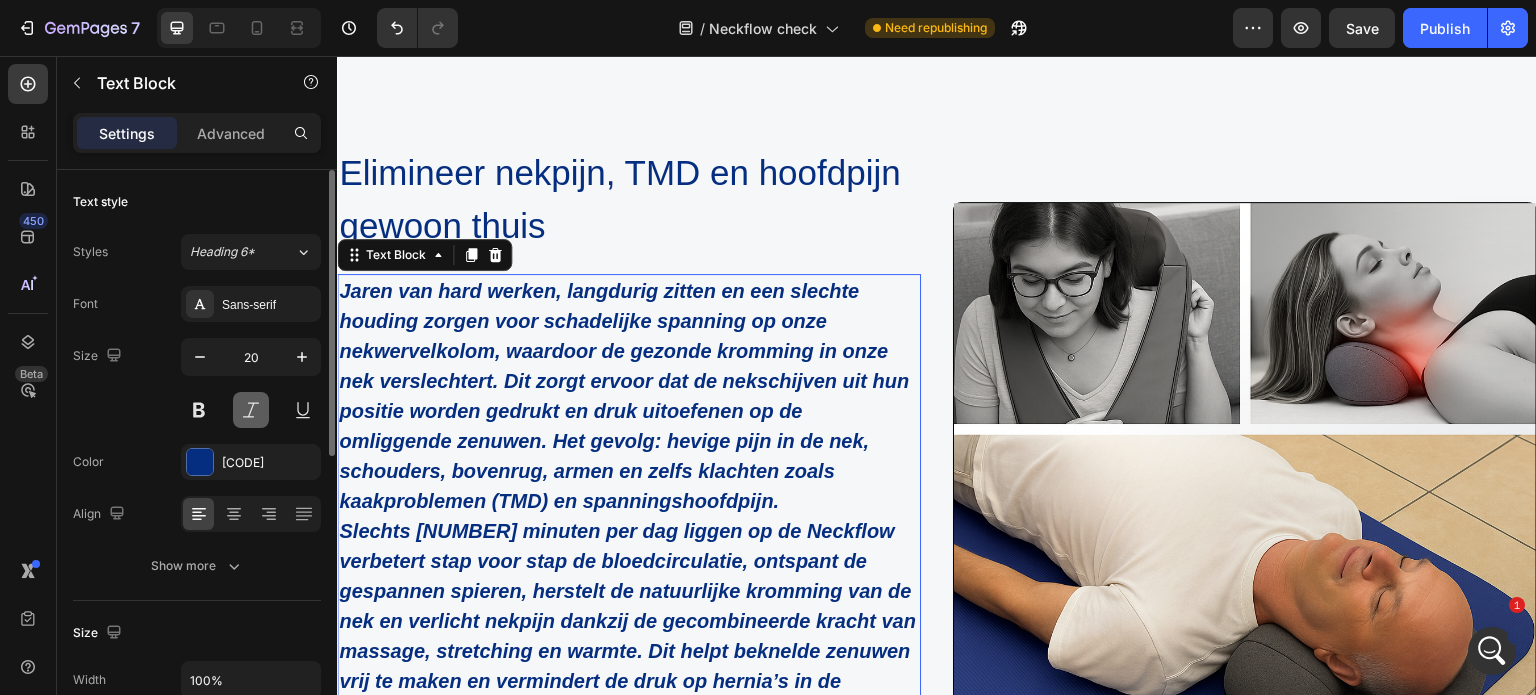 click at bounding box center (251, 410) 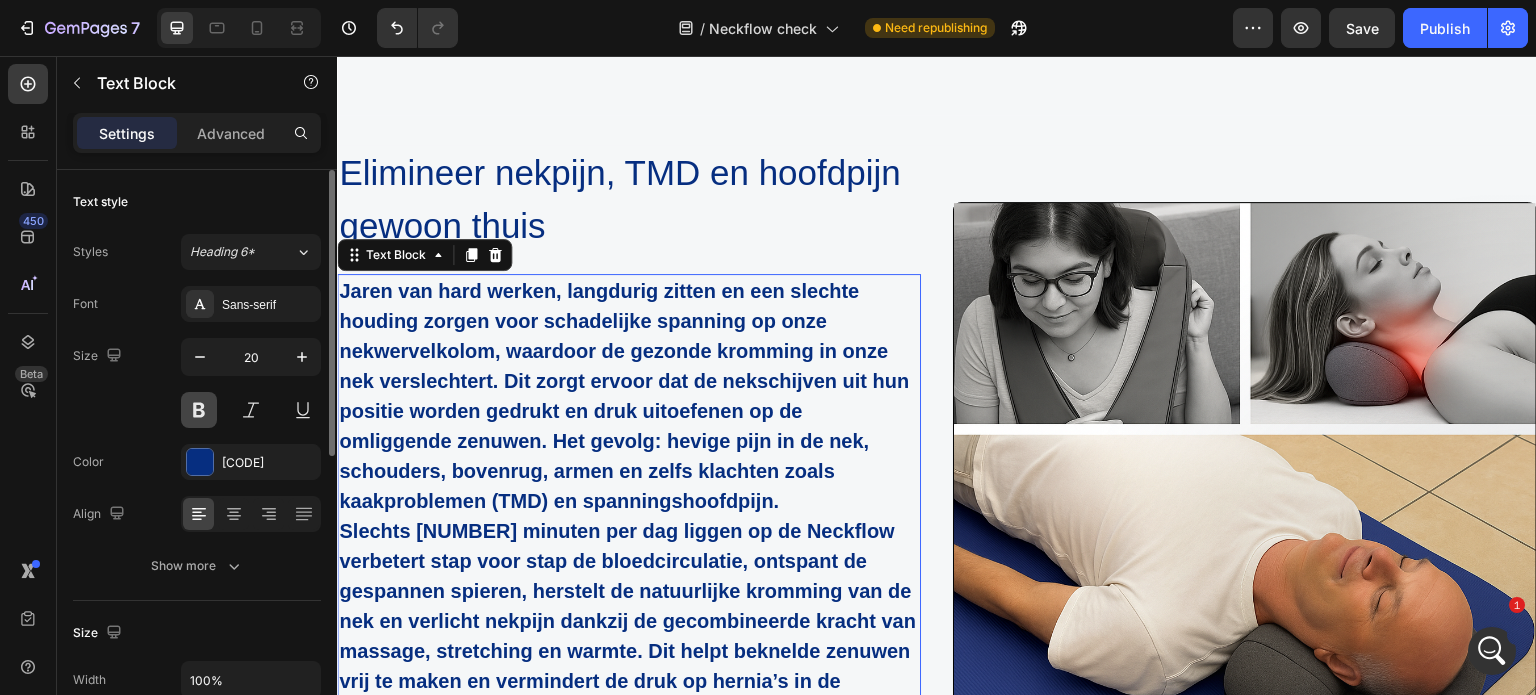 click at bounding box center [199, 410] 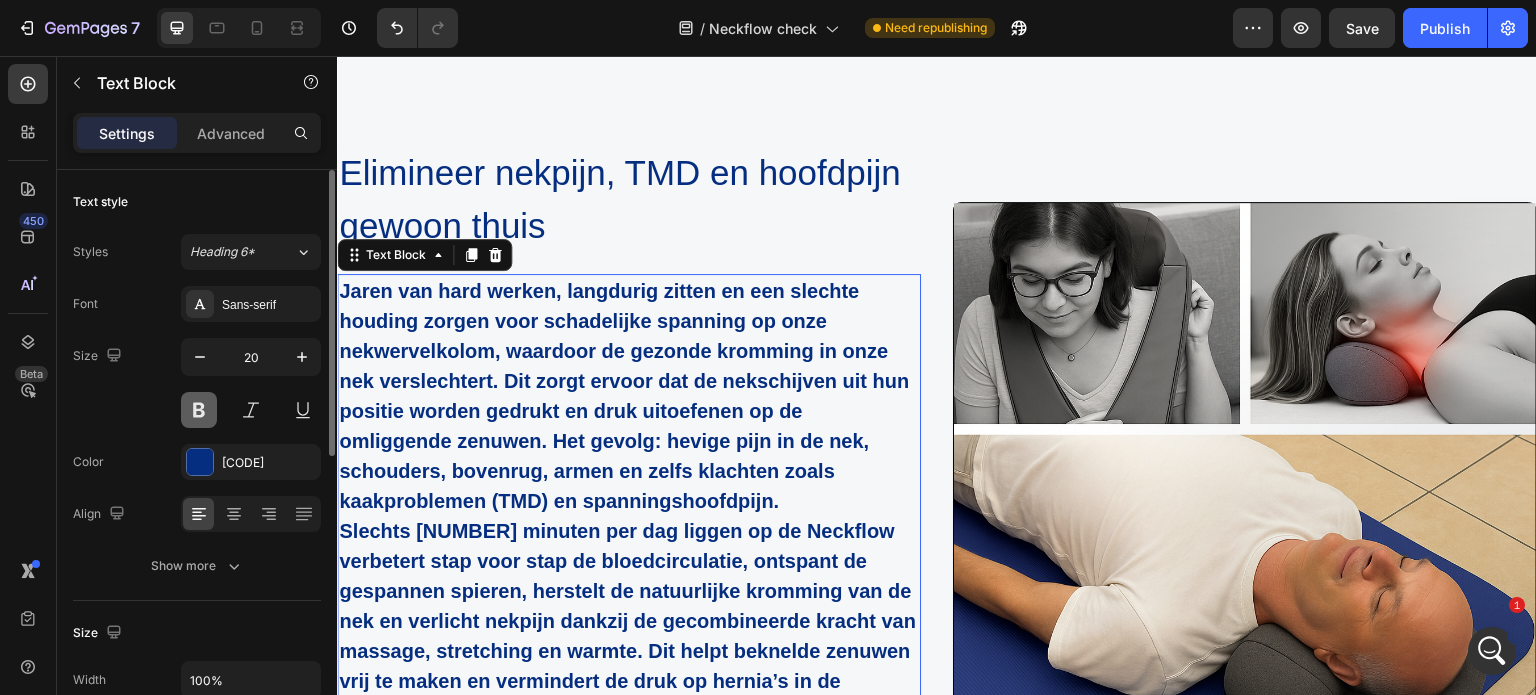 click at bounding box center (199, 410) 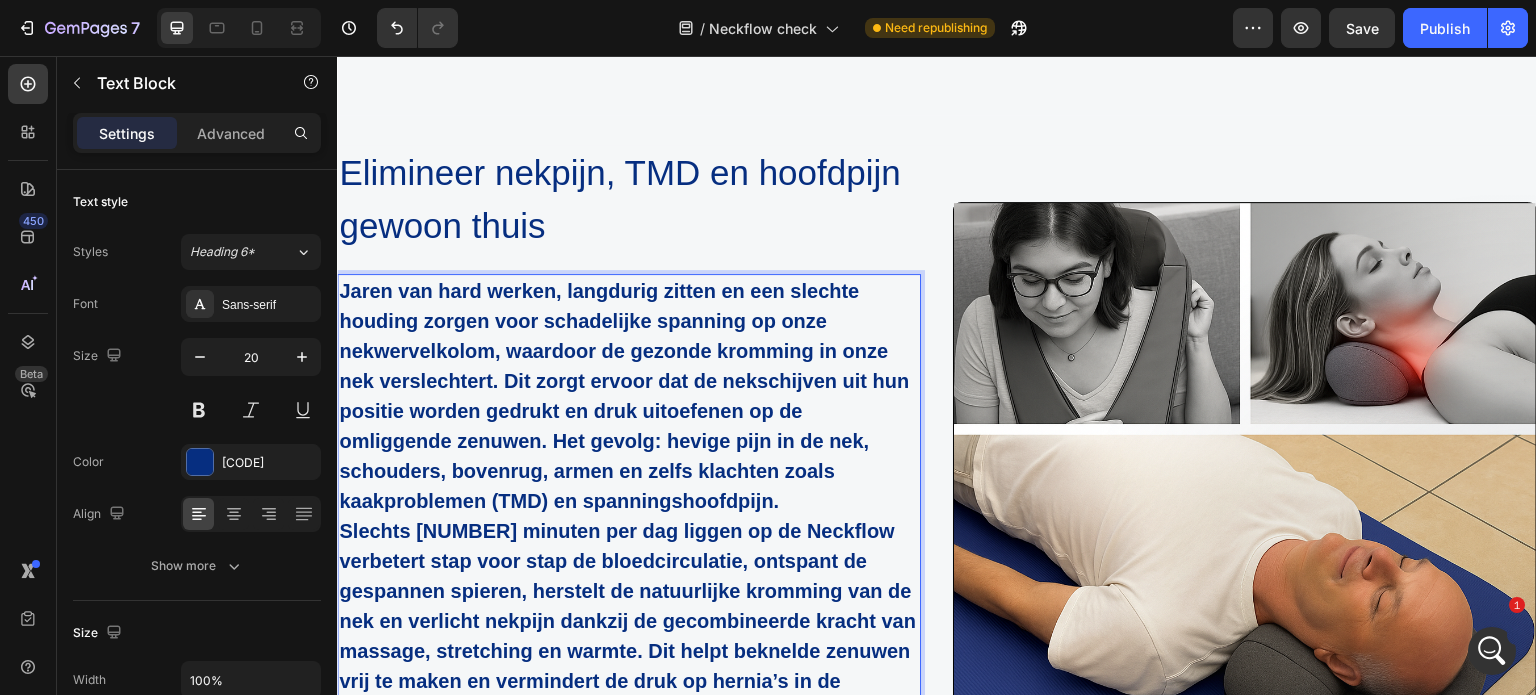 click on "Slechts 15 minuten per dag liggen op de Neckflow verbetert stap voor stap de bloedcirculatie, ontspant de gespannen spieren, herstelt de natuurlijke kromming van de nek en verlicht nekpijn dankzij de gecombineerde kracht van massage, stretching en warmte. Dit helpt beknelde zenuwen vrij te maken en vermindert de druk op hernia’s in de nekschijven. Het resultaat: een gezonde nek – en een glimlach – voor altijd." at bounding box center [627, 636] 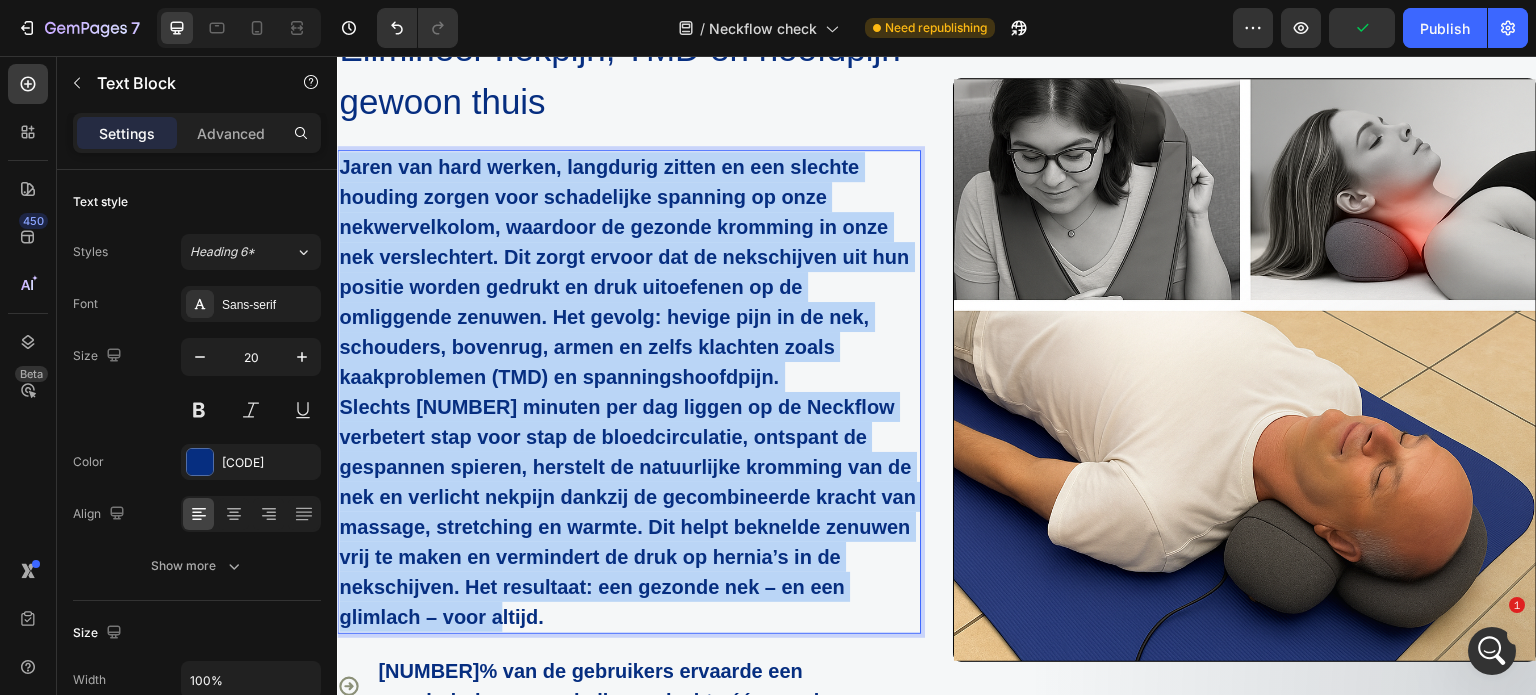 scroll, scrollTop: 3687, scrollLeft: 0, axis: vertical 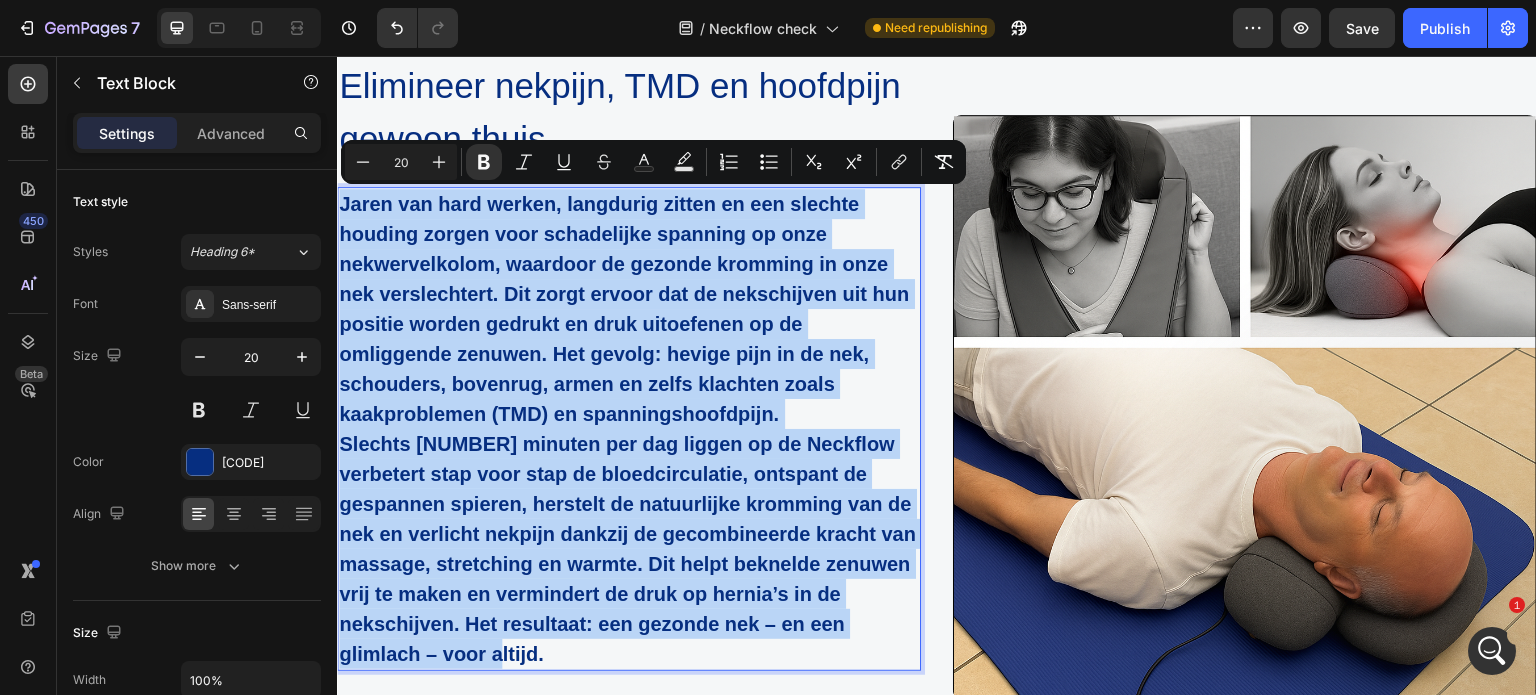 drag, startPoint x: 552, startPoint y: 434, endPoint x: 332, endPoint y: 204, distance: 318.2766 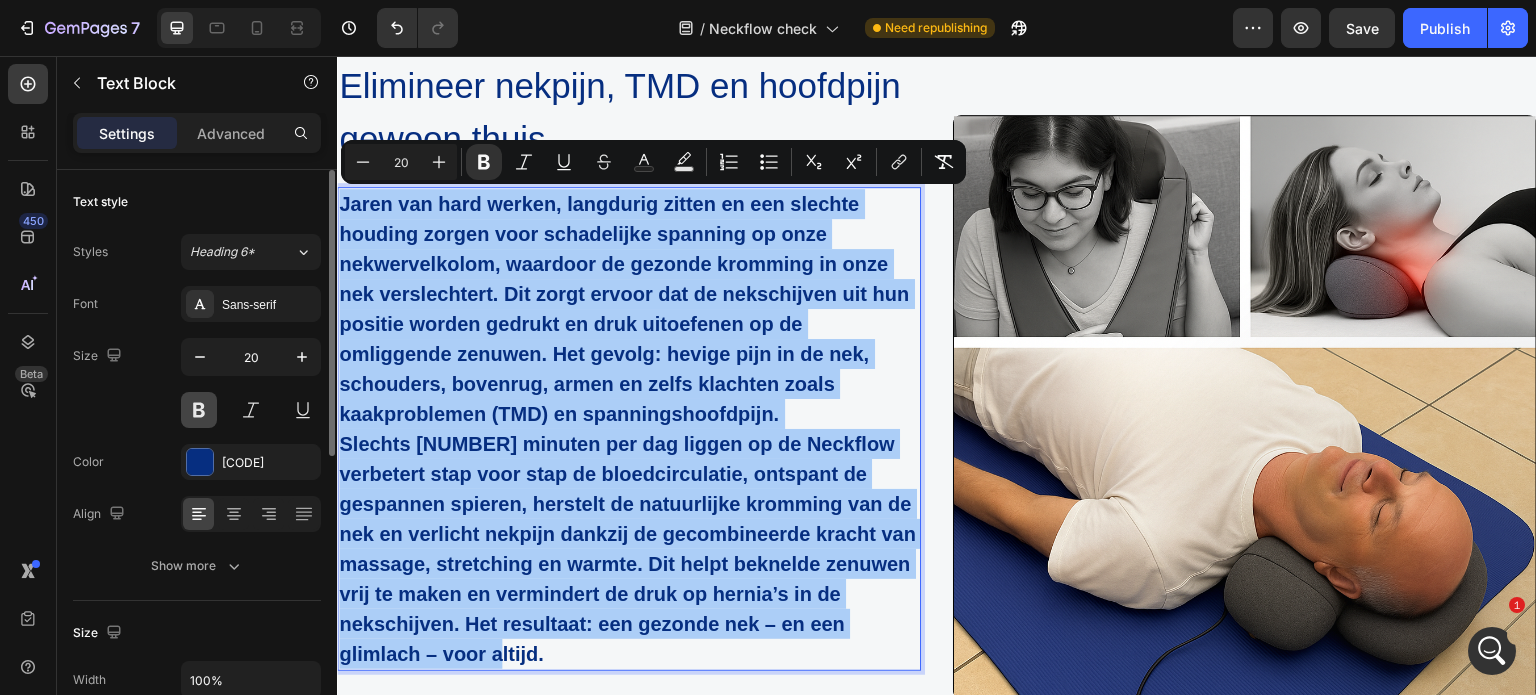 click at bounding box center (199, 410) 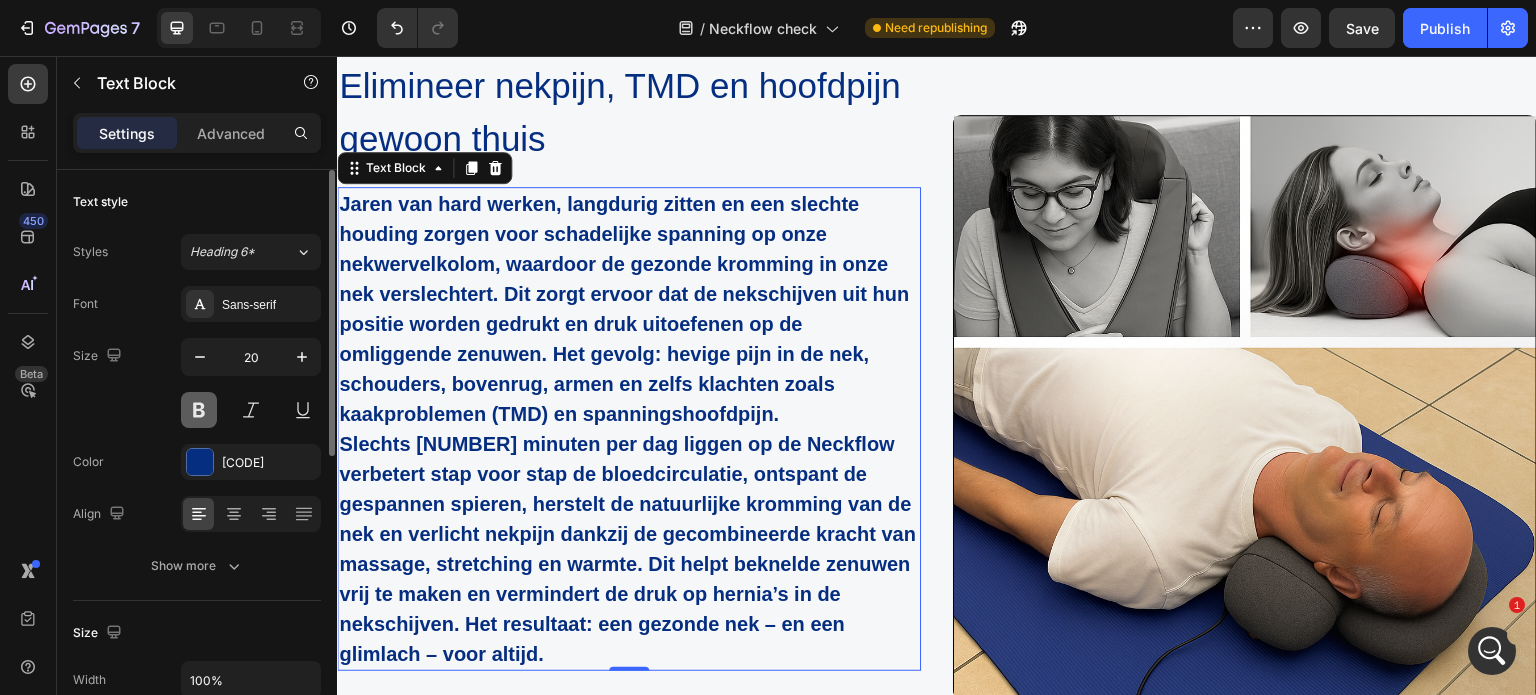 click at bounding box center (199, 410) 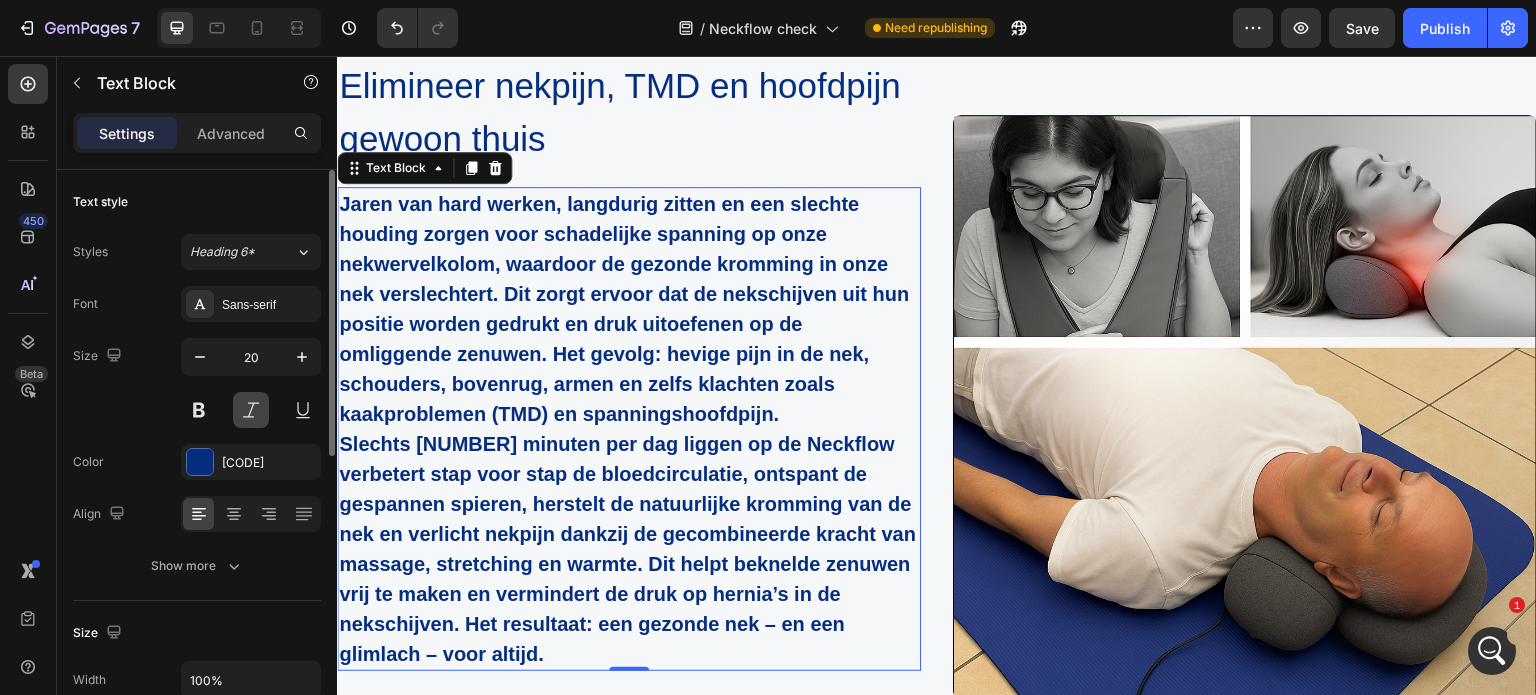 click at bounding box center (251, 410) 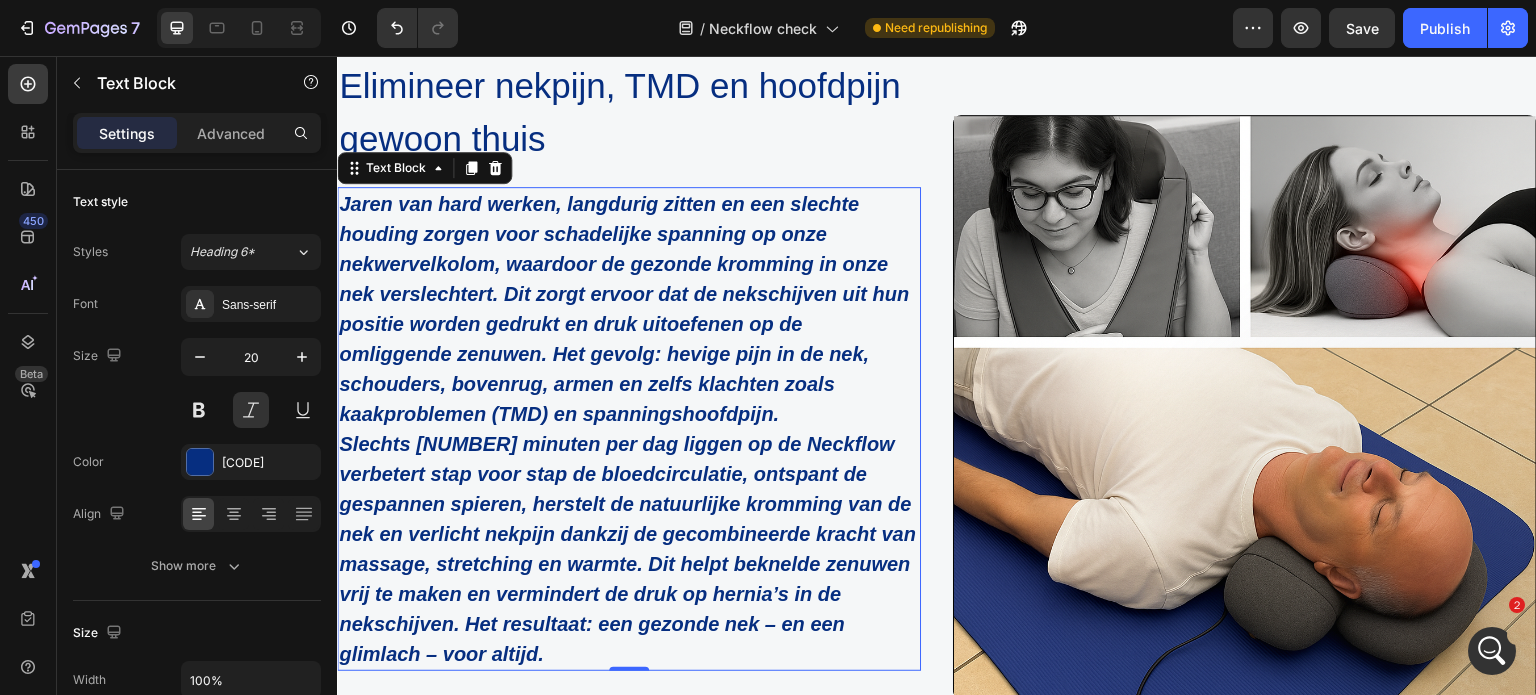 click on "Jaren van hard werken, langdurig zitten en een slechte houding zorgen voor schadelijke spanning op onze nekwervelkolom, waardoor de gezonde kromming in onze nek verslechtert. Dit zorgt ervoor dat de nekschijven uit hun positie worden gedrukt en druk uitoefenen op de omliggende zenuwen. Het gevolg: hevige pijn in de nek, schouders, bovenrug, armen en zelfs klachten zoals kaakproblemen (TMD) en spanningshoofdpijn." at bounding box center (624, 309) 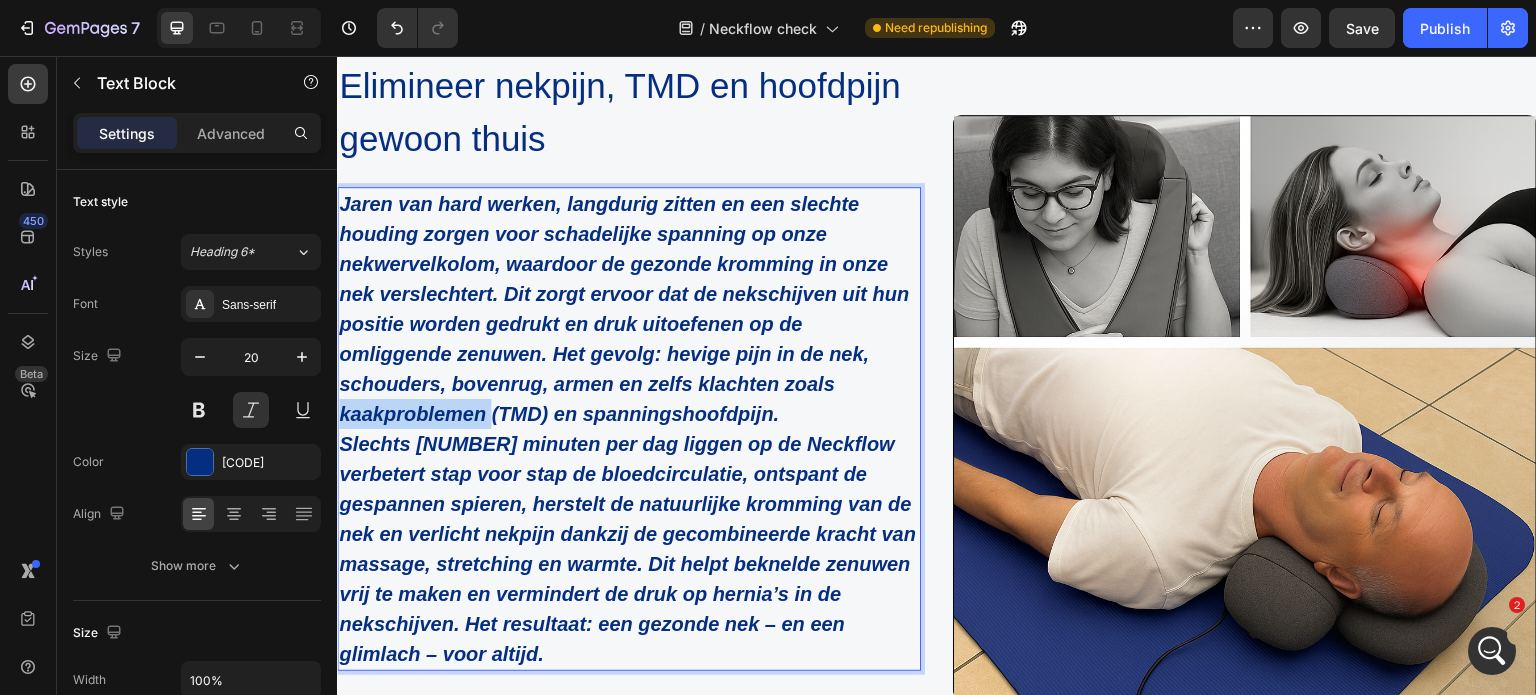 click on "Jaren van hard werken, langdurig zitten en een slechte houding zorgen voor schadelijke spanning op onze nekwervelkolom, waardoor de gezonde kromming in onze nek verslechtert. Dit zorgt ervoor dat de nekschijven uit hun positie worden gedrukt en druk uitoefenen op de omliggende zenuwen. Het gevolg: hevige pijn in de nek, schouders, bovenrug, armen en zelfs klachten zoals kaakproblemen (TMD) en spanningshoofdpijn." at bounding box center (624, 309) 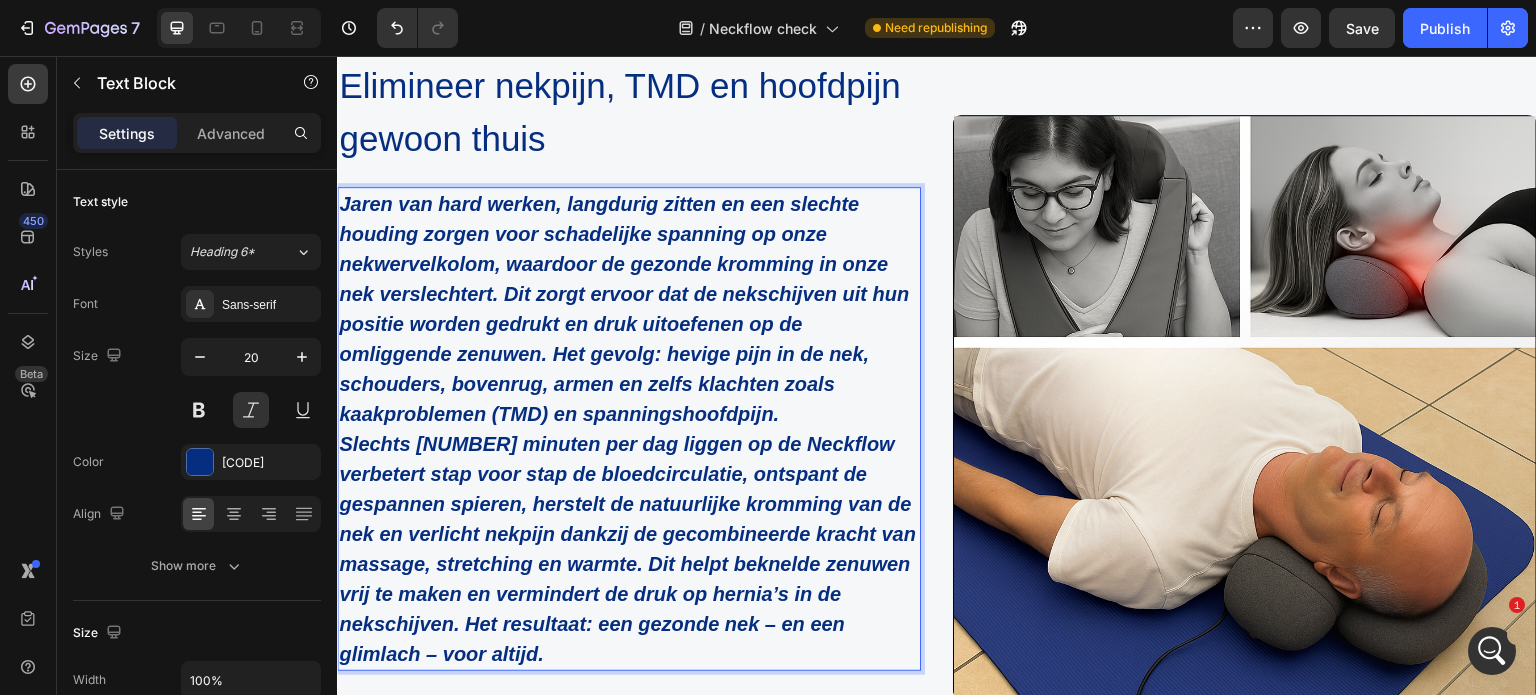 drag, startPoint x: 487, startPoint y: 420, endPoint x: 540, endPoint y: 438, distance: 55.97321 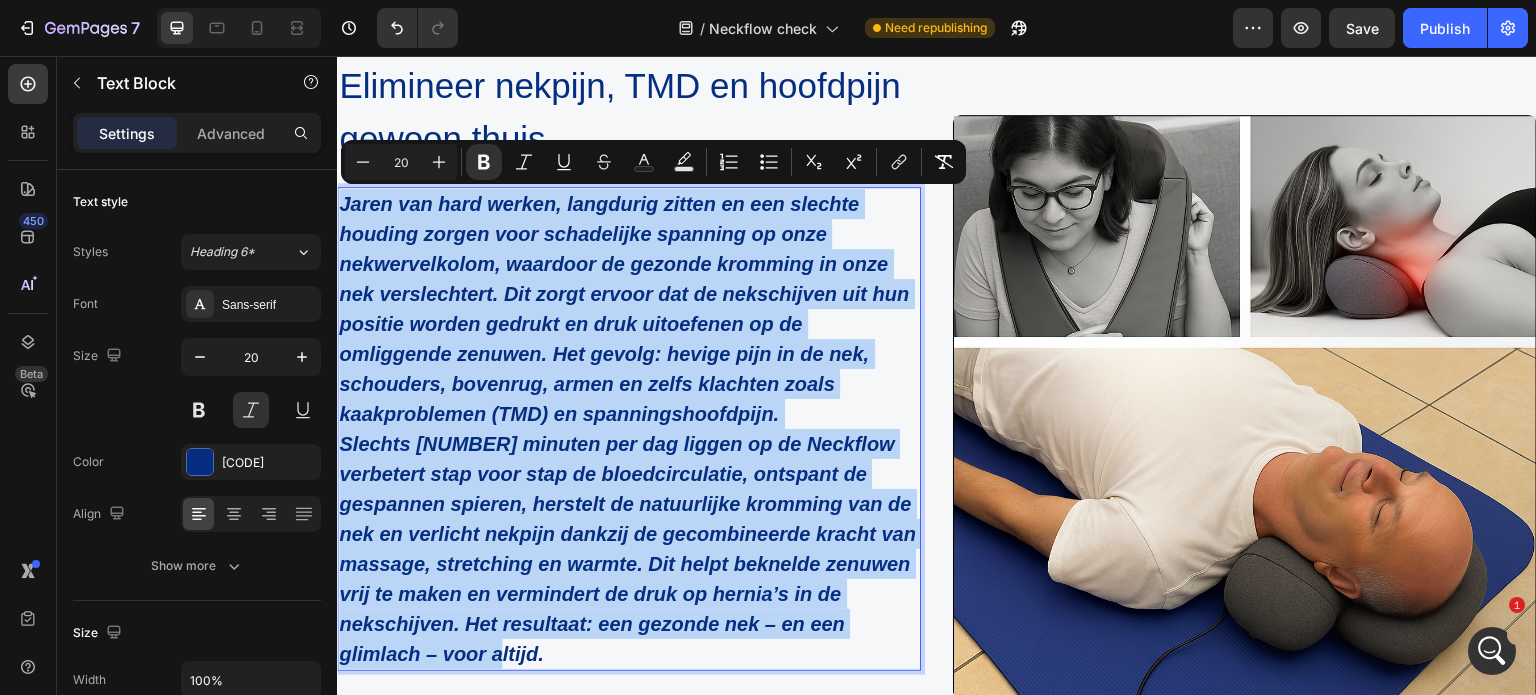 drag, startPoint x: 552, startPoint y: 657, endPoint x: 333, endPoint y: 187, distance: 518.51807 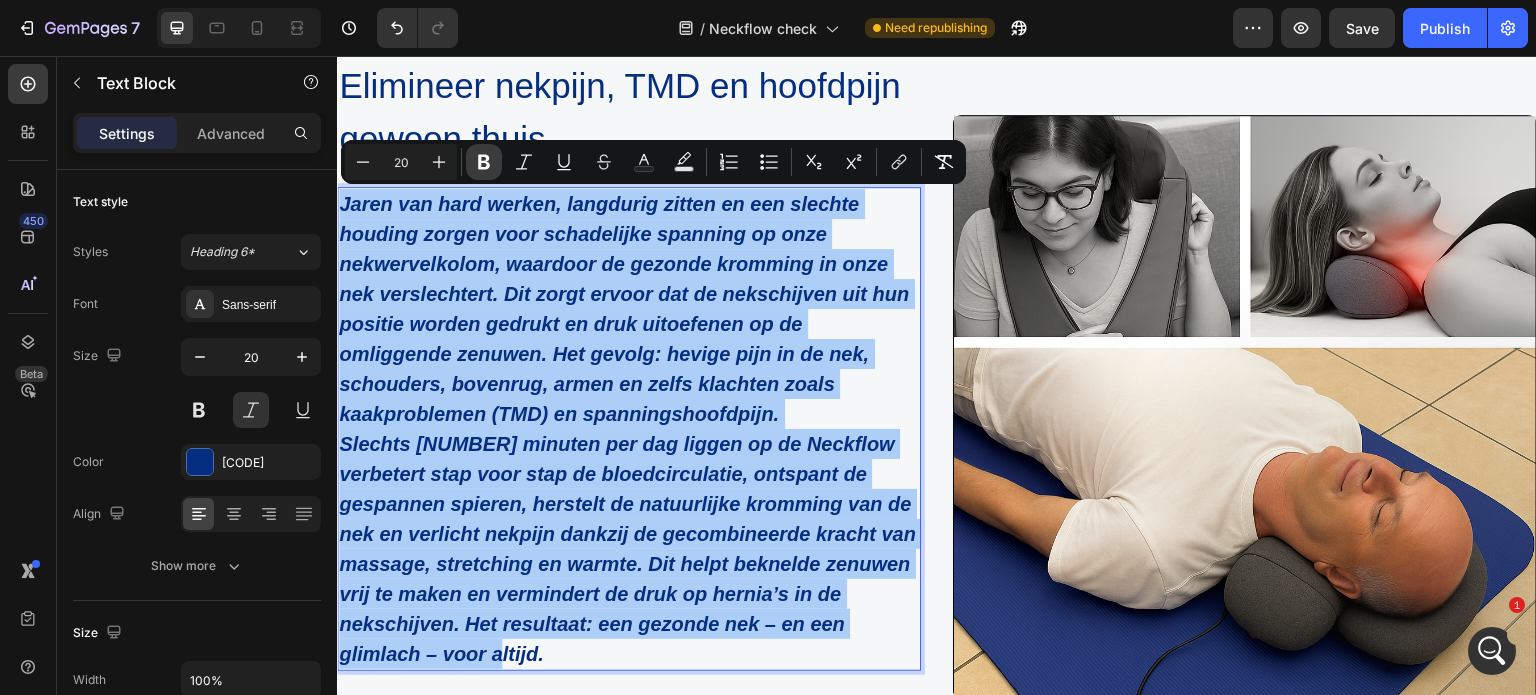 click 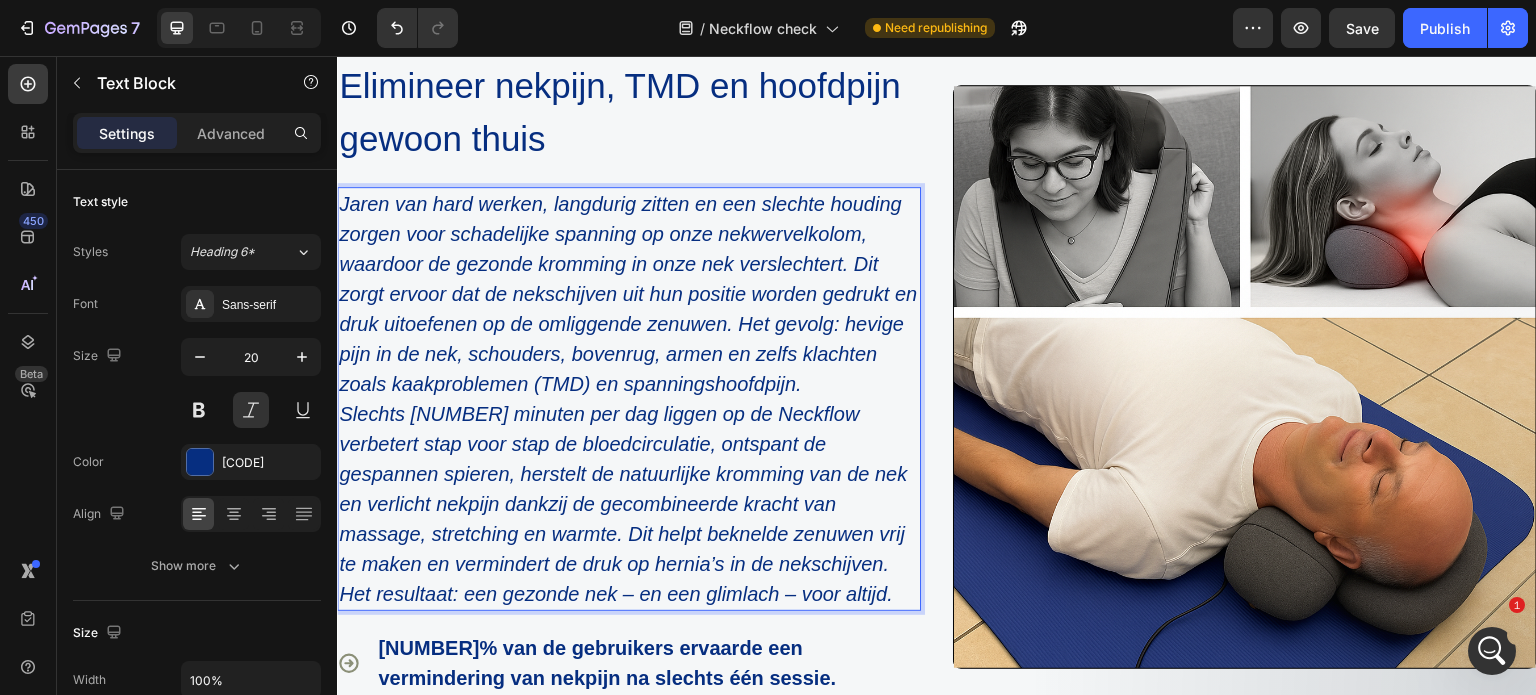 click on "Slechts 15 minuten per dag liggen op de Neckflow verbetert stap voor stap de bloedcirculatie, ontspant de gespannen spieren, herstelt de natuurlijke kromming van de nek en verlicht nekpijn dankzij de gecombineerde kracht van massage, stretching en warmte. Dit helpt beknelde zenuwen vrij te maken en vermindert de druk op hernia’s in de nekschijven. Het resultaat: een gezonde nek – en een glimlach – voor altijd." at bounding box center (629, 504) 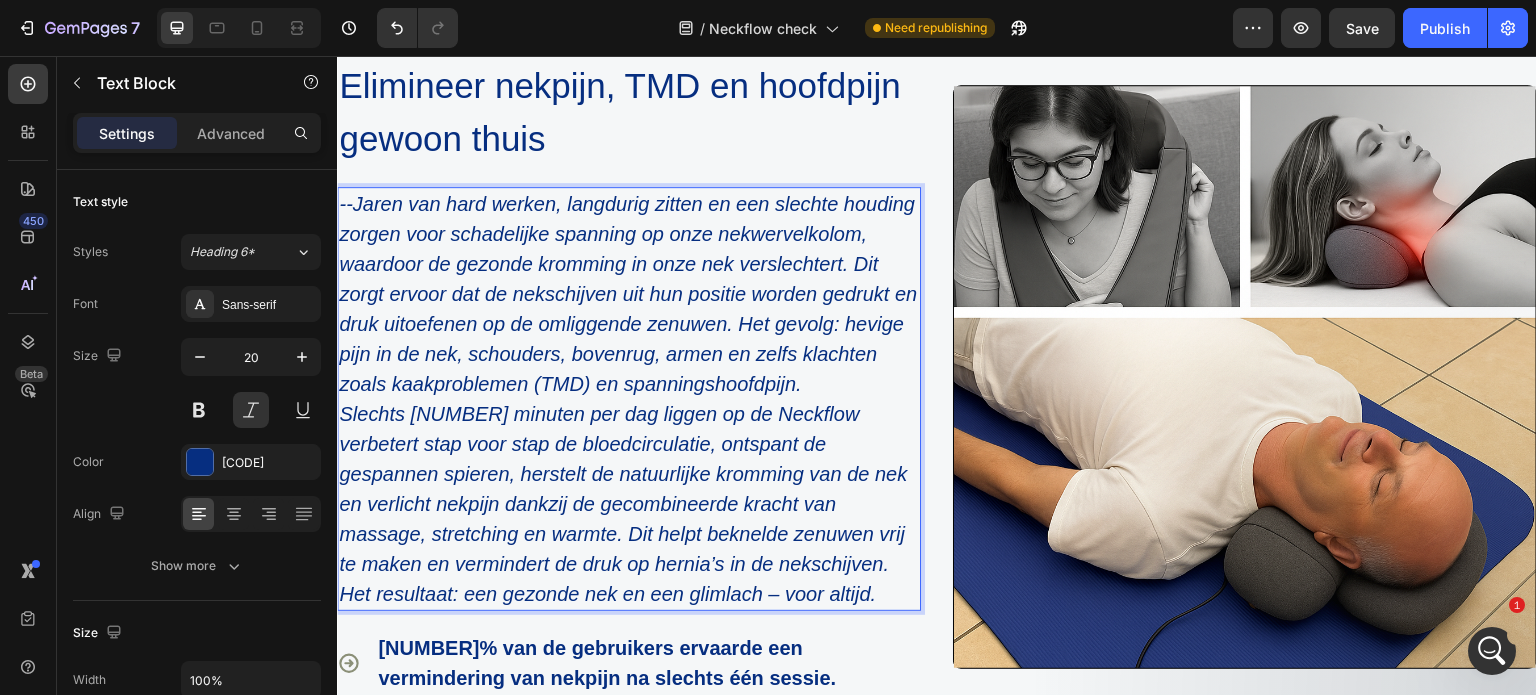 click on "Slechts 15 minuten per dag liggen op de Neckflow verbetert stap voor stap de bloedcirculatie, ontspant de gespannen spieren, herstelt de natuurlijke kromming van de nek en verlicht nekpijn dankzij de gecombineerde kracht van massage, stretching en warmte. Dit helpt beknelde zenuwen vrij te maken en vermindert de druk op hernia’s in de nekschijven. Het resultaat: een gezonde nek en een glimlach – voor altijd." at bounding box center (629, 504) 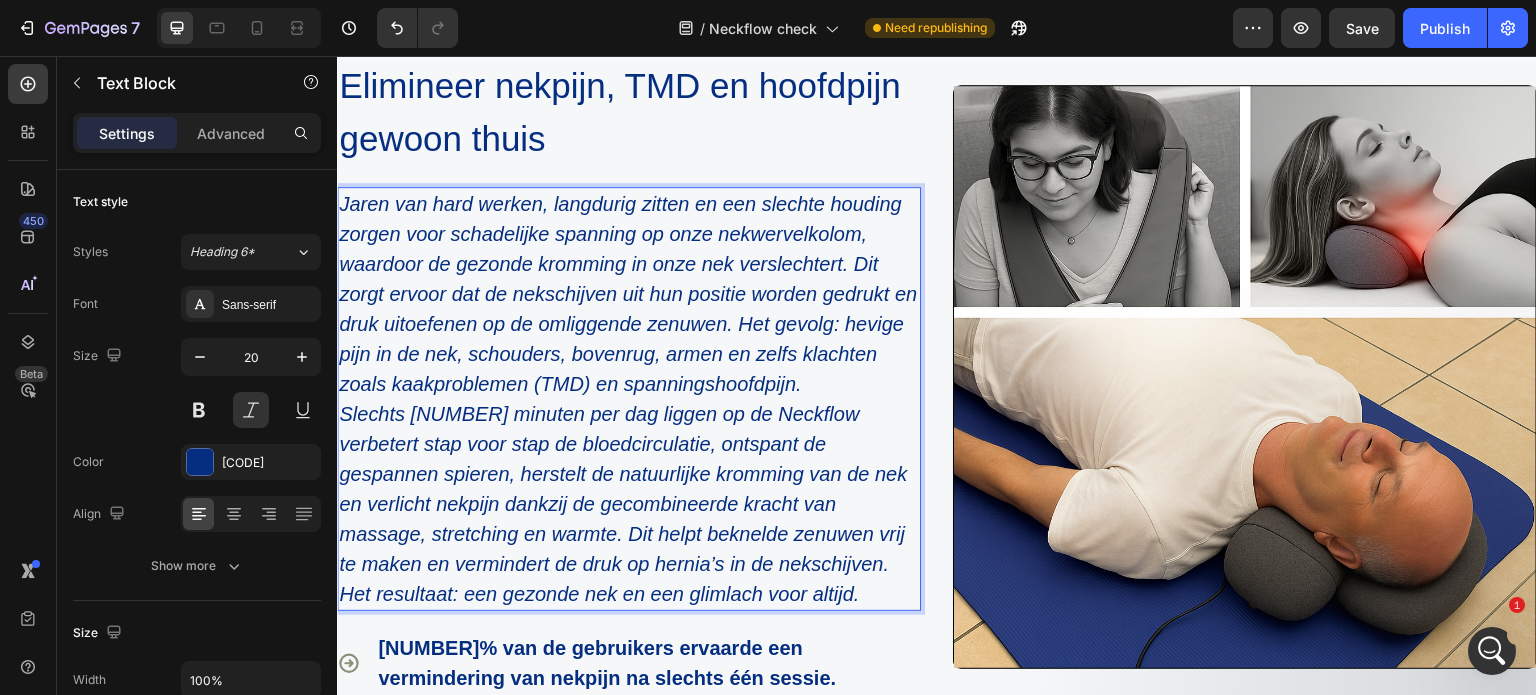 click on "---Jaren van hard werken, langdurig zitten en een slechte houding zorgen voor schadelijke spanning op onze nekwervelkolom, waardoor de gezonde kromming in onze nek verslechtert. Dit zorgt ervoor dat de nekschijven uit hun positie worden gedrukt en druk uitoefenen op de omliggende zenuwen. Het gevolg: hevige pijn in de nek, schouders, bovenrug, armen en zelfs klachten zoals kaakproblemen (TMD) en spanningshoofdpijn." at bounding box center [629, 294] 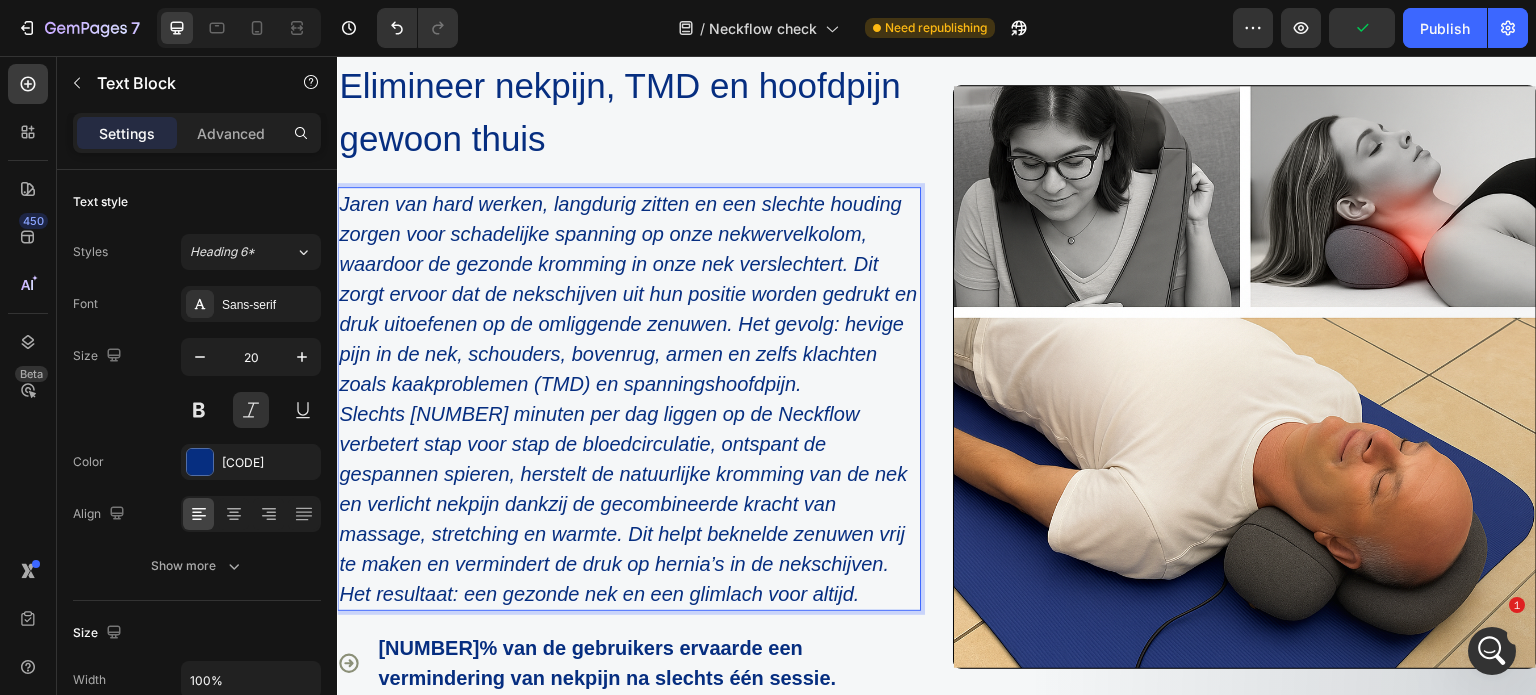 click on "Slechts 15 minuten per dag liggen op de Neckflow verbetert stap voor stap de bloedcirculatie, ontspant de gespannen spieren, herstelt de natuurlijke kromming van de nek en verlicht nekpijn dankzij de gecombineerde kracht van massage, stretching en warmte. Dit helpt beknelde zenuwen vrij te maken en vermindert de druk op hernia’s in de nekschijven. Het resultaat: een gezonde nek en een glimlach voor altijd." at bounding box center (629, 504) 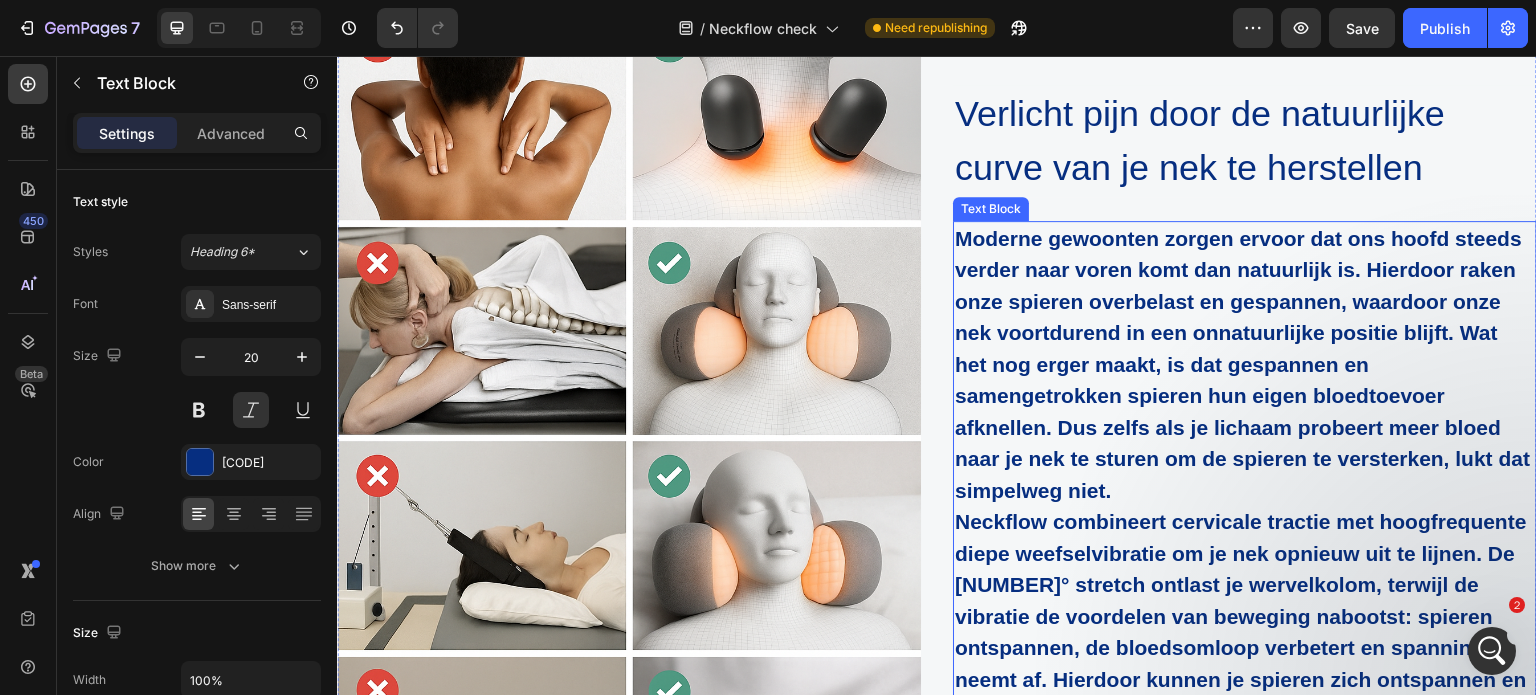 scroll, scrollTop: 4487, scrollLeft: 0, axis: vertical 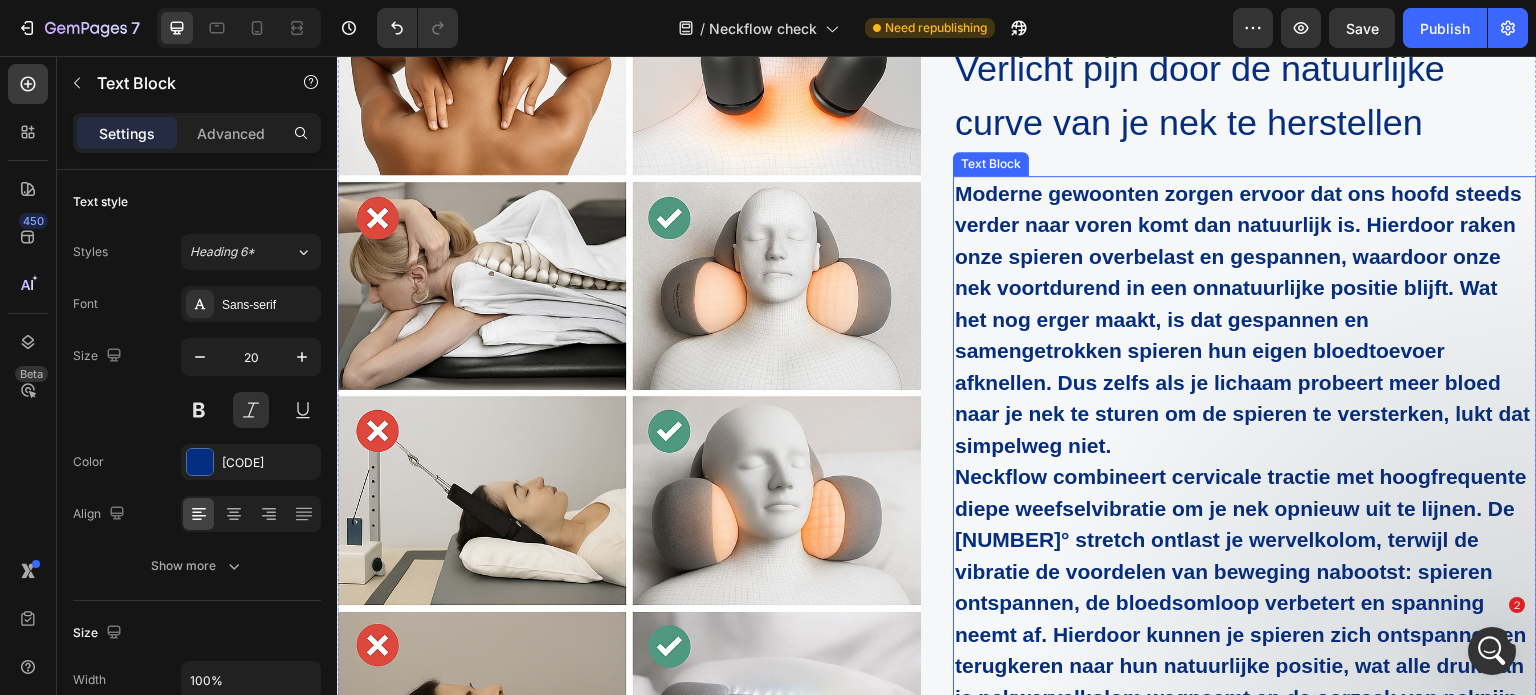 click on "Neckflow combineert cervicale tractie met hoogfrequente diepe weefselvibratie om je nek opnieuw uit te lijnen. De 26° stretch ontlast je wervelkolom, terwijl de vibratie de voordelen van beweging nabootst: spieren ontspannen, de bloedsomloop verbetert en spanning neemt af. Hierdoor kunnen je spieren zich ontspannen en terugkeren naar hun natuurlijke positie, wat alle druk van je nekwervelkolom wegneemt en de oorzaak van nekpijn bij de bron aanpakt." at bounding box center (1241, 602) 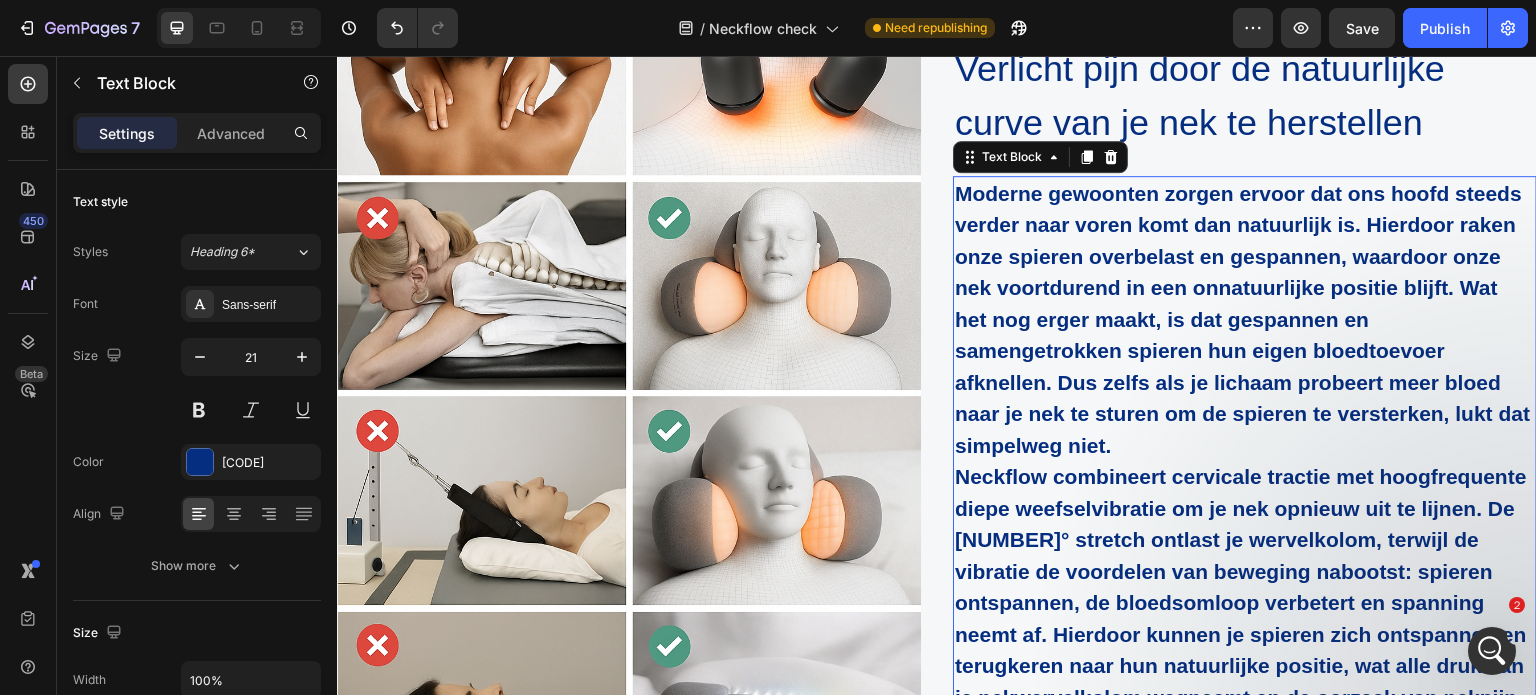 click on "Neckflow combineert cervicale tractie met hoogfrequente diepe weefselvibratie om je nek opnieuw uit te lijnen. De 26° stretch ontlast je wervelkolom, terwijl de vibratie de voordelen van beweging nabootst: spieren ontspannen, de bloedsomloop verbetert en spanning neemt af. Hierdoor kunnen je spieren zich ontspannen en terugkeren naar hun natuurlijke positie, wat alle druk van je nekwervelkolom wegneemt en de oorzaak van nekpijn bij de bron aanpakt." at bounding box center (1241, 602) 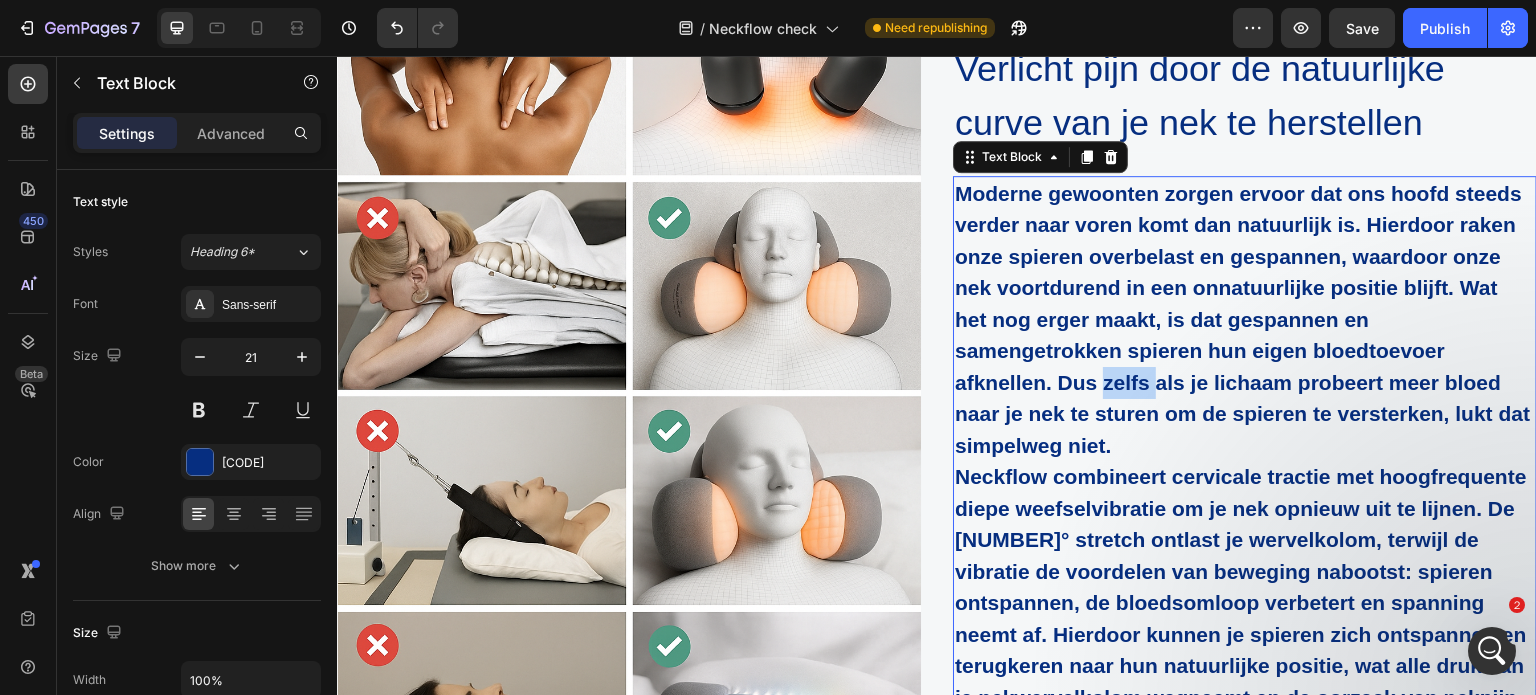 click on "Moderne gewoonten zorgen ervoor dat ons hoofd steeds verder naar voren komt dan natuurlijk is. Hierdoor raken onze spieren overbelast en gespannen, waardoor onze nek voortdurend in een onnatuurlijke positie blijft. Wat het nog erger maakt, is dat gespannen en samengetrokken spieren hun eigen bloedtoevoer afknellen. Dus zelfs als je lichaam probeert meer bloed naar je nek te sturen om de spieren te versterken, lukt dat simpelweg niet." at bounding box center [1242, 319] 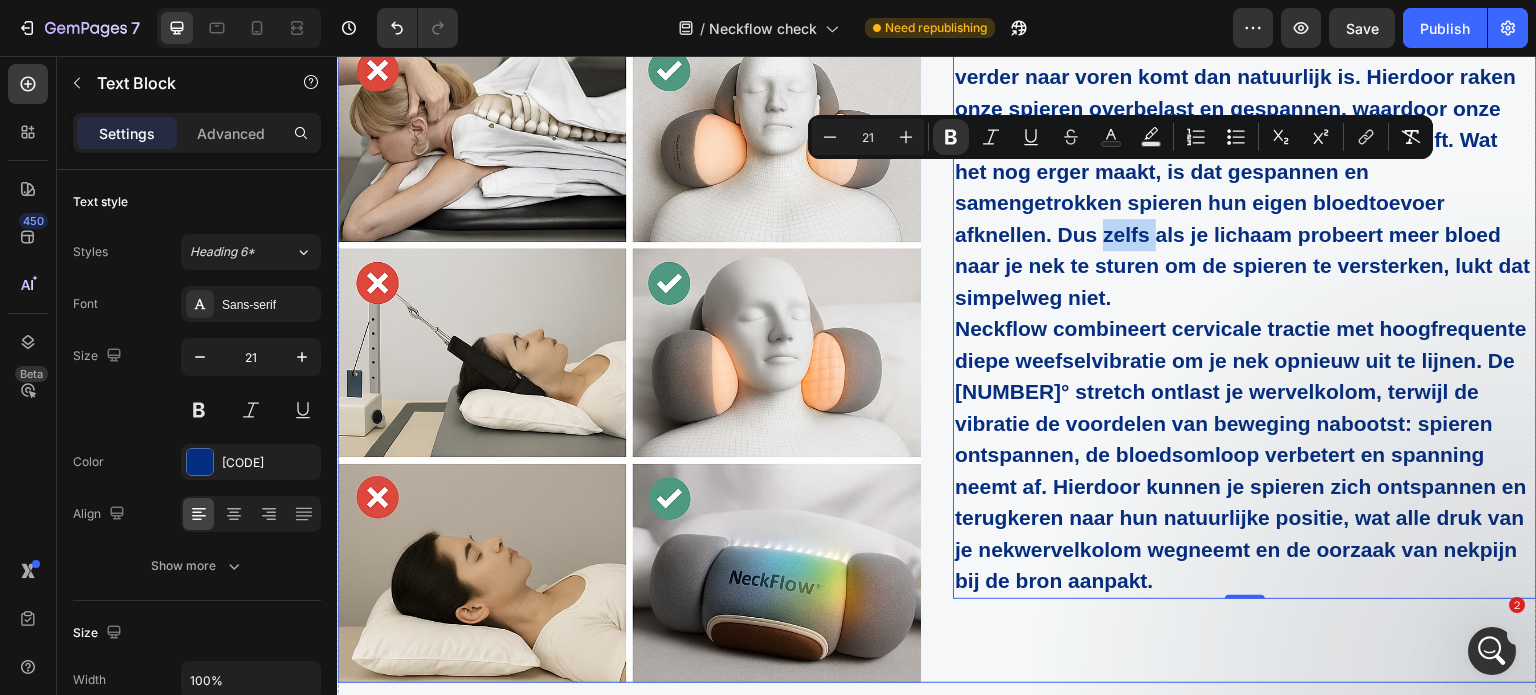 scroll, scrollTop: 4687, scrollLeft: 0, axis: vertical 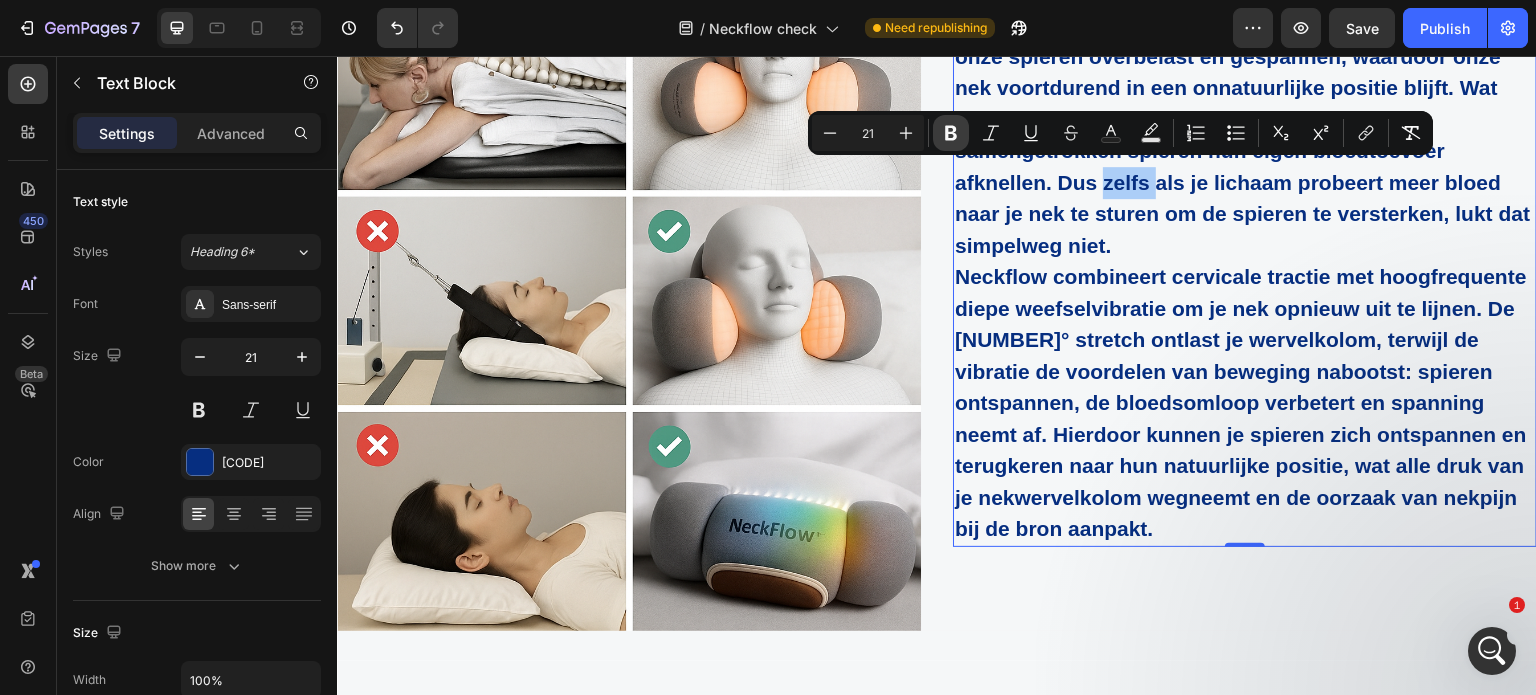click 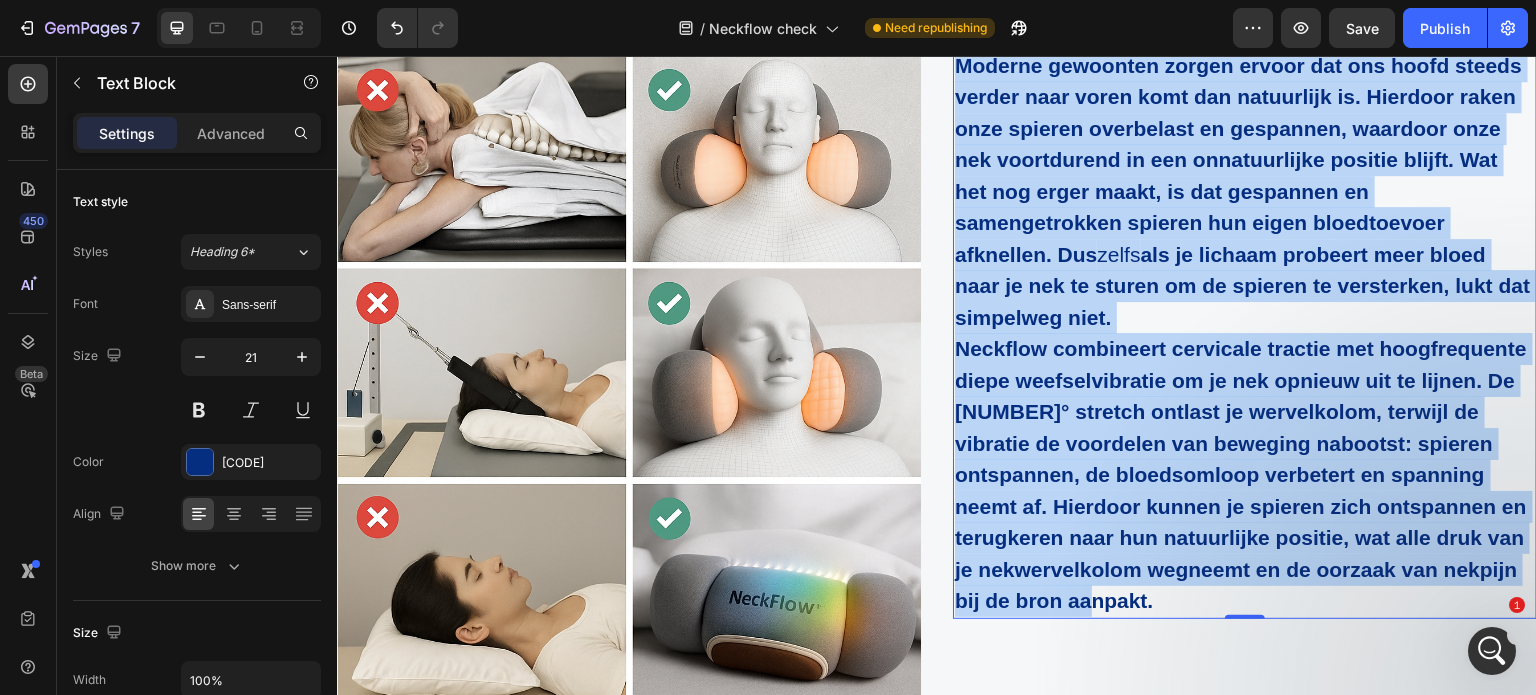 scroll, scrollTop: 4473, scrollLeft: 0, axis: vertical 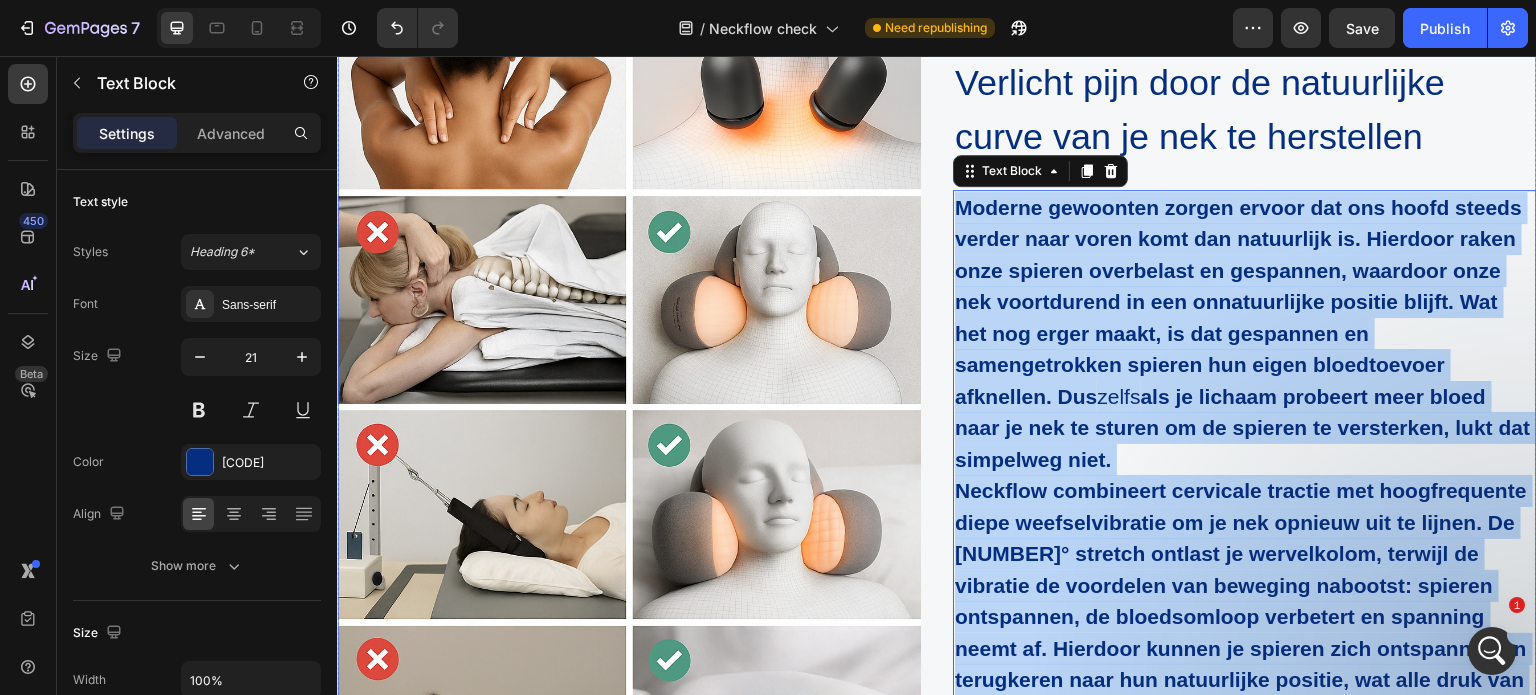 drag, startPoint x: 1146, startPoint y: 527, endPoint x: 930, endPoint y: 193, distance: 397.75873 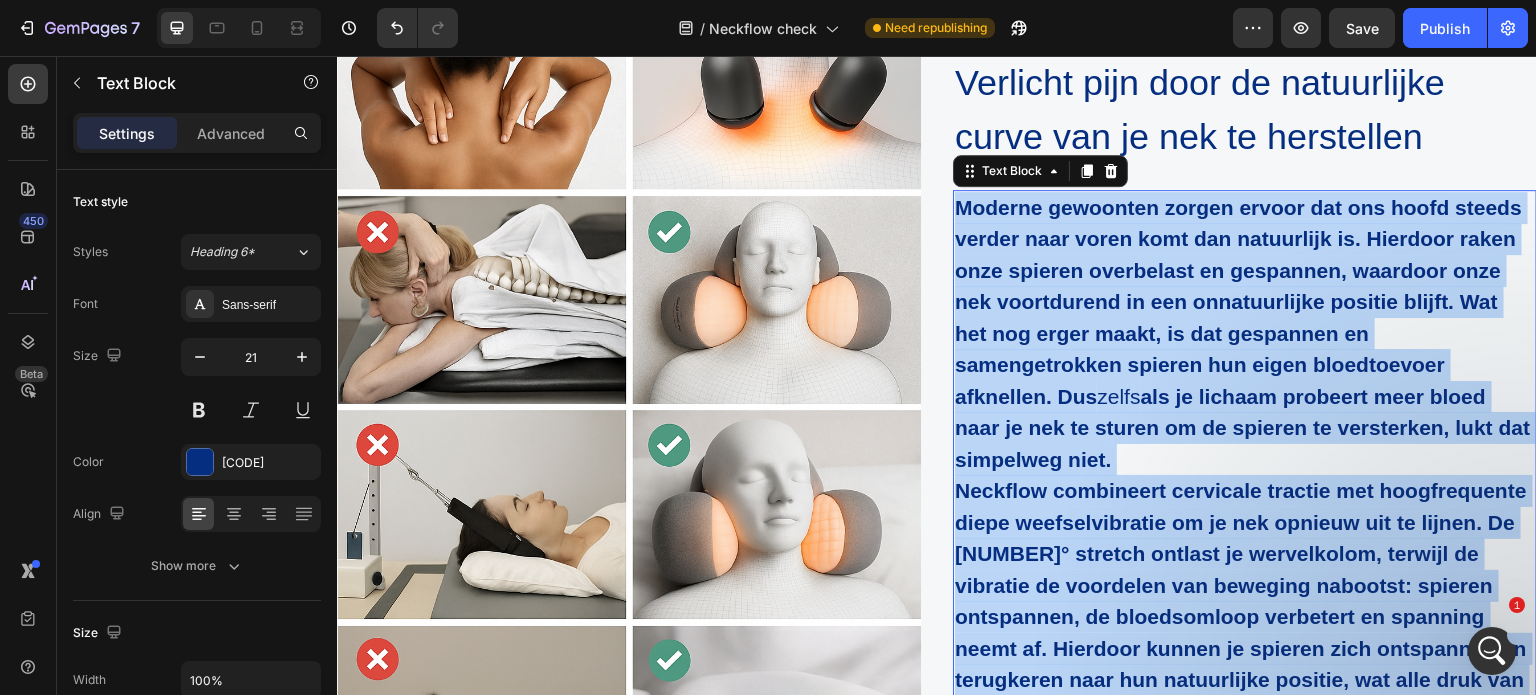 click on "Moderne gewoonten zorgen ervoor dat ons hoofd steeds verder naar voren komt dan natuurlijk is. Hierdoor raken onze spieren overbelast en gespannen, waardoor onze nek voortdurend in een onnatuurlijke positie blijft. Wat het nog erger maakt, is dat gespannen en samengetrokken spieren hun eigen bloedtoevoer afknellen. Dus" at bounding box center (1238, 302) 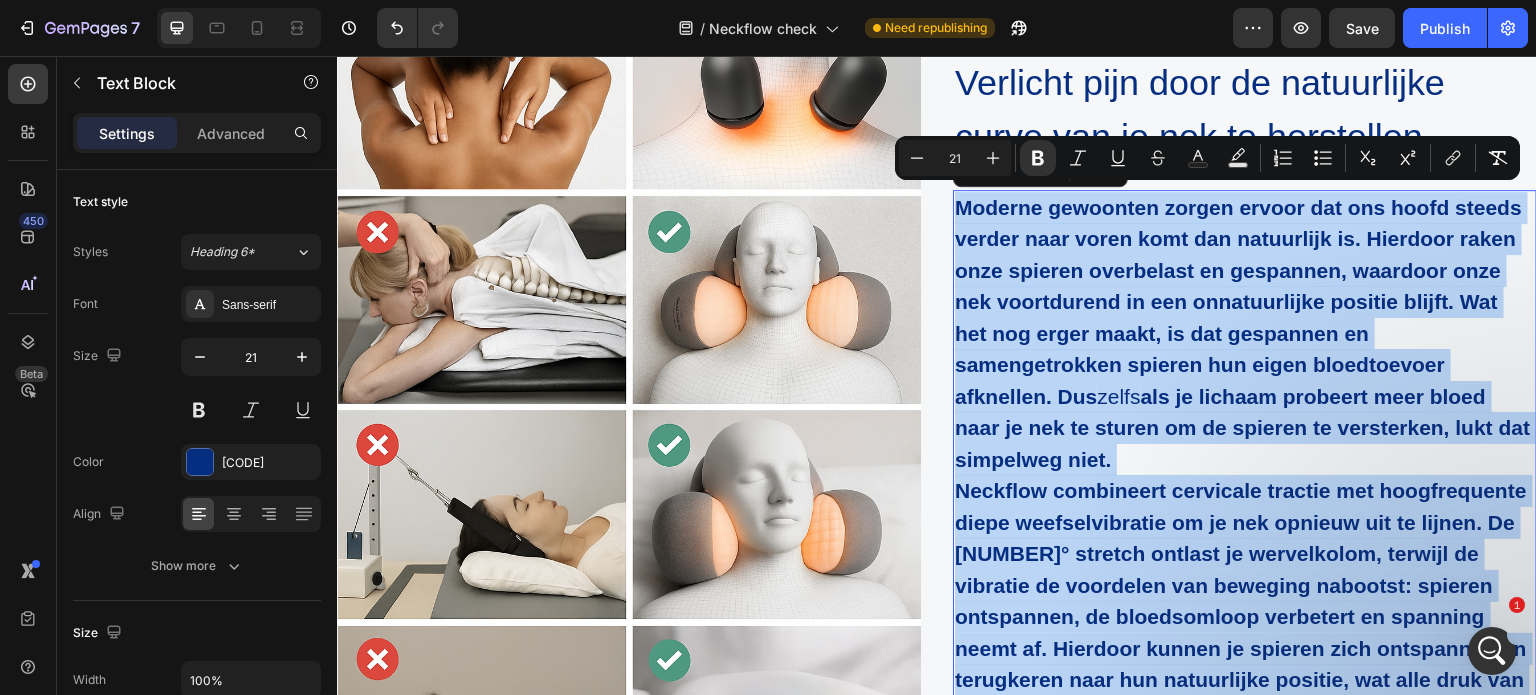 click on "Moderne gewoonten zorgen ervoor dat ons hoofd steeds verder naar voren komt dan natuurlijk is. Hierdoor raken onze spieren overbelast en gespannen, waardoor onze nek voortdurend in een onnatuurlijke positie blijft. Wat het nog erger maakt, is dat gespannen en samengetrokken spieren hun eigen bloedtoevoer afknellen. Dus" at bounding box center [1238, 302] 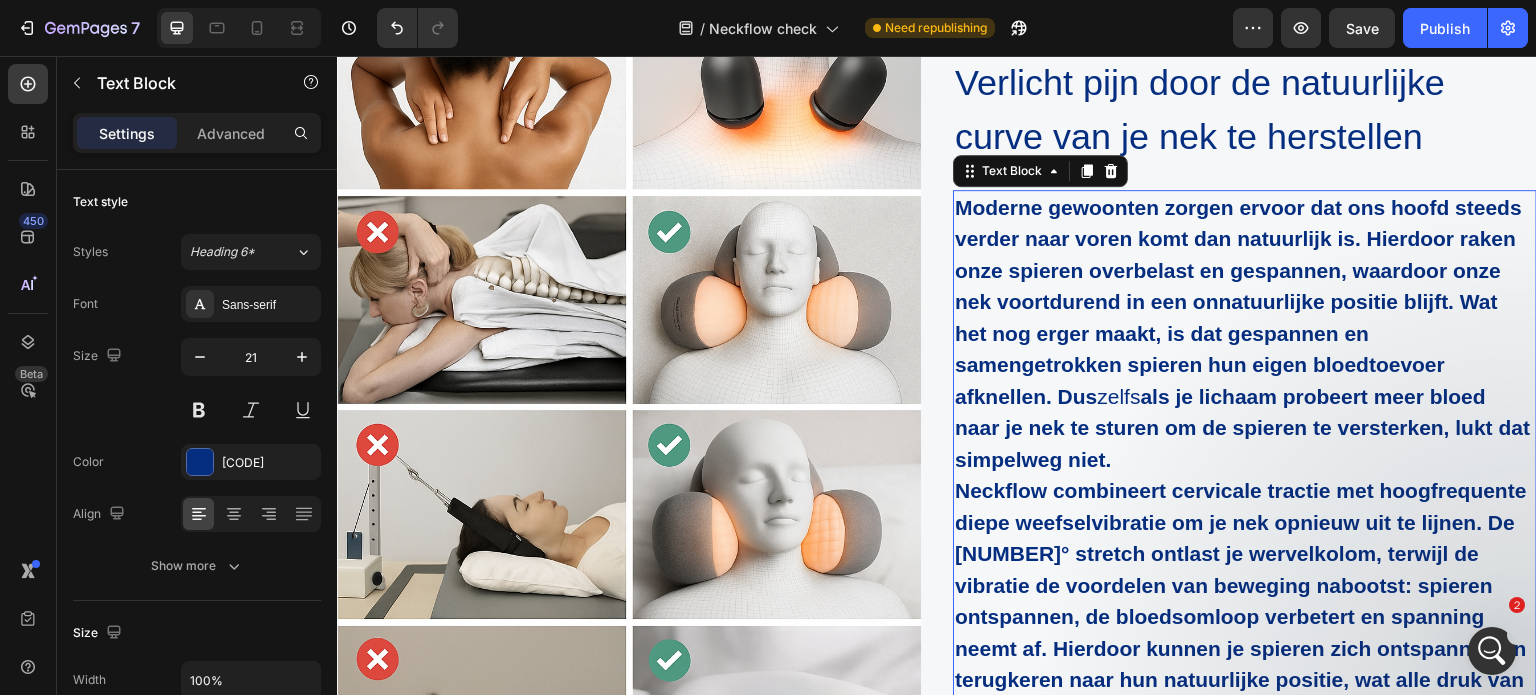 drag, startPoint x: 1005, startPoint y: 228, endPoint x: 971, endPoint y: 219, distance: 35.17101 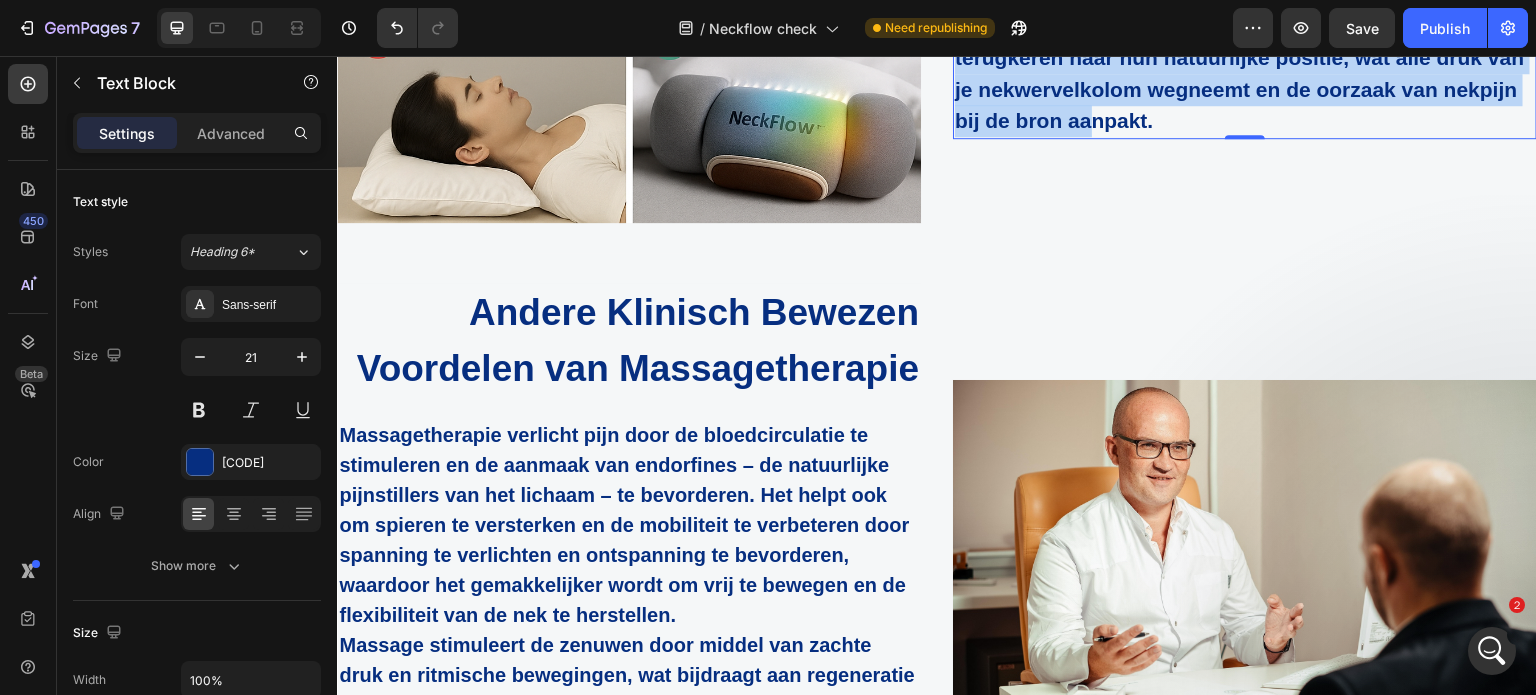 scroll, scrollTop: 5310, scrollLeft: 0, axis: vertical 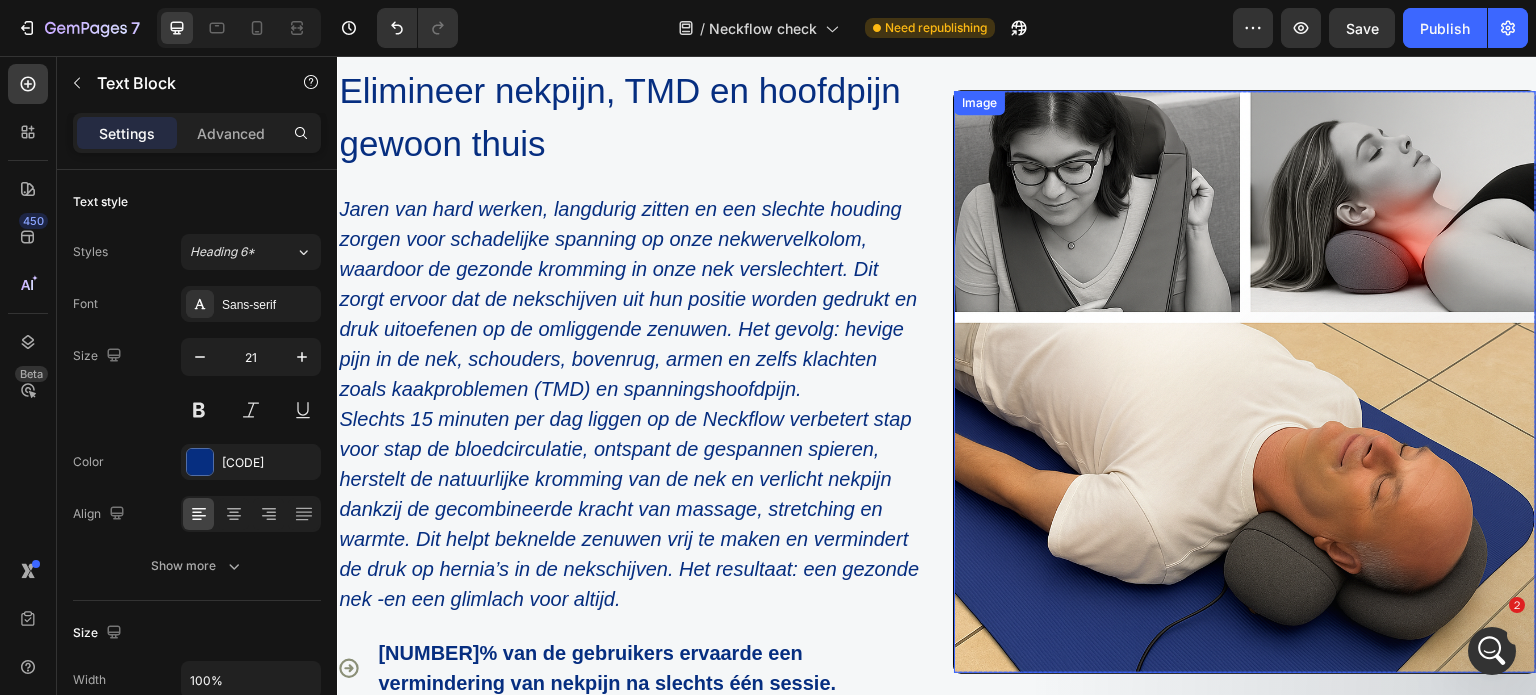 drag, startPoint x: 945, startPoint y: 197, endPoint x: 1225, endPoint y: 633, distance: 518.166 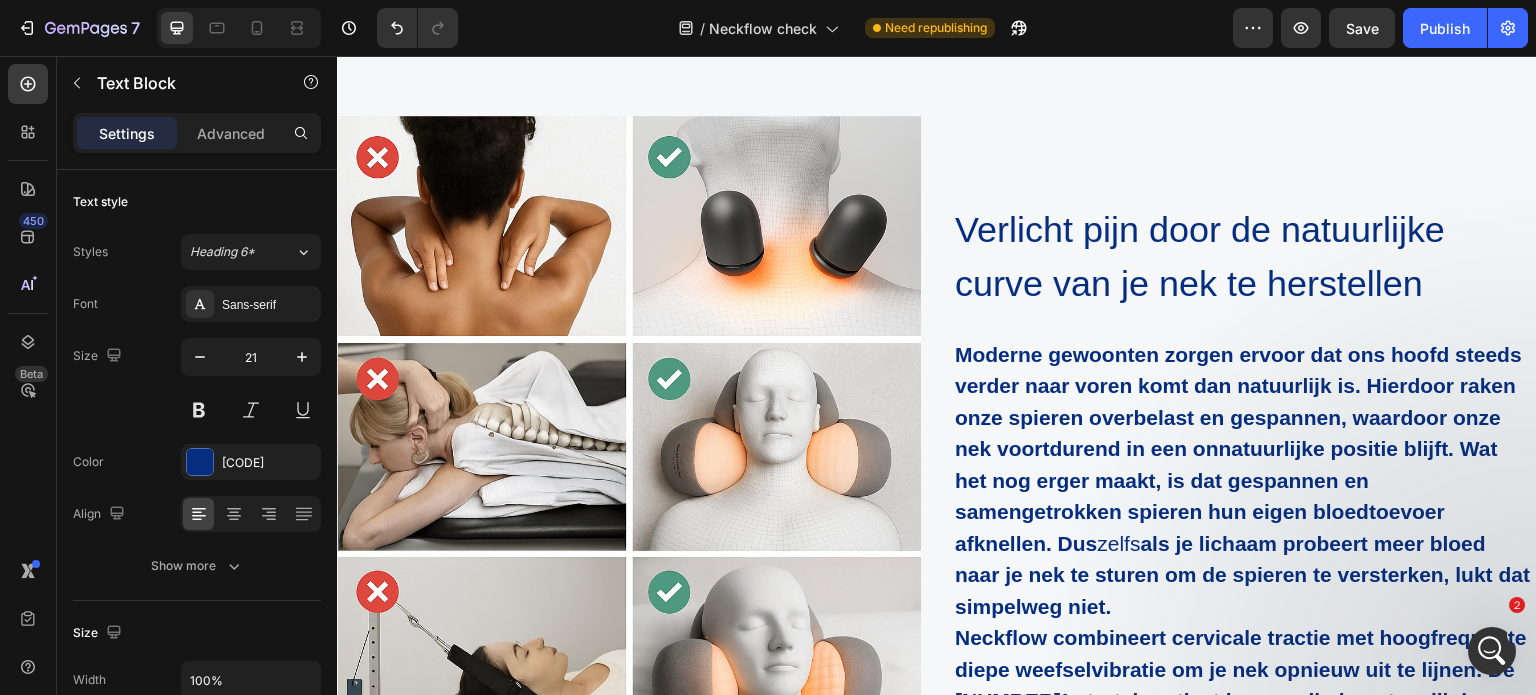 scroll, scrollTop: 4382, scrollLeft: 0, axis: vertical 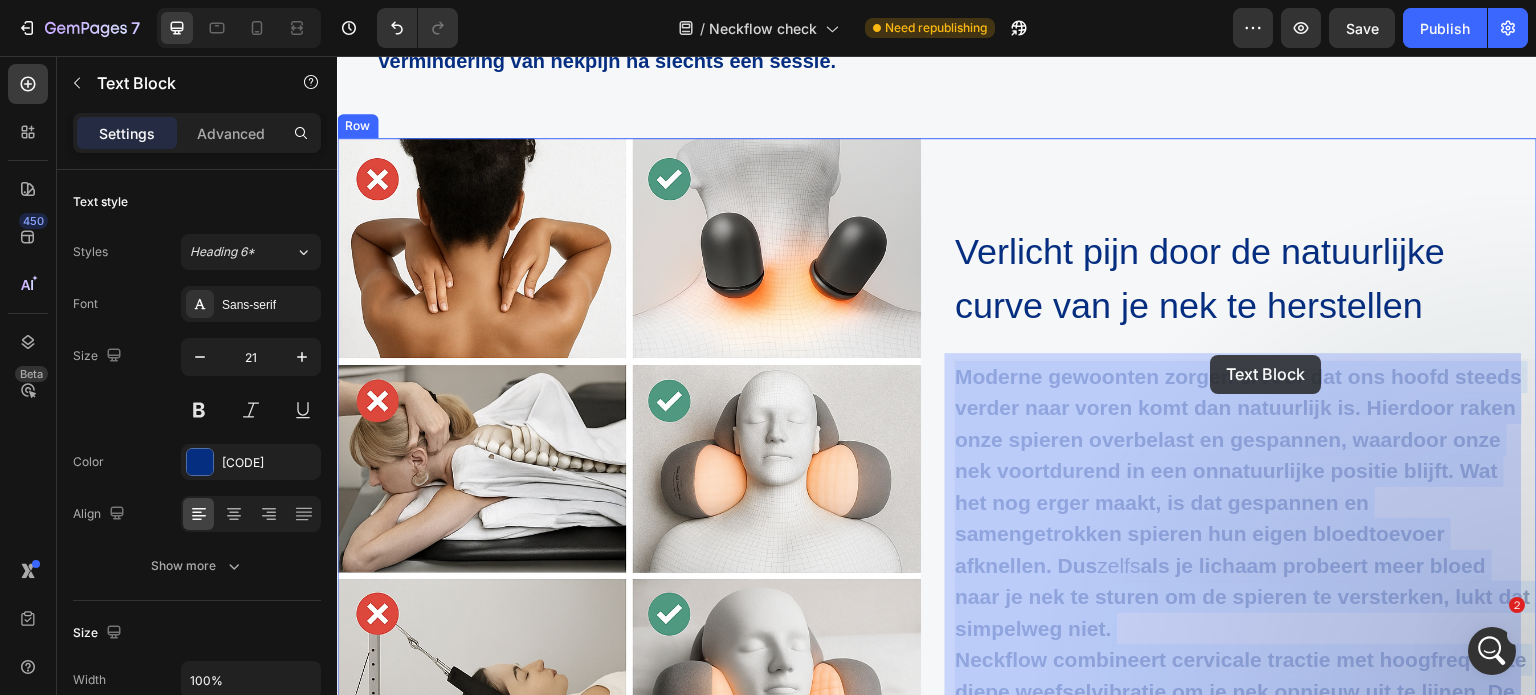 drag, startPoint x: 950, startPoint y: 295, endPoint x: 1177, endPoint y: 357, distance: 235.31468 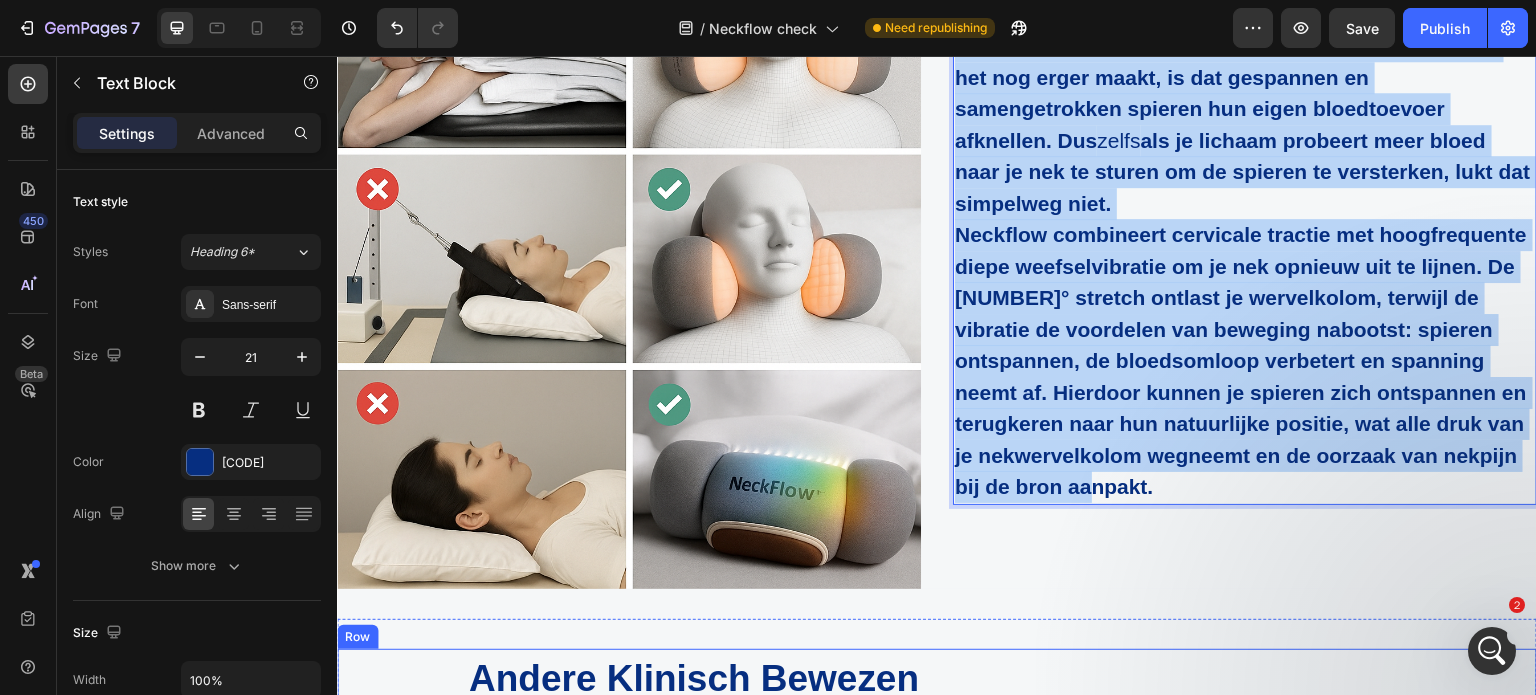 scroll, scrollTop: 4783, scrollLeft: 0, axis: vertical 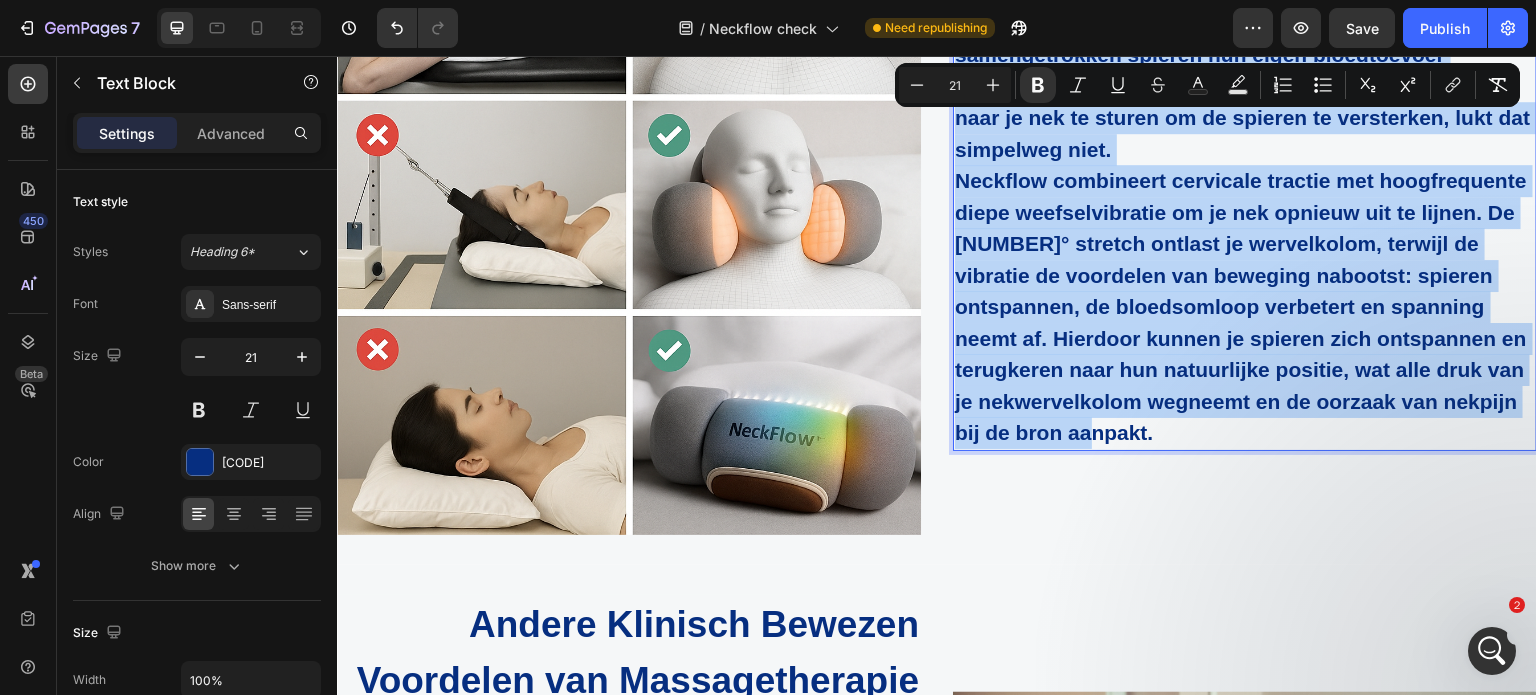 drag, startPoint x: 955, startPoint y: 364, endPoint x: 1198, endPoint y: 423, distance: 250.06 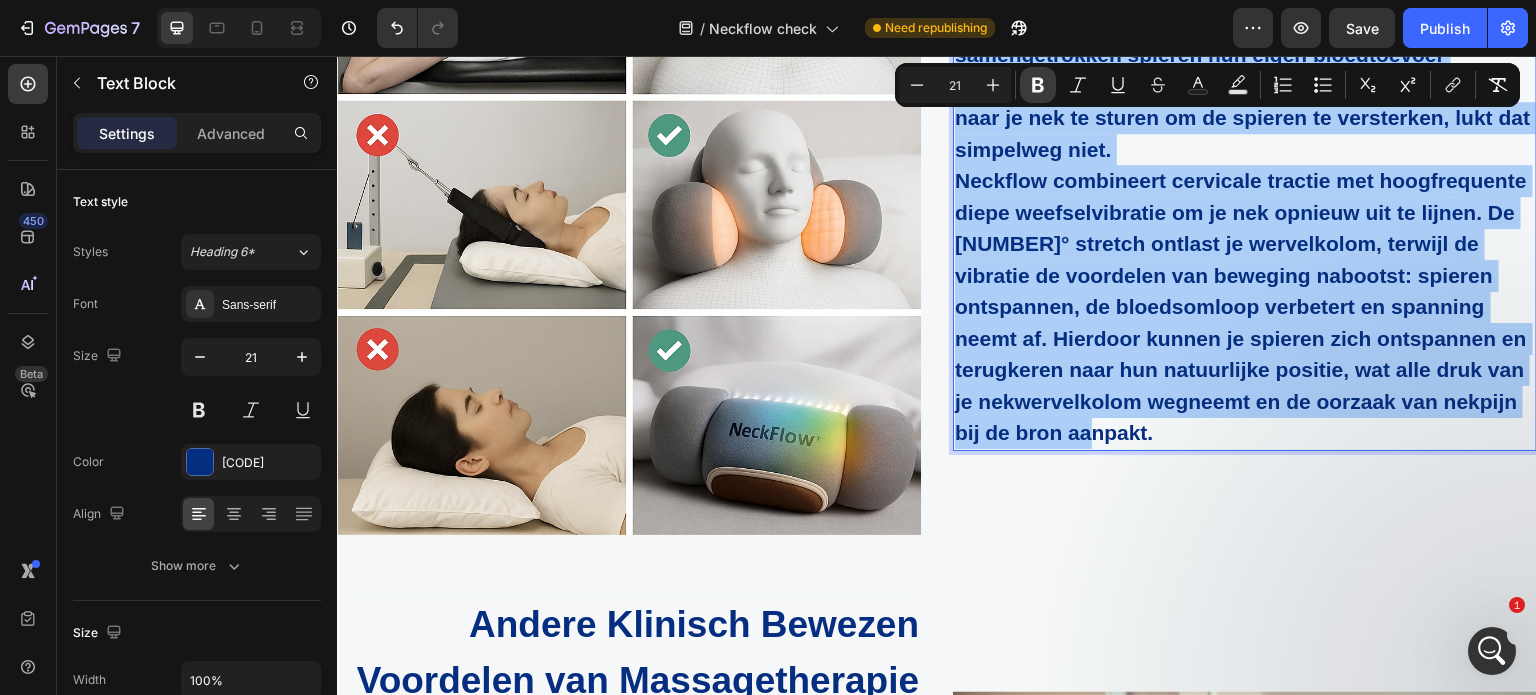 click 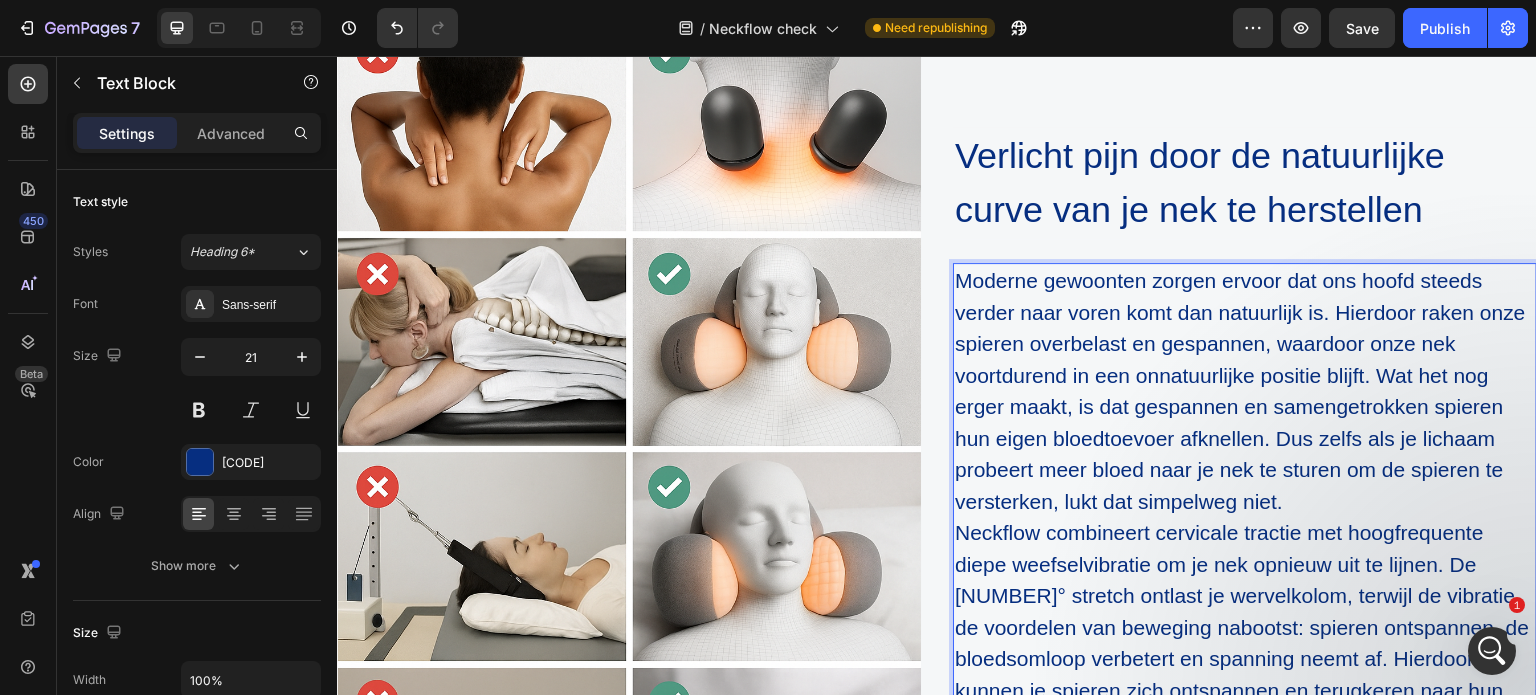 scroll, scrollTop: 4383, scrollLeft: 0, axis: vertical 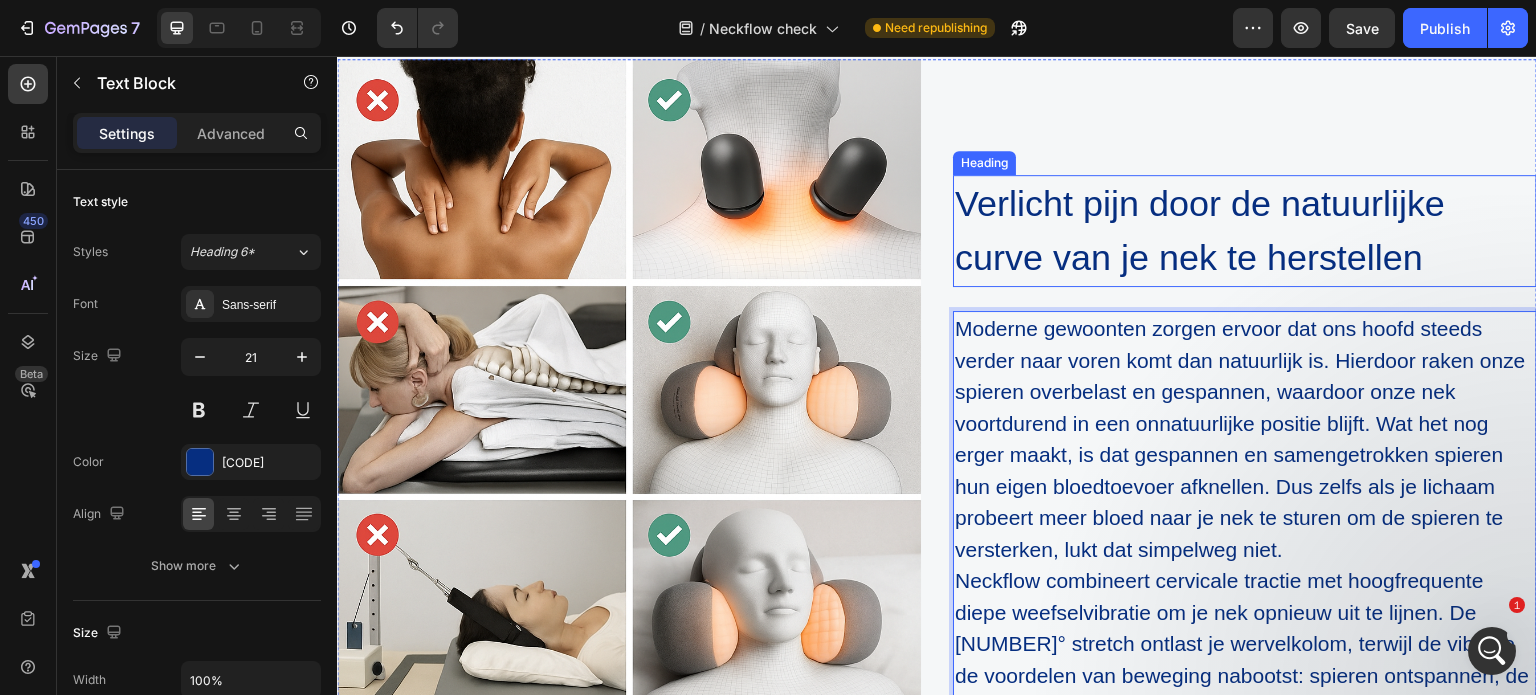 click on "Verlicht pijn door de natuurlijke curve van je nek te herstellen" at bounding box center (1245, 231) 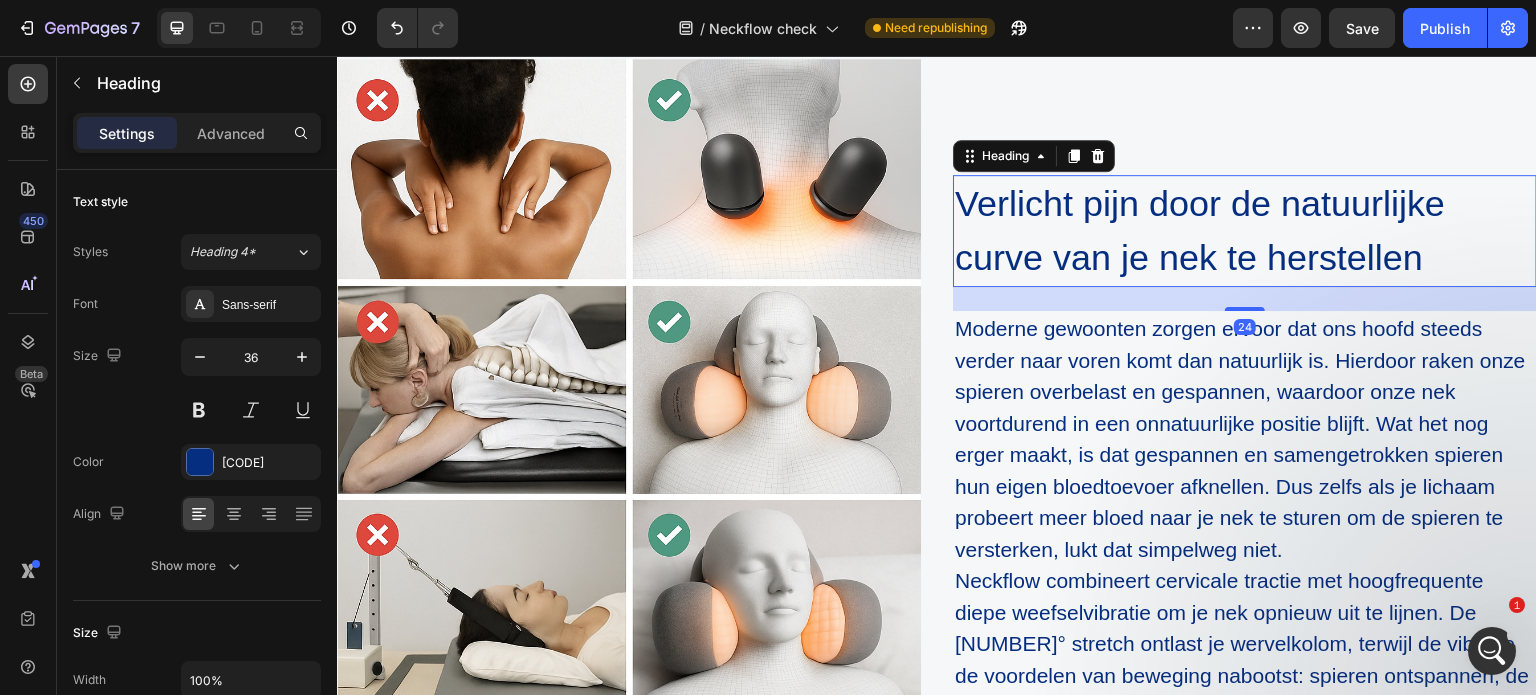 click on "Verlicht pijn door de natuurlijke curve van je nek te herstellen" at bounding box center [1245, 231] 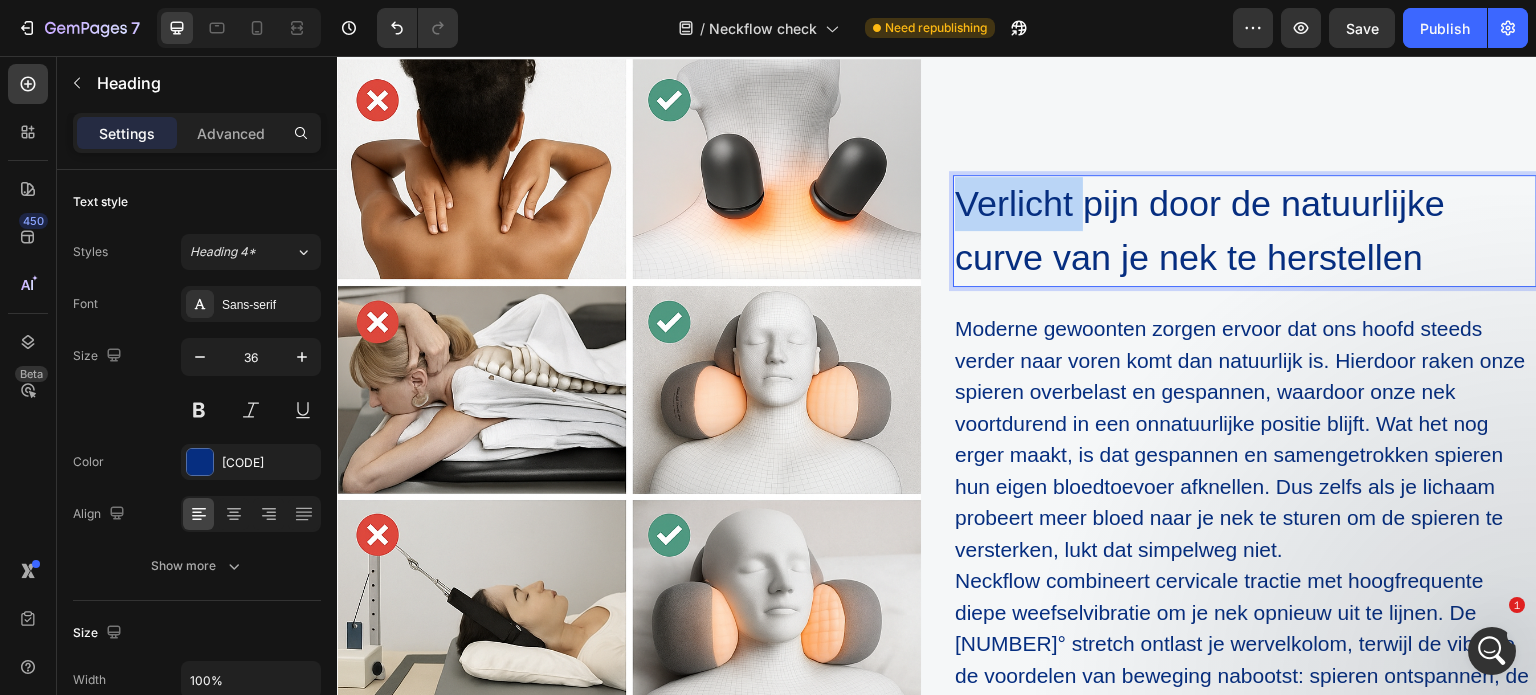 click on "Verlicht pijn door de natuurlijke curve van je nek te herstellen" at bounding box center [1245, 231] 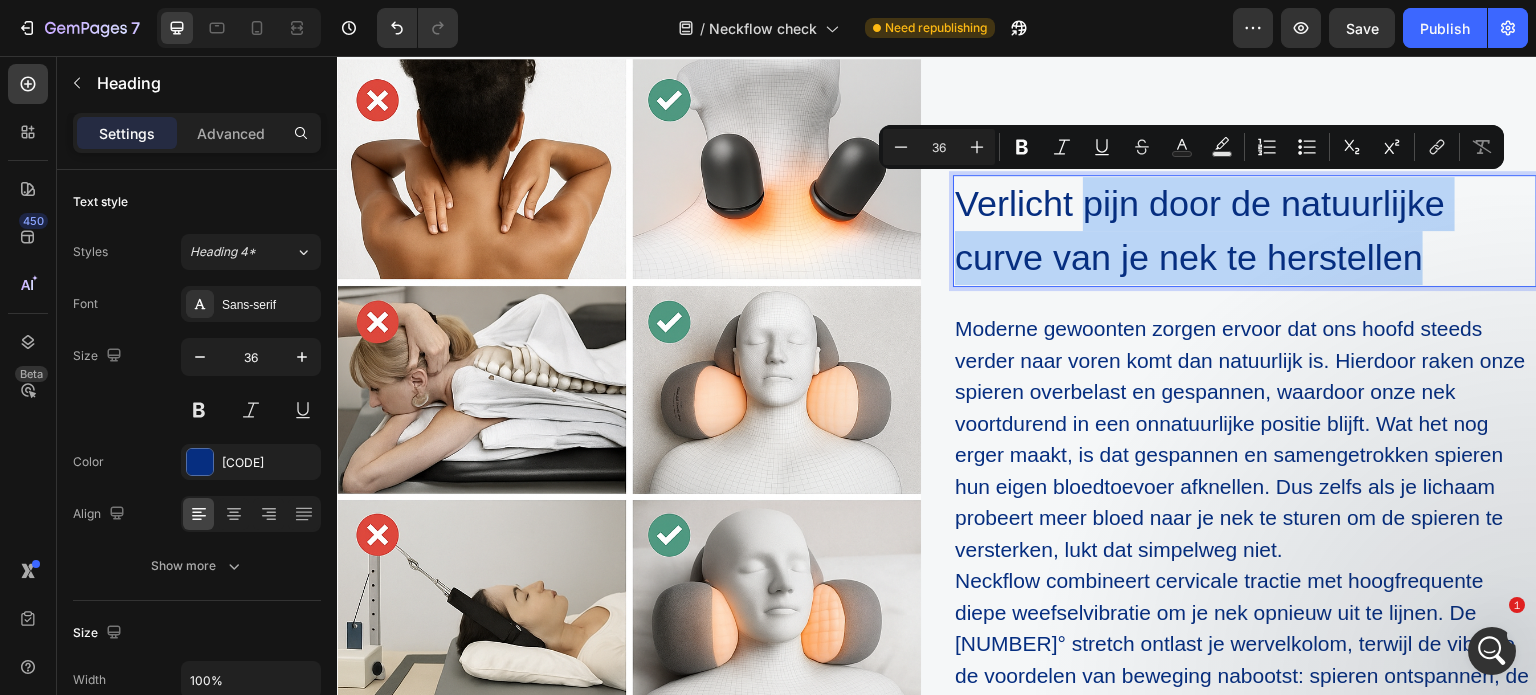 drag, startPoint x: 1075, startPoint y: 221, endPoint x: 1371, endPoint y: 263, distance: 298.96487 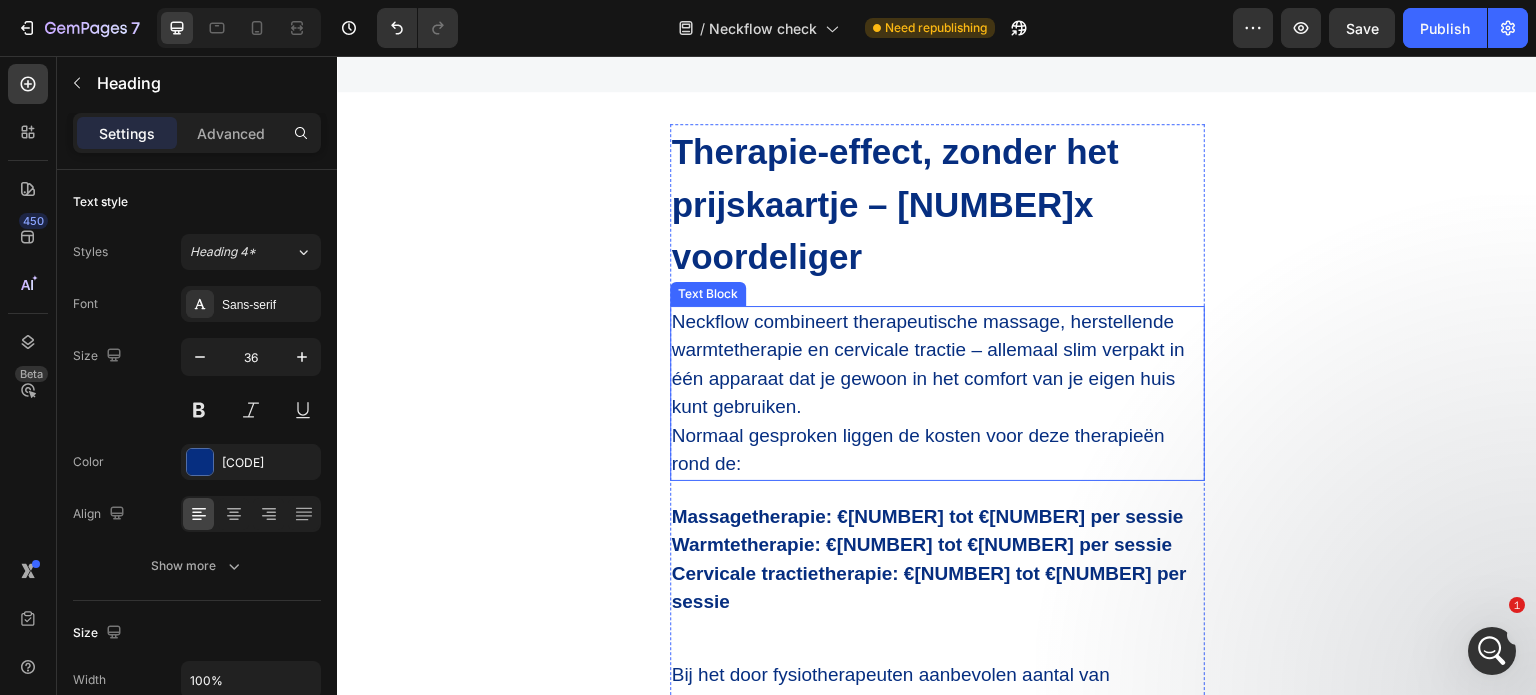 scroll, scrollTop: 2083, scrollLeft: 0, axis: vertical 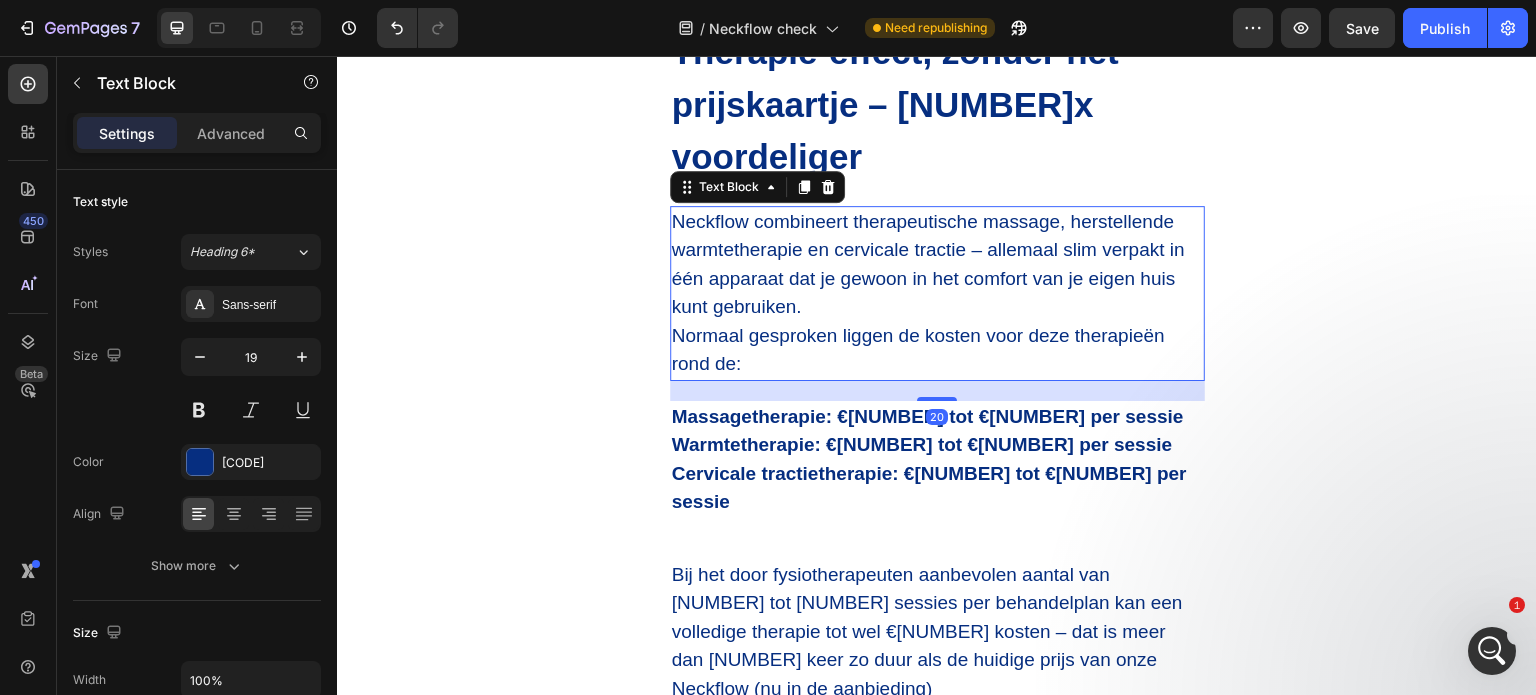 click on "Neckflow combineert therapeutische massage, herstellende warmtetherapie en cervicale tractie – allemaal slim verpakt in één apparaat dat je gewoon in het comfort van je eigen huis kunt gebruiken." at bounding box center (937, 265) 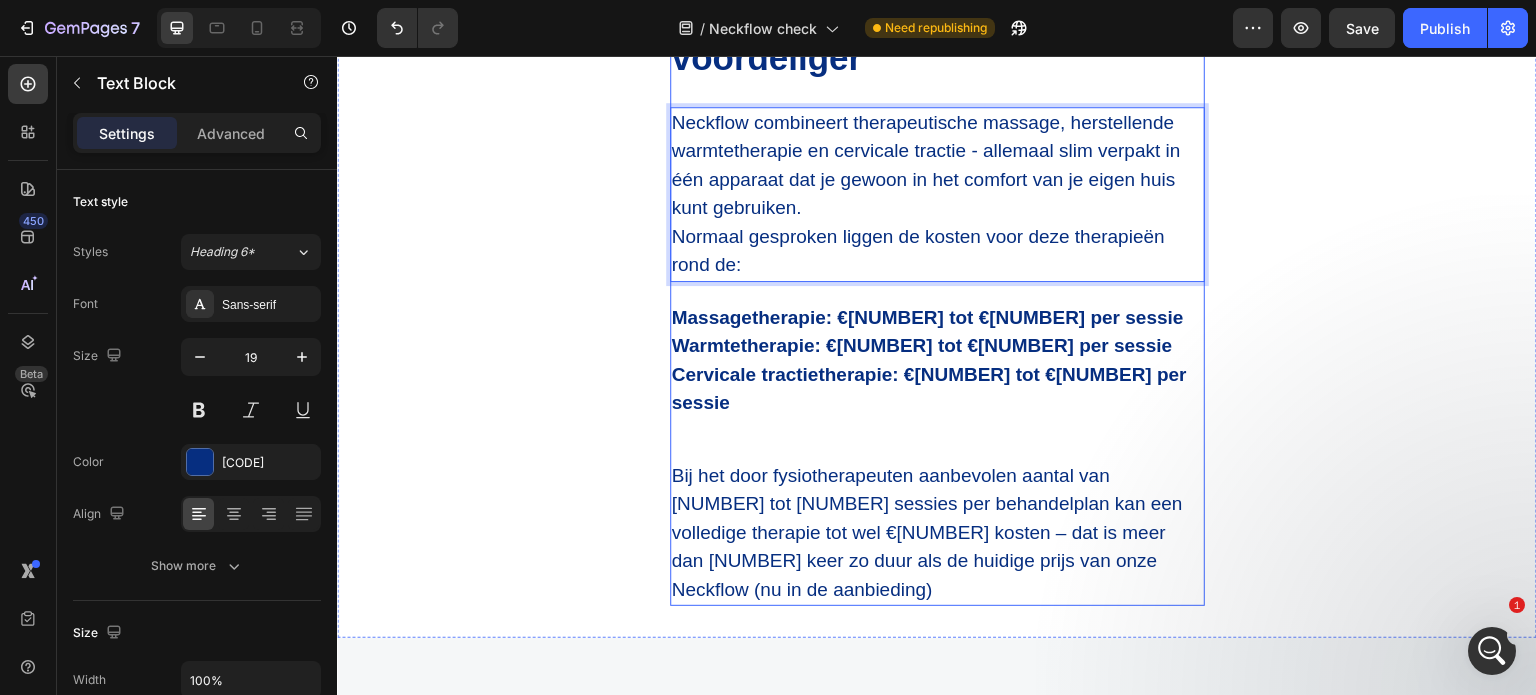 scroll, scrollTop: 2183, scrollLeft: 0, axis: vertical 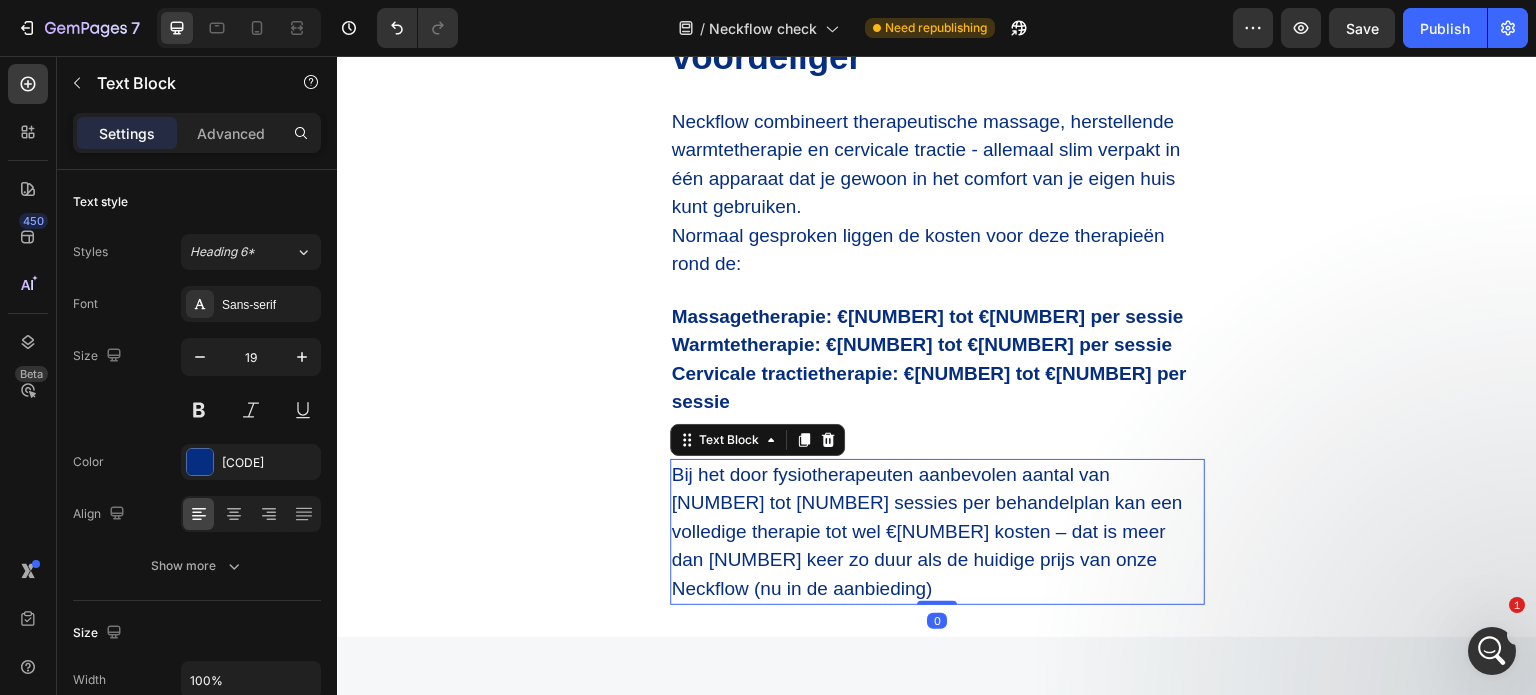 click on "Bij het door fysiotherapeuten aanbevolen aantal van 5 tot 7 sessies per behandelplan kan een volledige therapie tot wel €2.500 kosten – dat is meer dan 28 keer zo duur als de huidige prijs van onze Neckflow (nu in de aanbieding)" at bounding box center (937, 532) 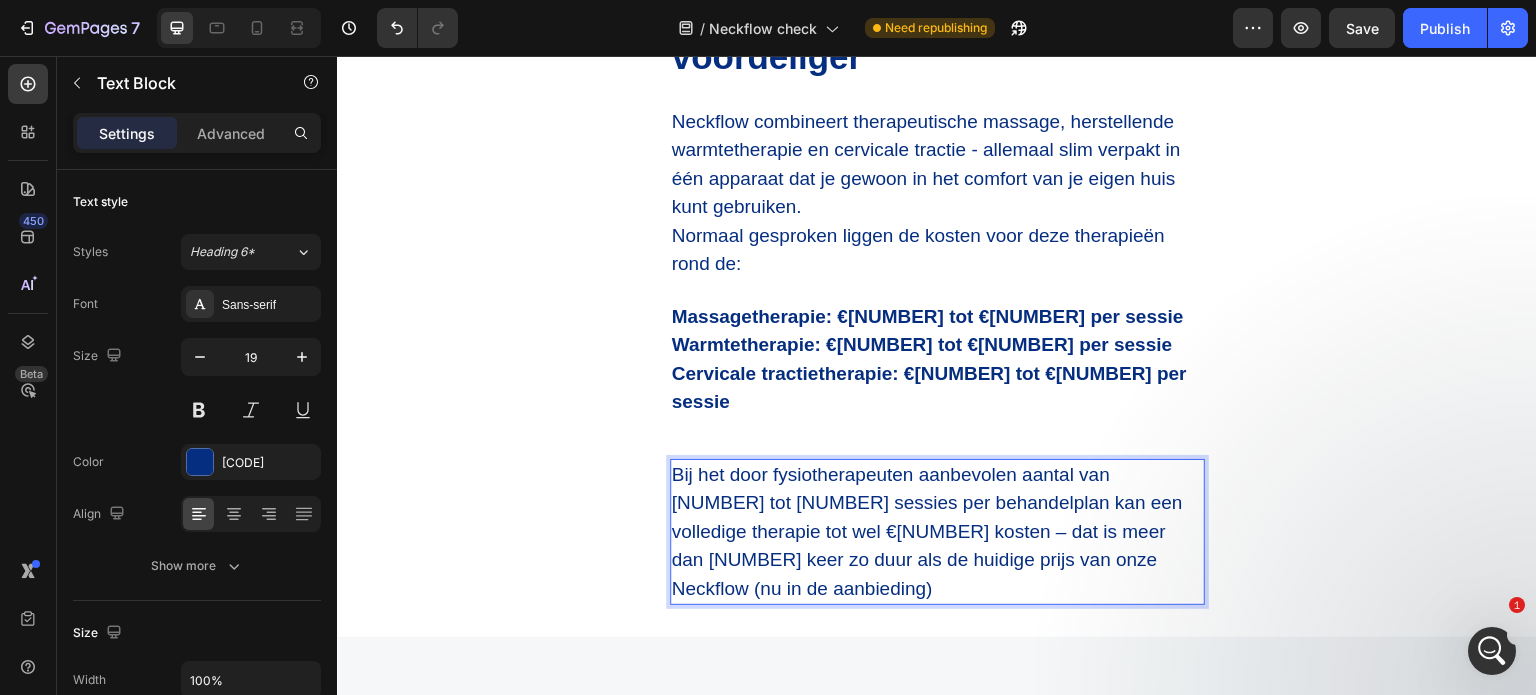 click on "Bij het door fysiotherapeuten aanbevolen aantal van 5 tot 7 sessies per behandelplan kan een volledige therapie tot wel €2.500 kosten – dat is meer dan 28 keer zo duur als de huidige prijs van onze Neckflow (nu in de aanbieding)" at bounding box center [937, 532] 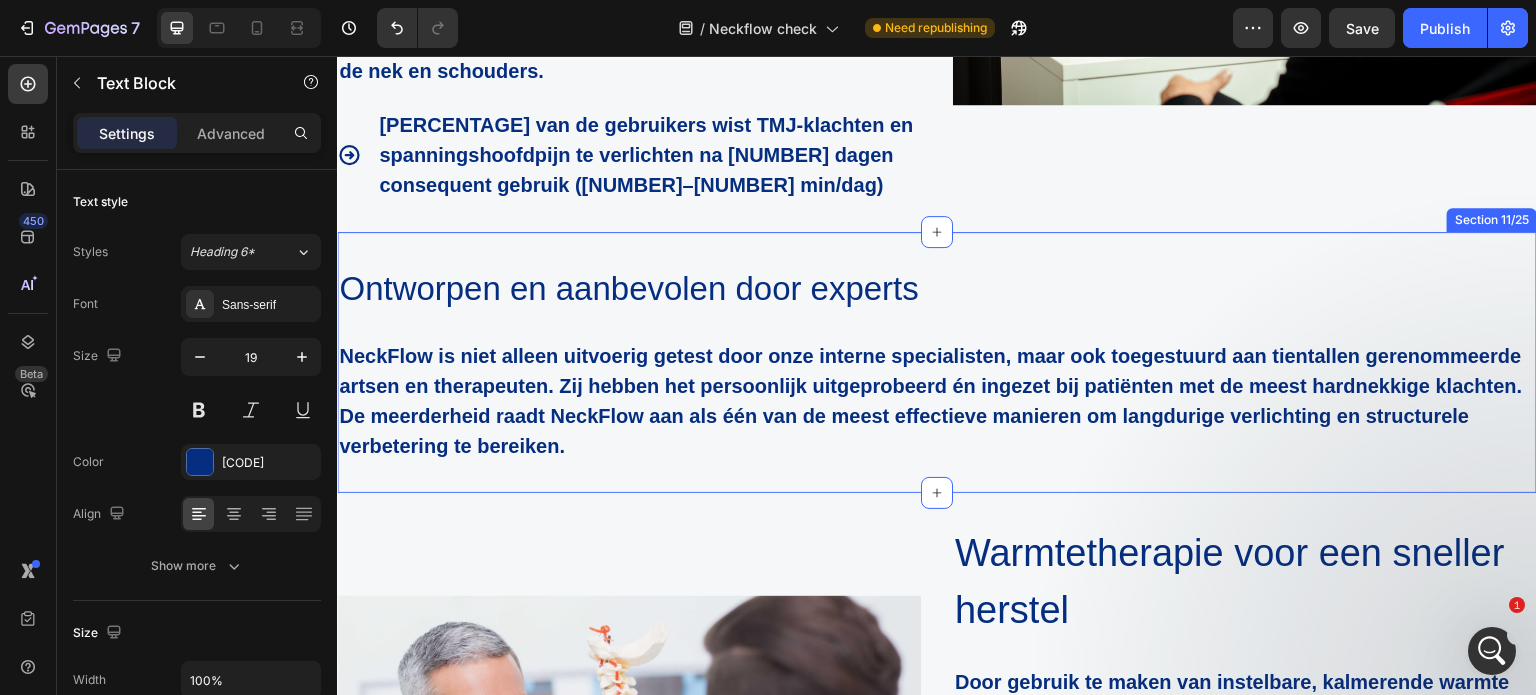 scroll, scrollTop: 5883, scrollLeft: 0, axis: vertical 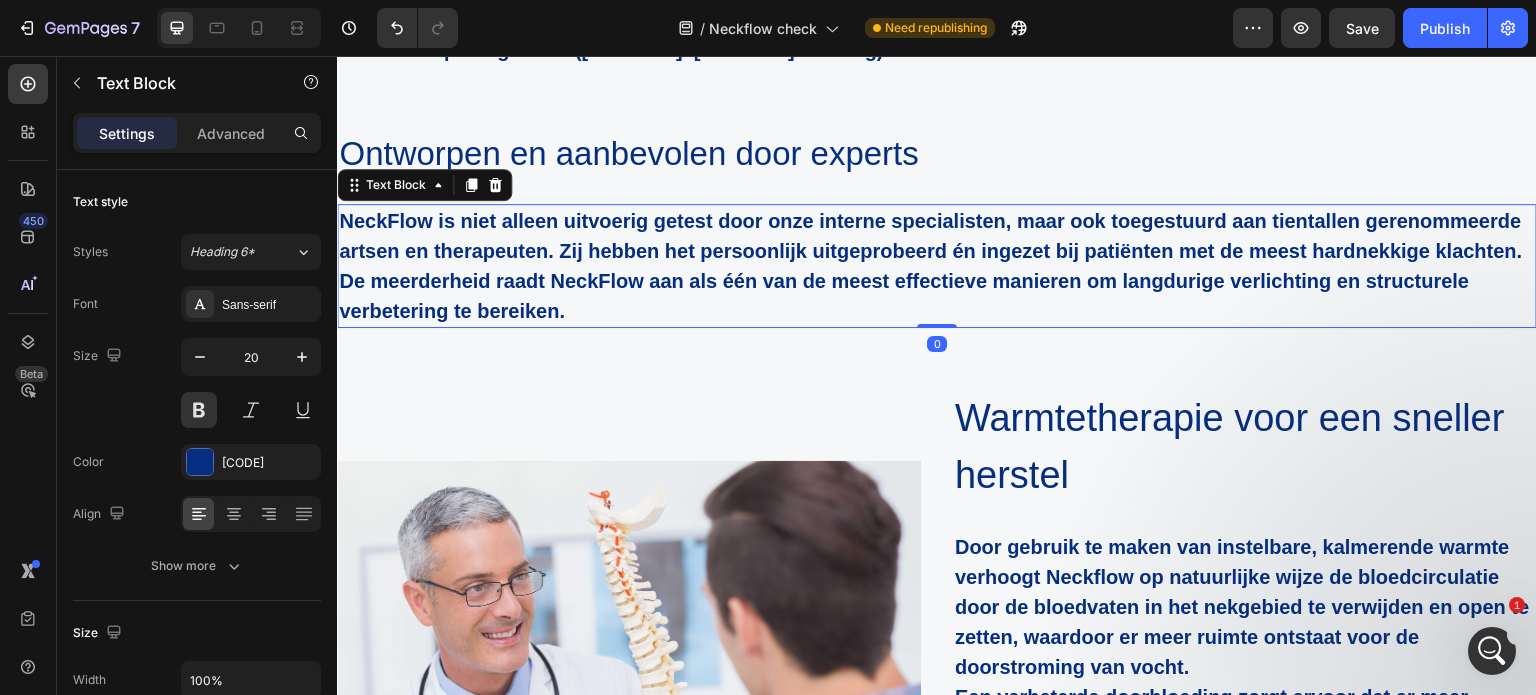 click on "NeckFlow is niet alleen uitvoerig getest door onze interne specialisten, maar ook toegestuurd aan tientallen gerenommeerde artsen en therapeuten. Zij hebben het persoonlijk uitgeprobeerd én ingezet bij patiënten met de meest hardnekkige klachten. De meerderheid raadt NeckFlow aan als één van de meest effectieve manieren om langdurige verlichting en structurele verbetering te bereiken." at bounding box center [937, 266] 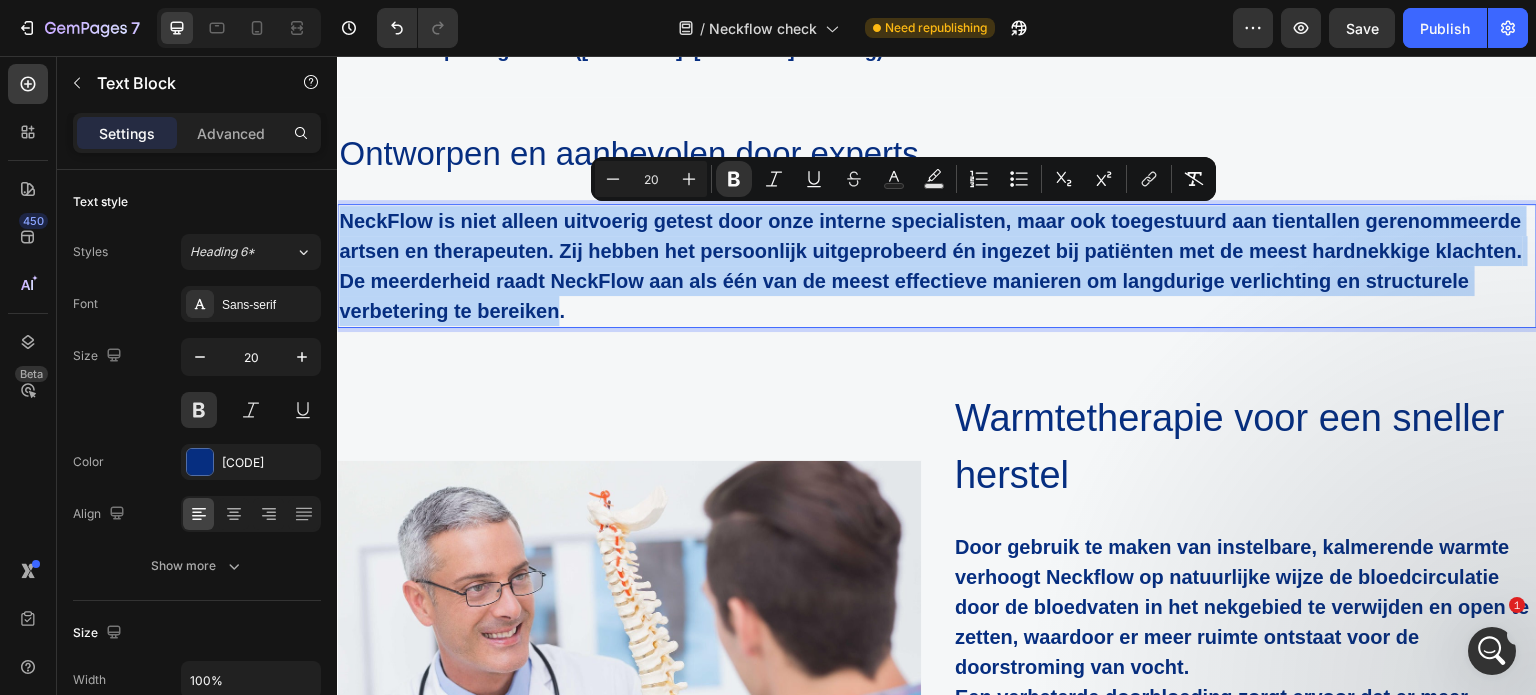 drag, startPoint x: 560, startPoint y: 340, endPoint x: 335, endPoint y: 215, distance: 257.39075 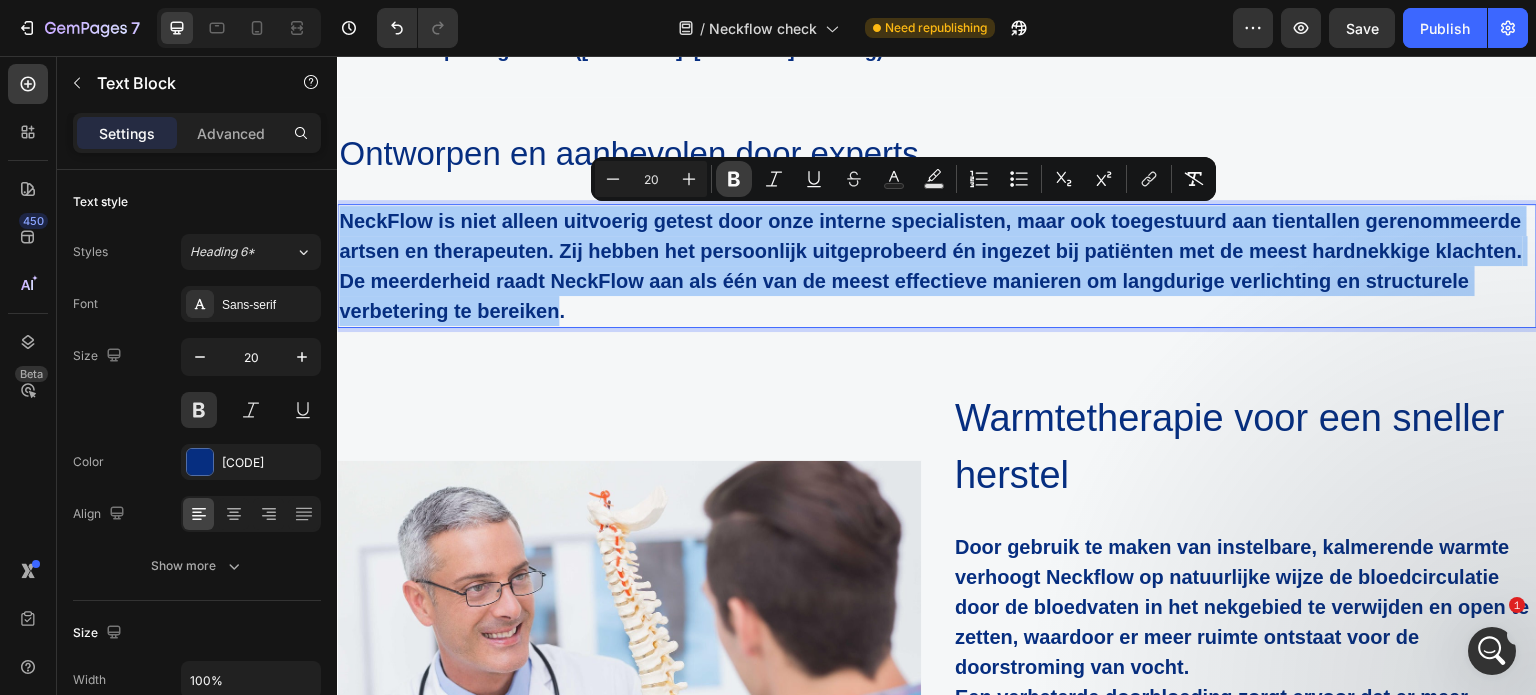 click 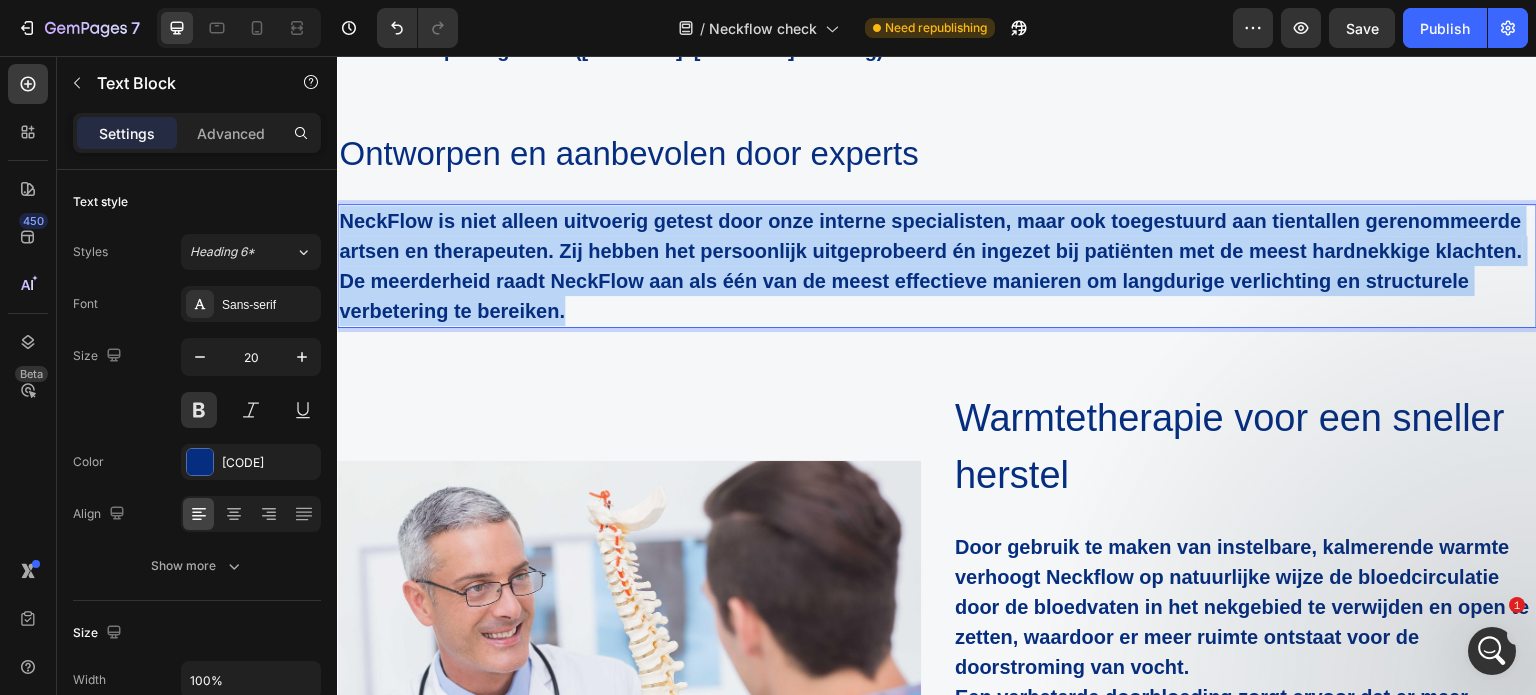 drag, startPoint x: 564, startPoint y: 344, endPoint x: 309, endPoint y: 183, distance: 301.57254 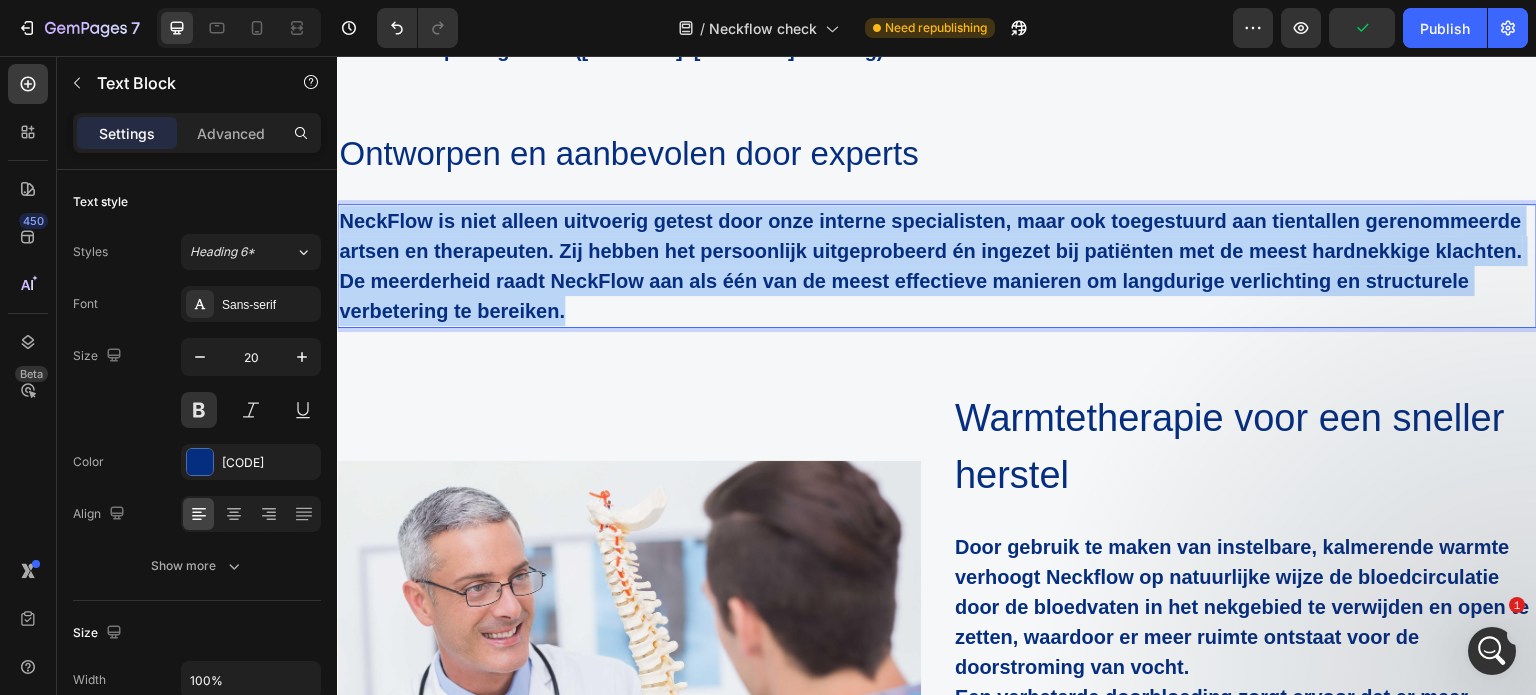drag, startPoint x: 374, startPoint y: 234, endPoint x: 1139, endPoint y: 130, distance: 772.0369 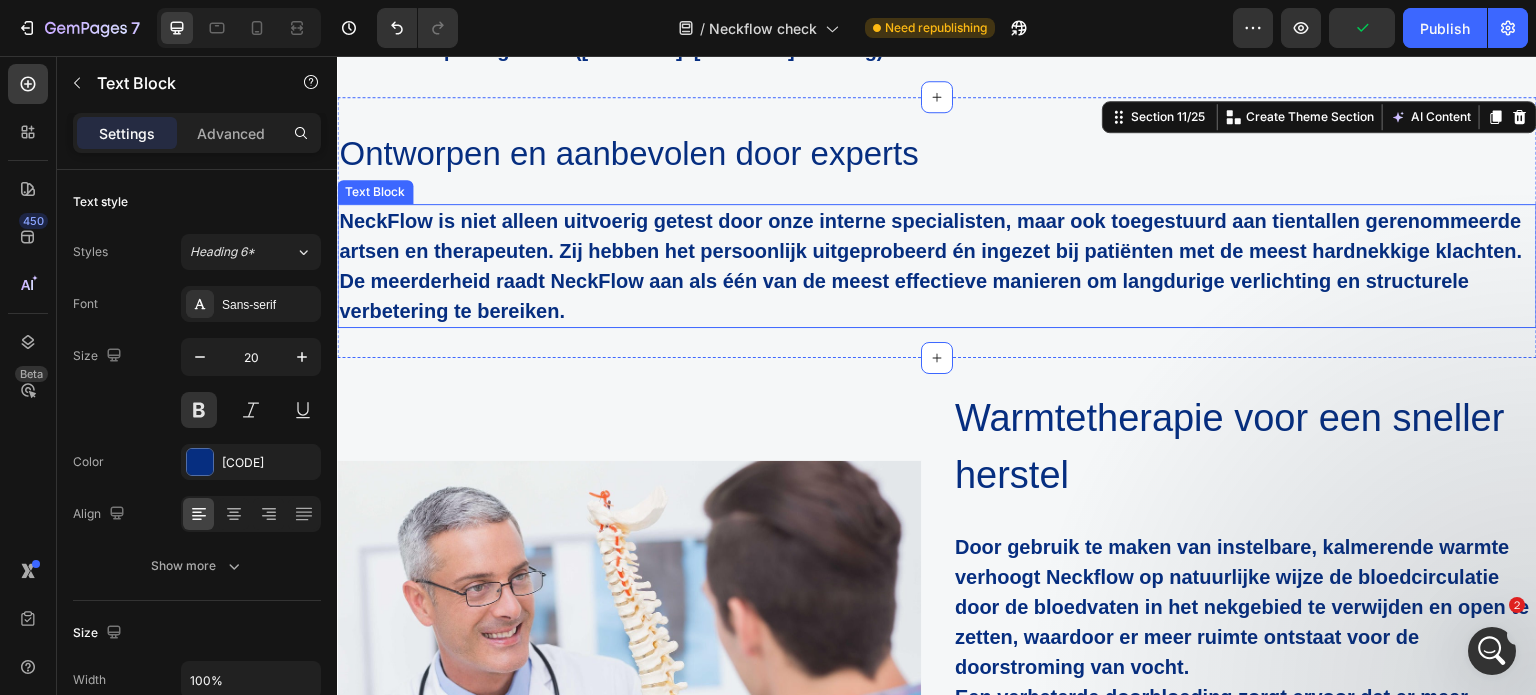 click on "NeckFlow is niet alleen uitvoerig getest door onze interne specialisten, maar ook toegestuurd aan tientallen gerenommeerde artsen en therapeuten. Zij hebben het persoonlijk uitgeprobeerd én ingezet bij patiënten met de meest hardnekkige klachten. De meerderheid raadt NeckFlow aan als één van de meest effectieve manieren om langdurige verlichting en structurele verbetering te bereiken." at bounding box center (937, 266) 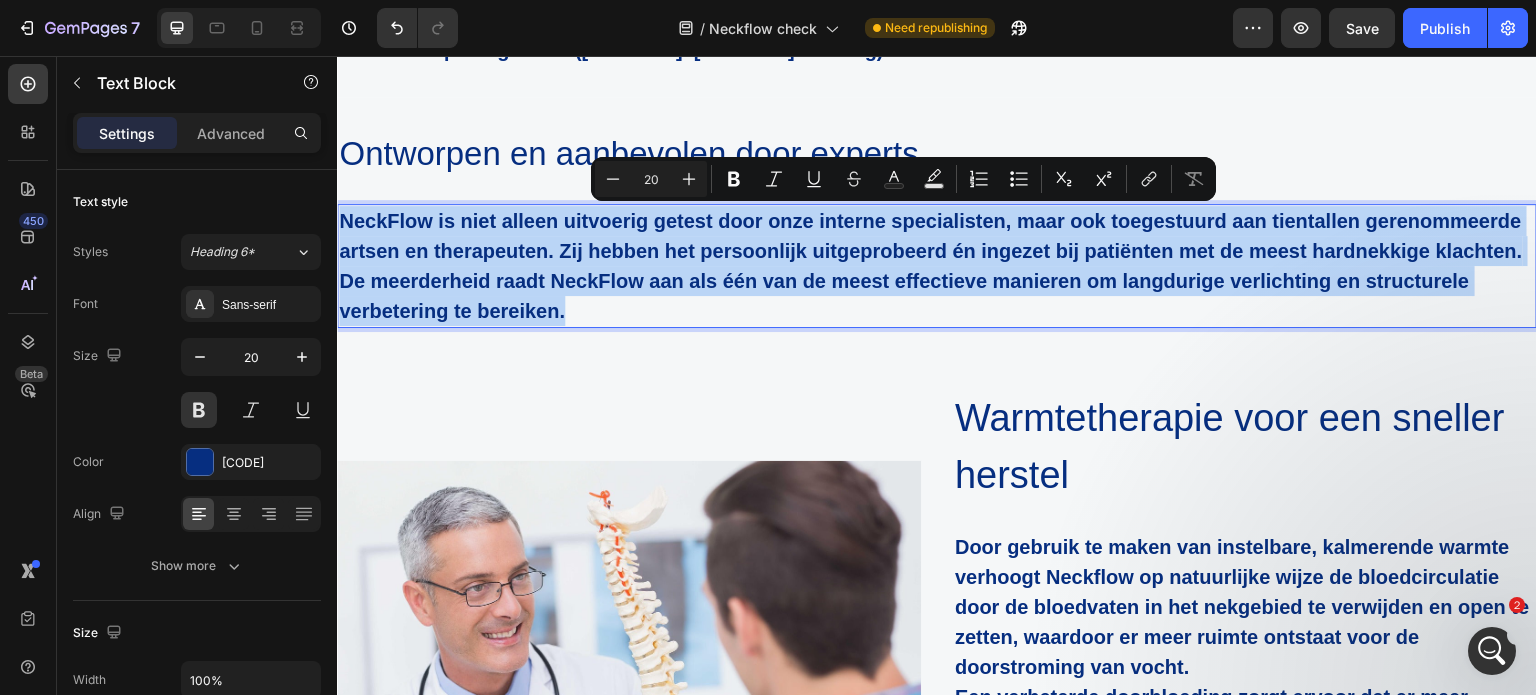 drag, startPoint x: 567, startPoint y: 333, endPoint x: 342, endPoint y: 228, distance: 248.29417 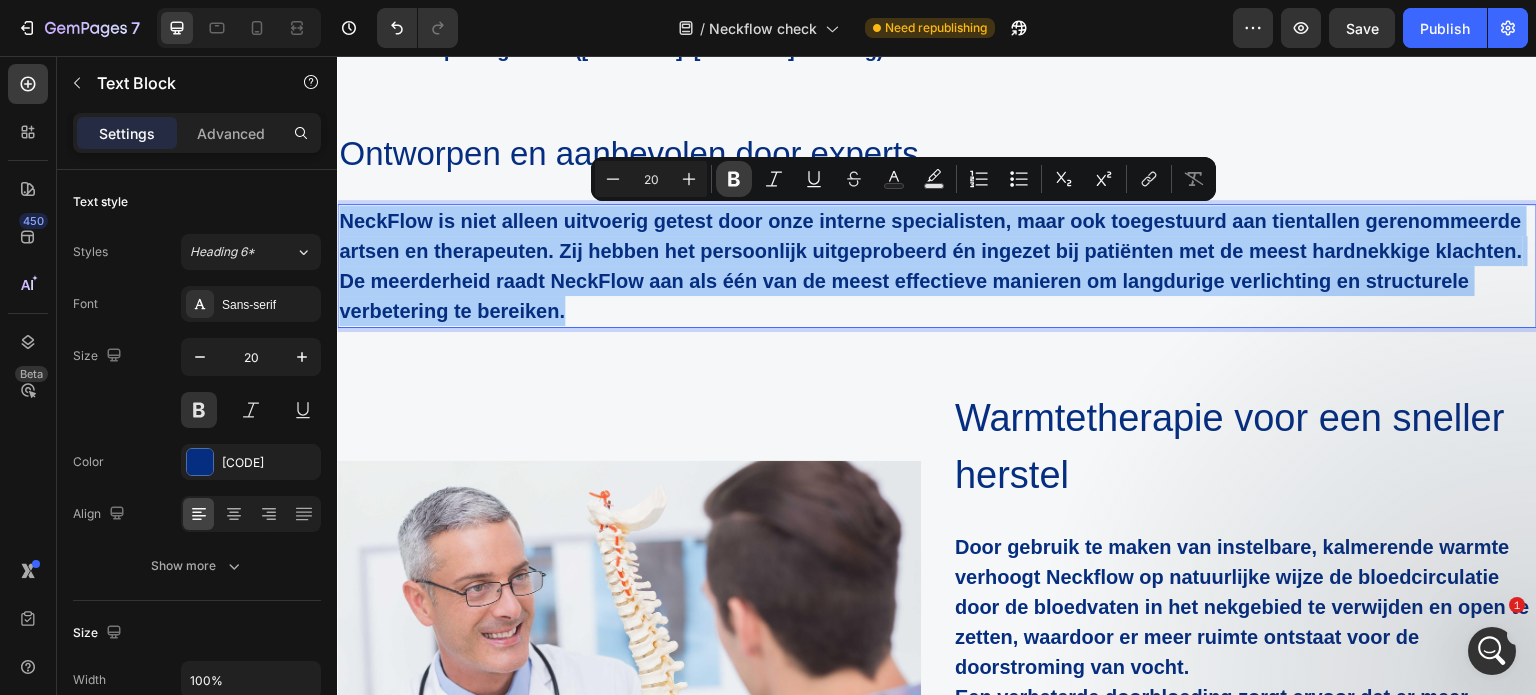click 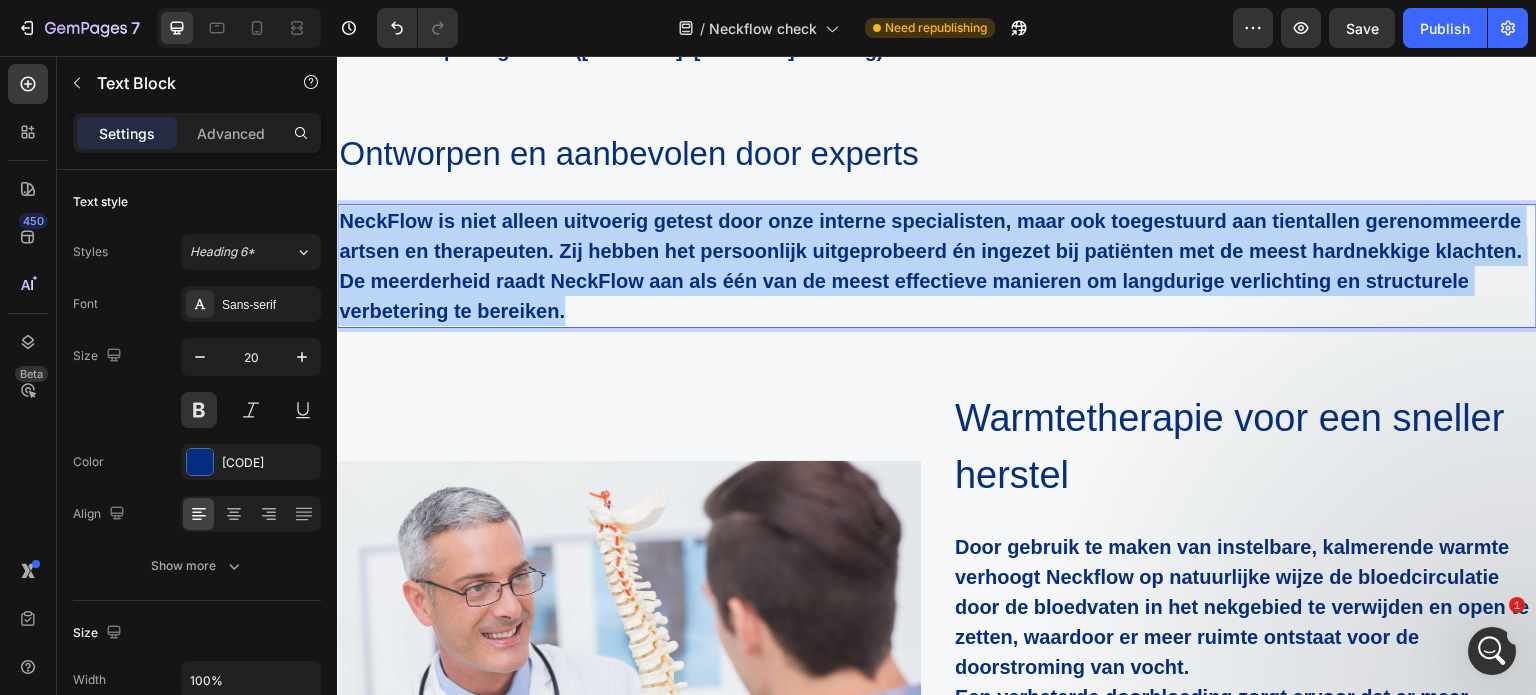 drag, startPoint x: 552, startPoint y: 336, endPoint x: 287, endPoint y: 191, distance: 302.07614 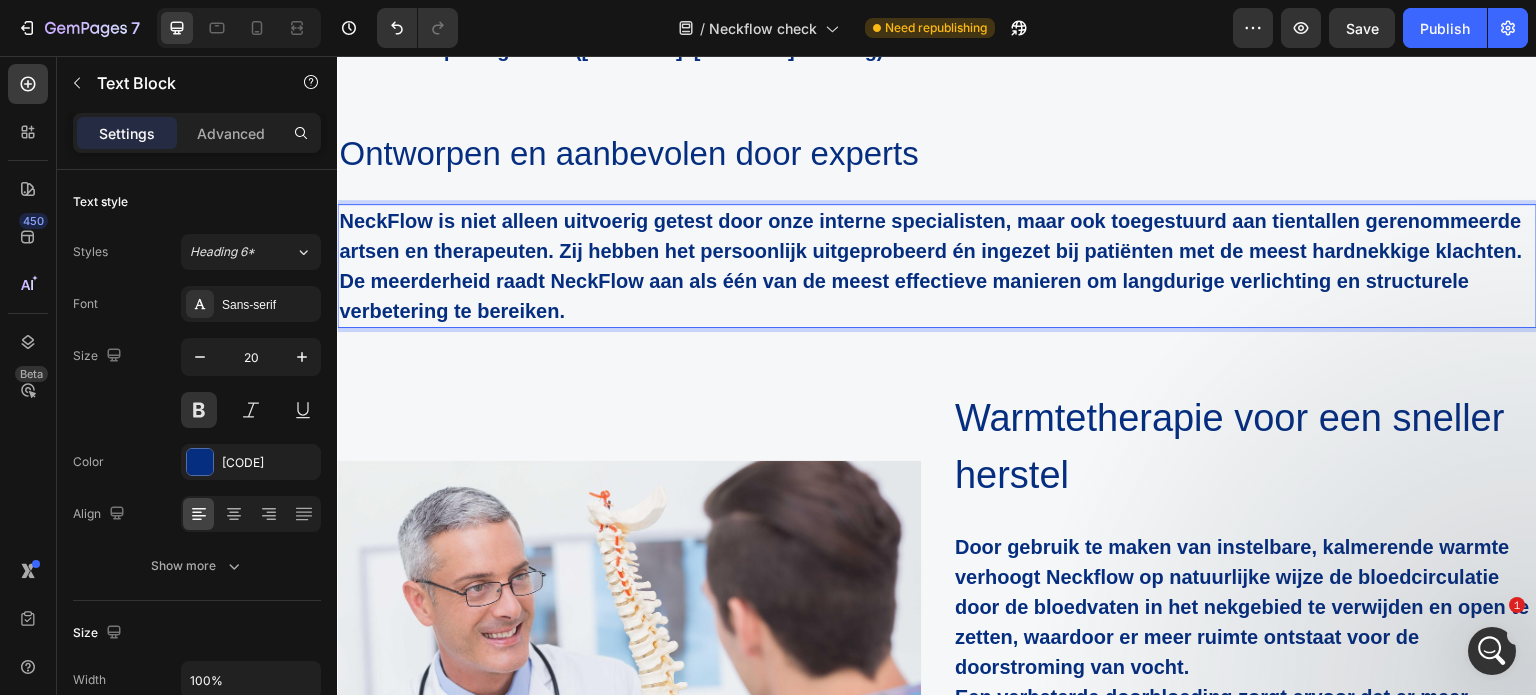 click on "NeckFlow is niet alleen uitvoerig getest door onze interne specialisten, maar ook toegestuurd aan tientallen gerenommeerde artsen en therapeuten. Zij hebben het persoonlijk uitgeprobeerd én ingezet bij patiënten met de meest hardnekkige klachten." at bounding box center (931, 236) 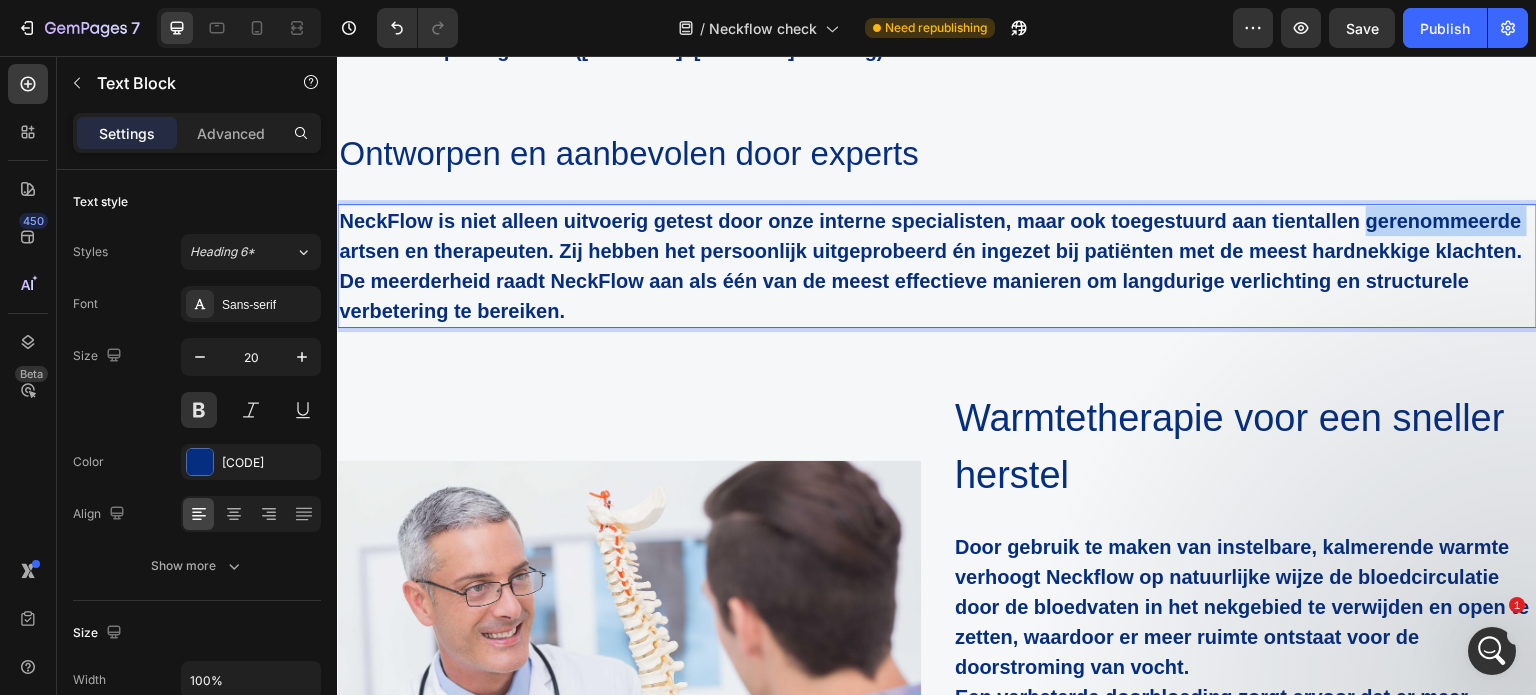click on "NeckFlow is niet alleen uitvoerig getest door onze interne specialisten, maar ook toegestuurd aan tientallen gerenommeerde artsen en therapeuten. Zij hebben het persoonlijk uitgeprobeerd én ingezet bij patiënten met de meest hardnekkige klachten." at bounding box center [931, 236] 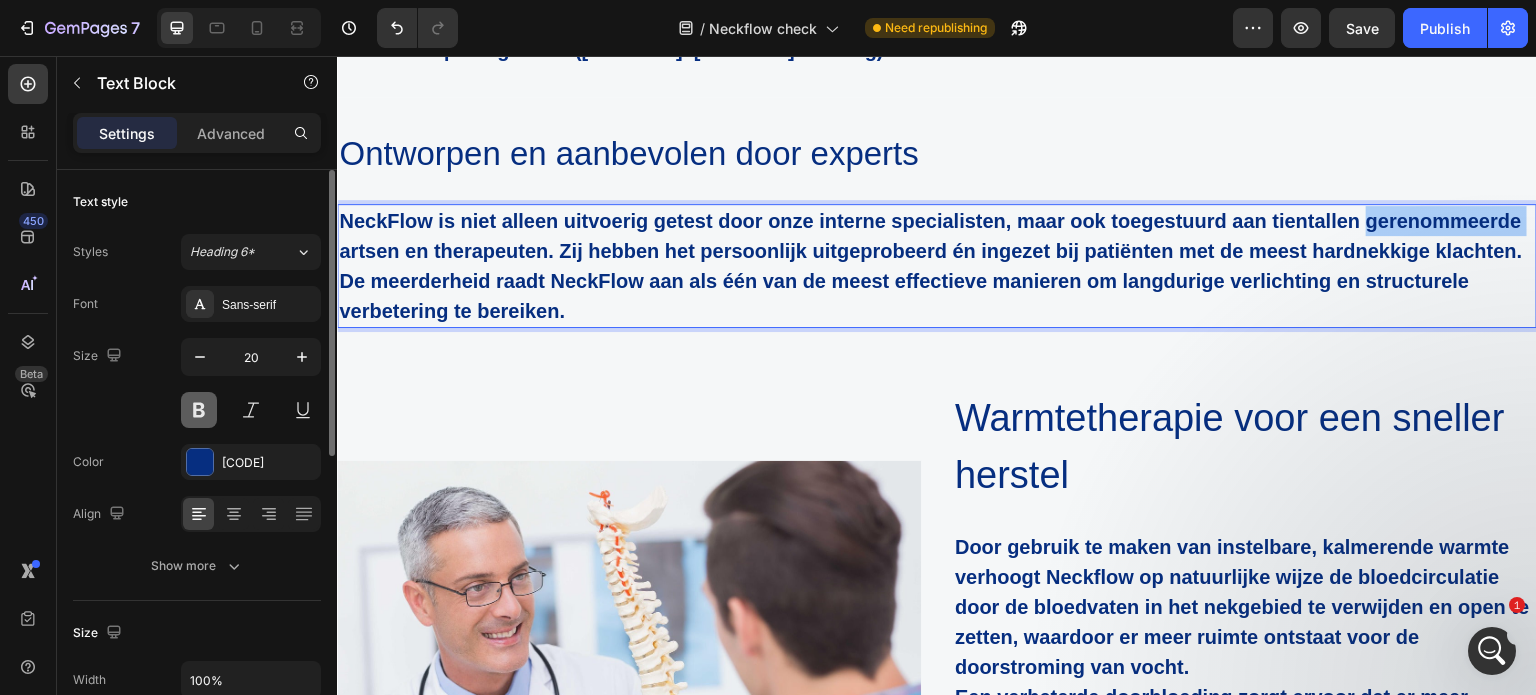click at bounding box center [199, 410] 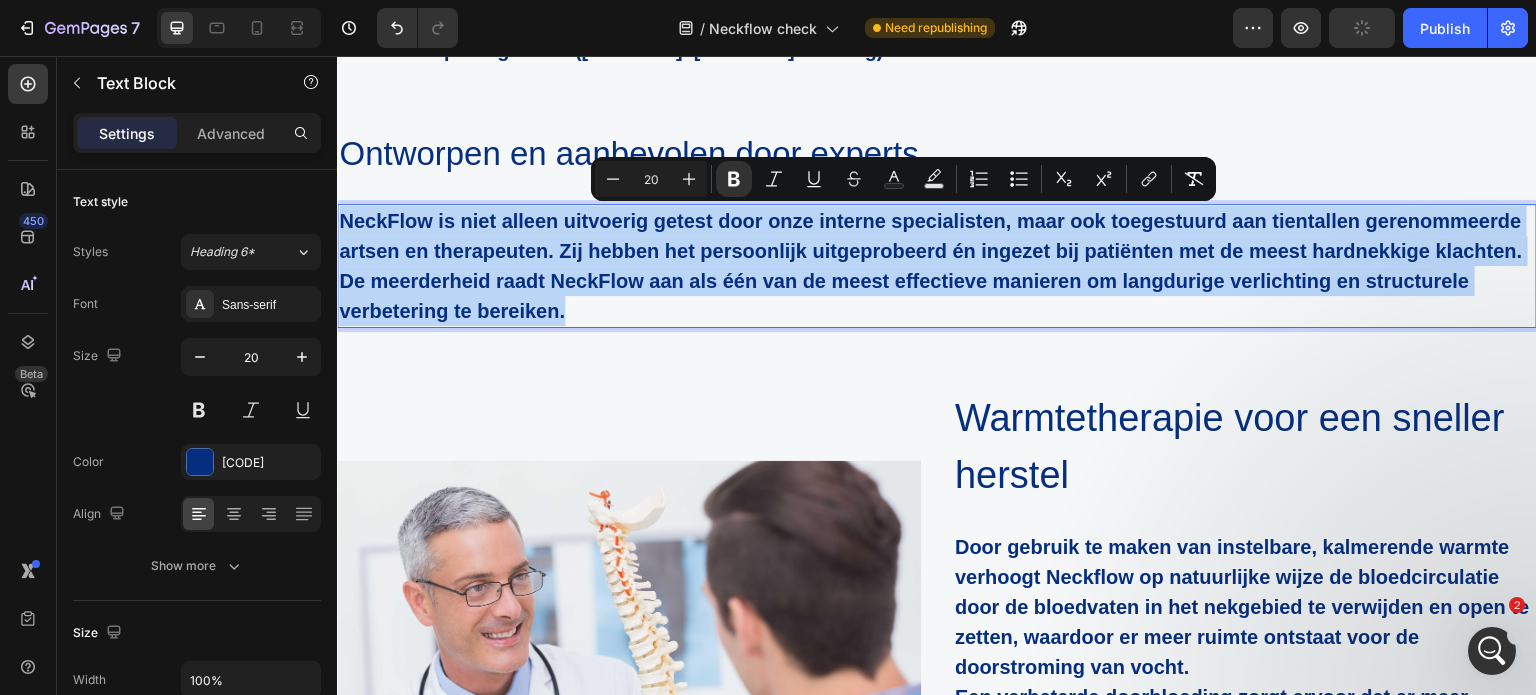 drag, startPoint x: 569, startPoint y: 344, endPoint x: 333, endPoint y: 219, distance: 267.0599 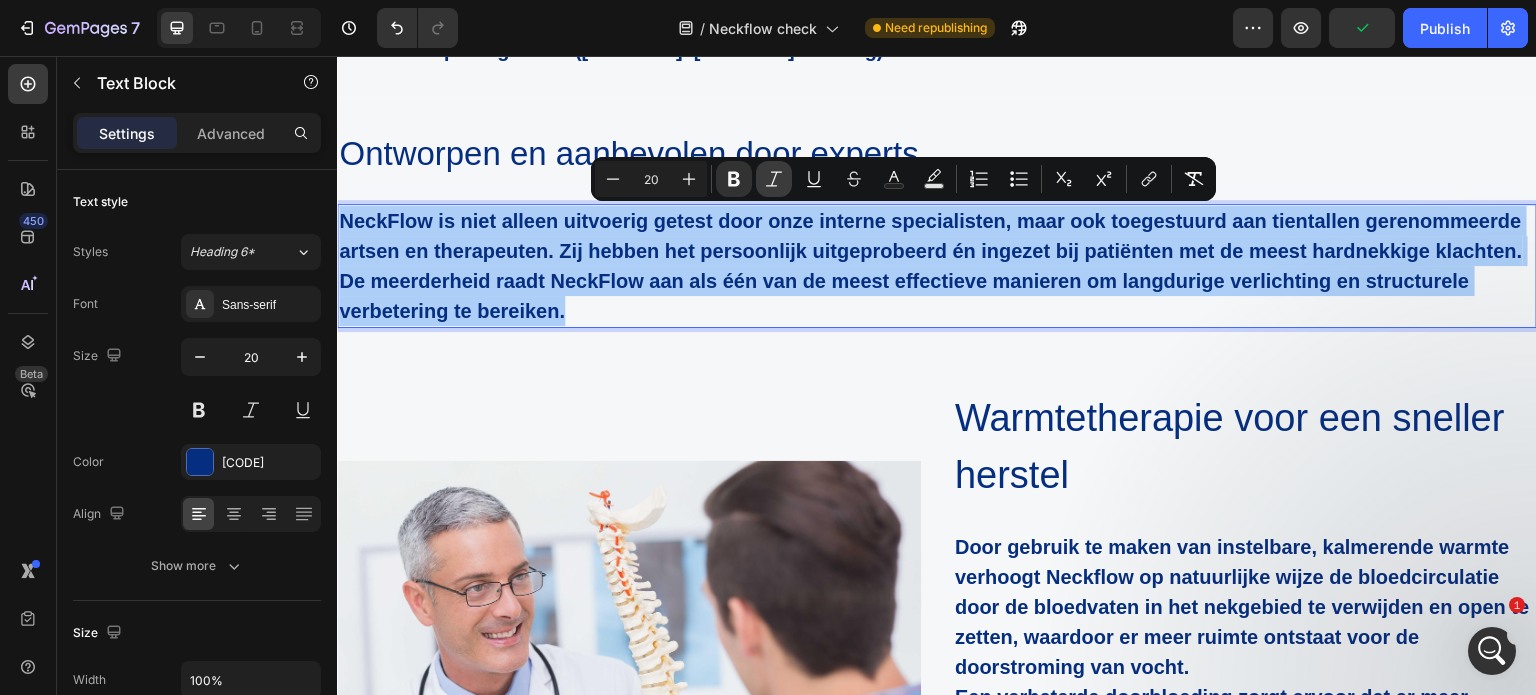click 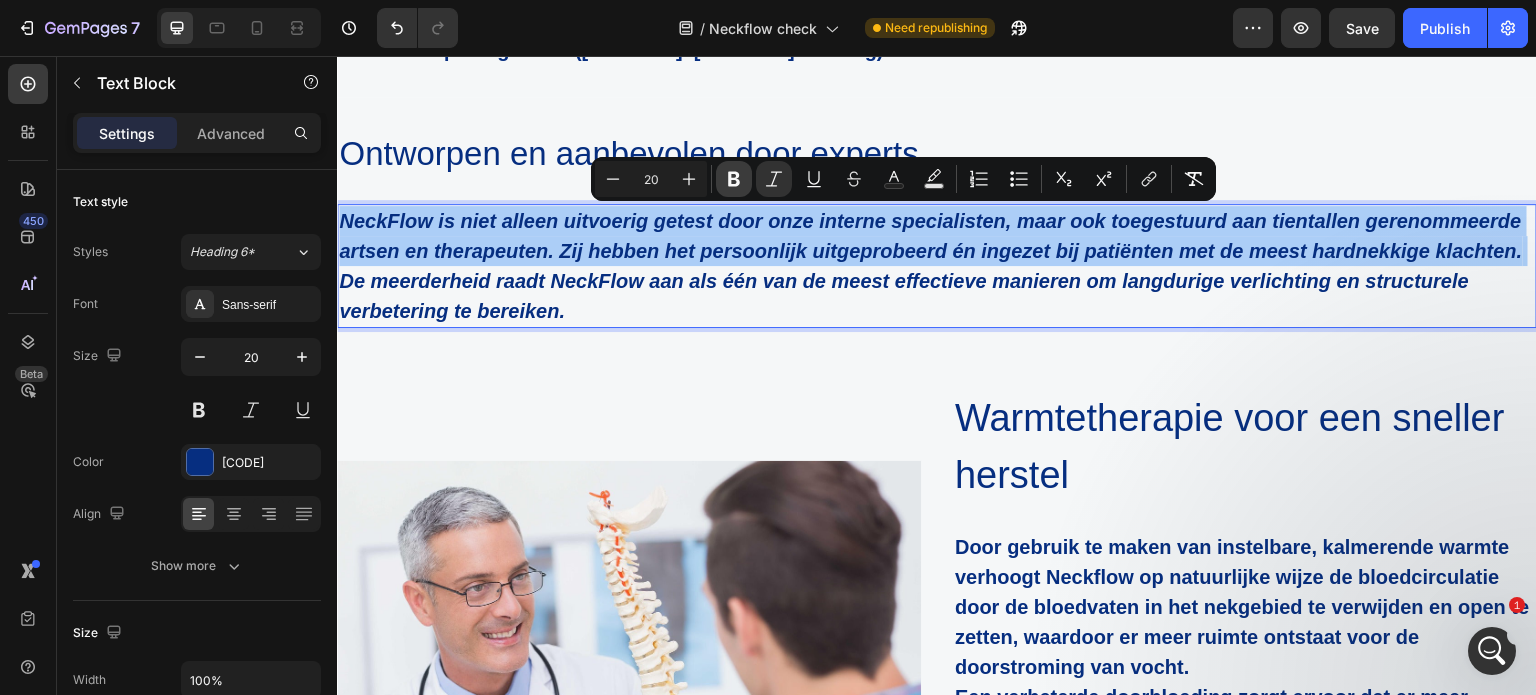 click 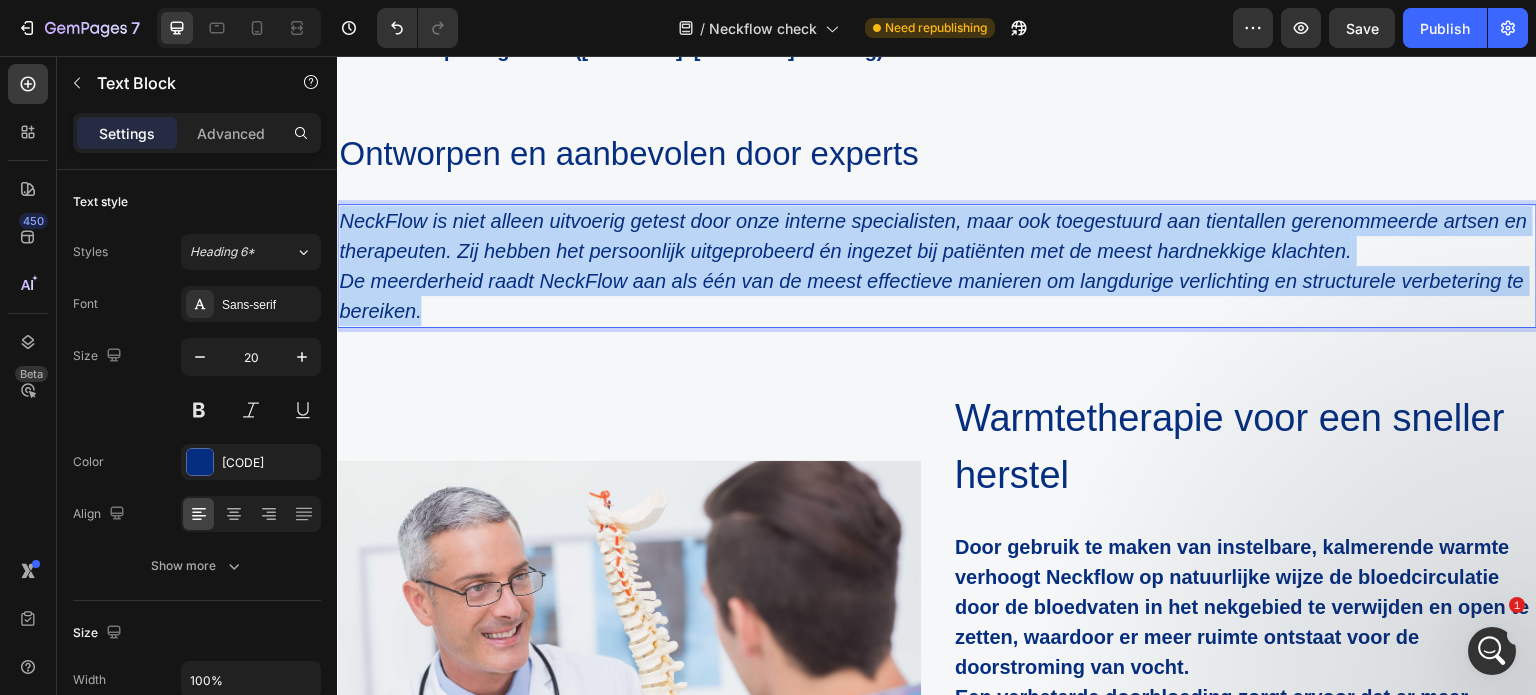 drag, startPoint x: 444, startPoint y: 312, endPoint x: 315, endPoint y: 219, distance: 159.0283 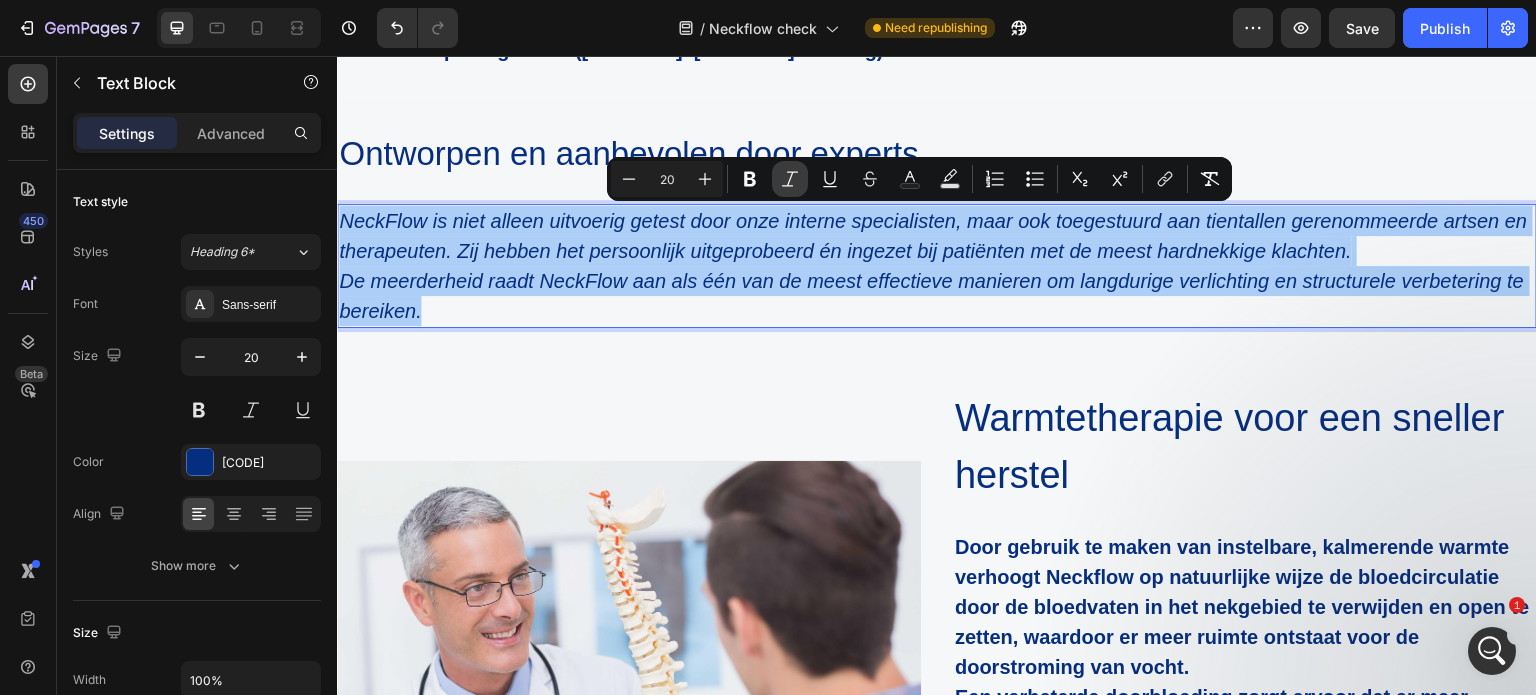 click 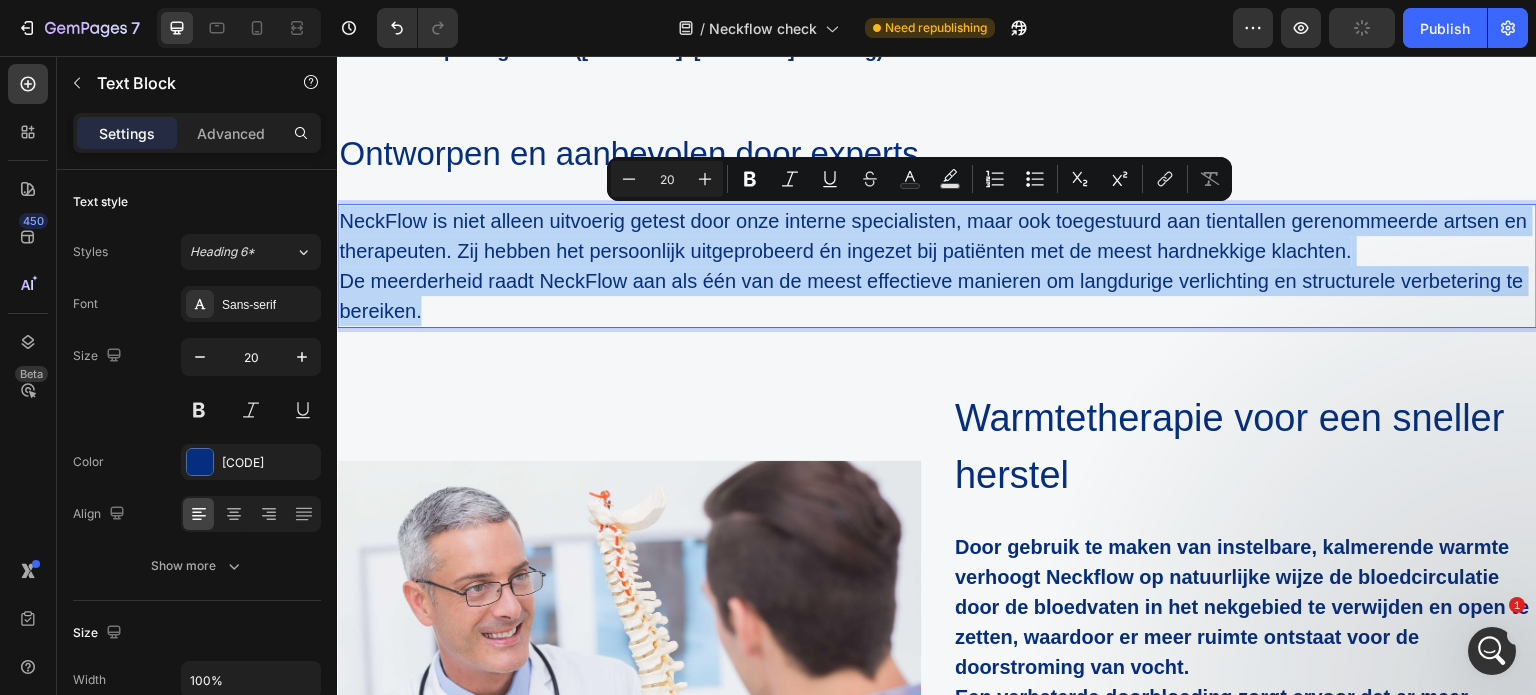 click on "NeckFlow is niet alleen uitvoerig getest door onze interne specialisten, maar ook toegestuurd aan tientallen gerenommeerde artsen en therapeuten. Zij hebben het persoonlijk uitgeprobeerd én ingezet bij patiënten met de meest hardnekkige klachten. De meerderheid raadt NeckFlow aan als één van de meest effectieve manieren om langdurige verlichting en structurele verbetering te bereiken." at bounding box center [937, 266] 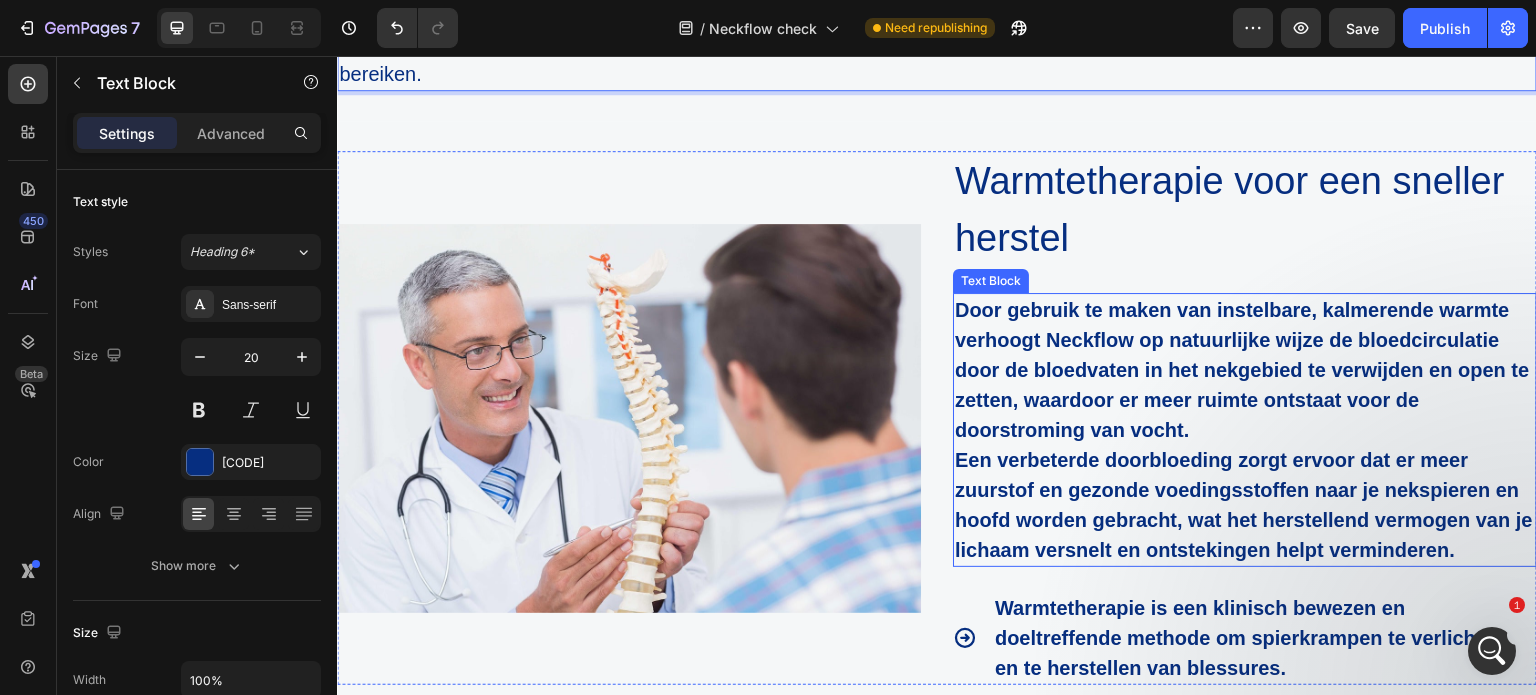 scroll, scrollTop: 6183, scrollLeft: 0, axis: vertical 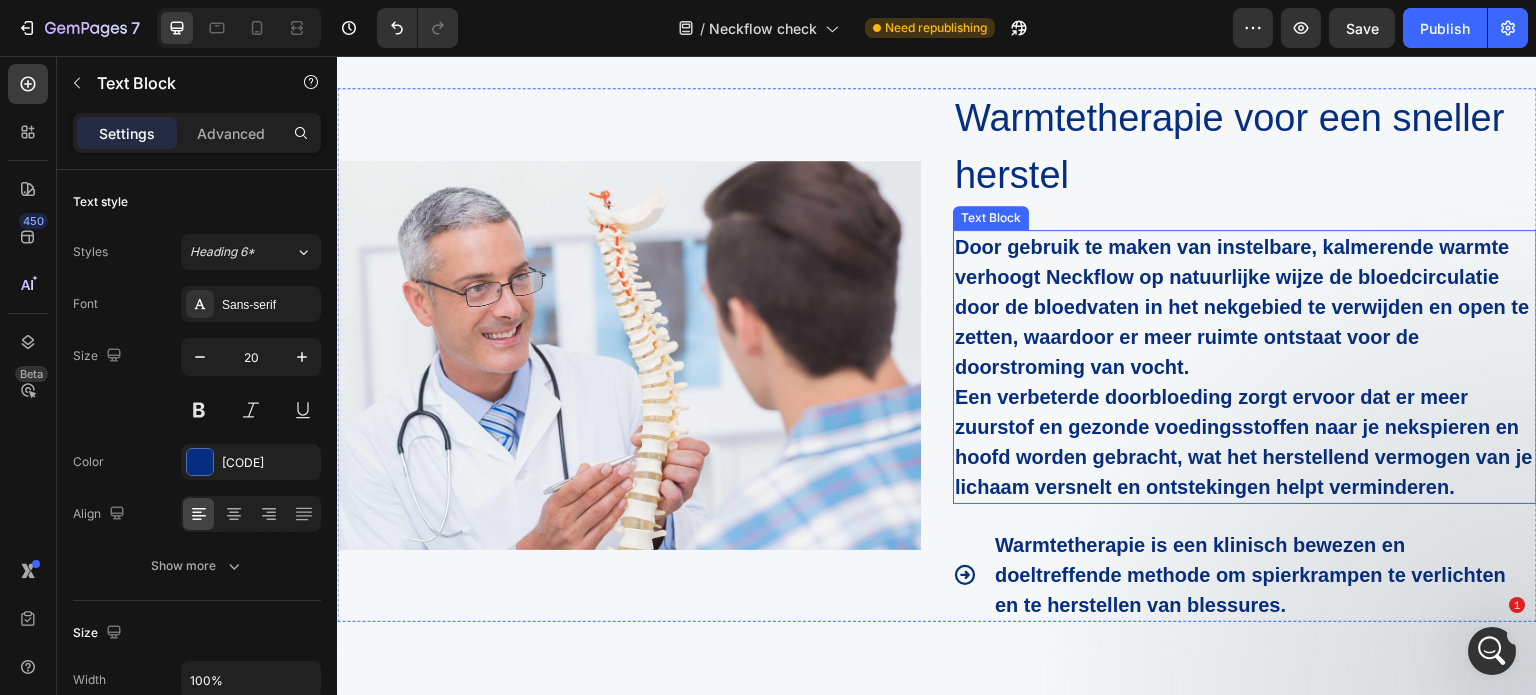 click on "Een verbeterde doorbloeding zorgt ervoor dat er meer zuurstof en gezonde voedingsstoffen naar je nekspieren en hoofd worden gebracht, wat het herstellend vermogen van je lichaam versnelt en ontstekingen helpt verminderen." at bounding box center [1244, 442] 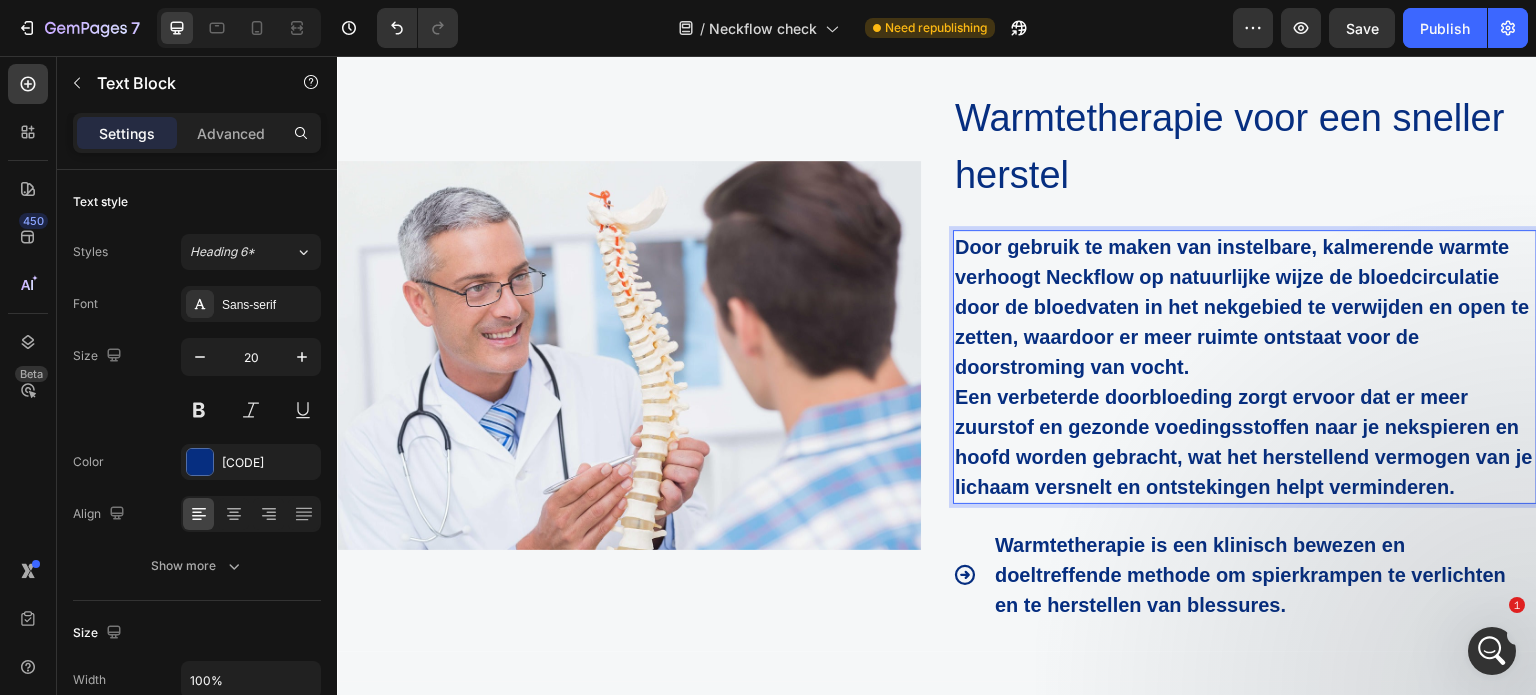 click on "Een verbeterde doorbloeding zorgt ervoor dat er meer zuurstof en gezonde voedingsstoffen naar je nekspieren en hoofd worden gebracht, wat het herstellend vermogen van je lichaam versnelt en ontstekingen helpt verminderen." at bounding box center [1244, 442] 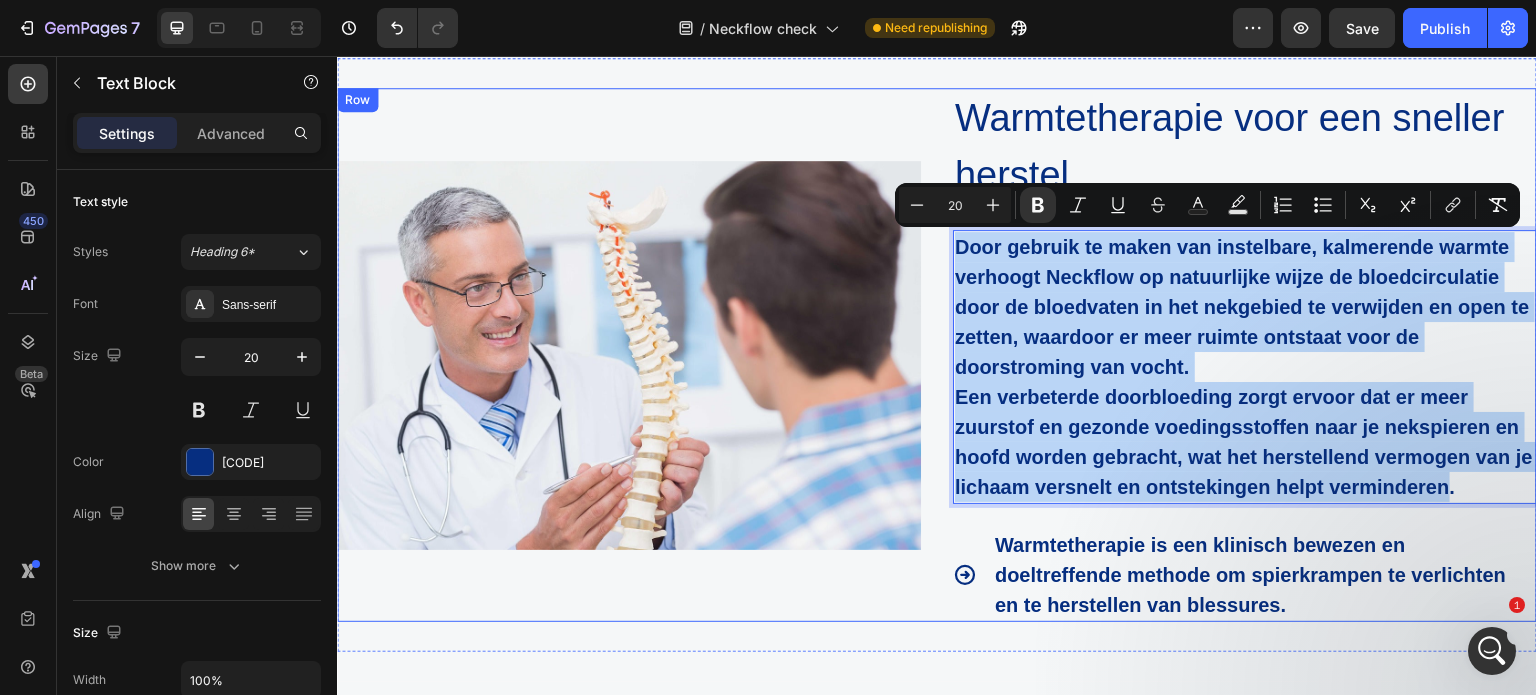 drag, startPoint x: 1460, startPoint y: 480, endPoint x: 918, endPoint y: 248, distance: 589.5659 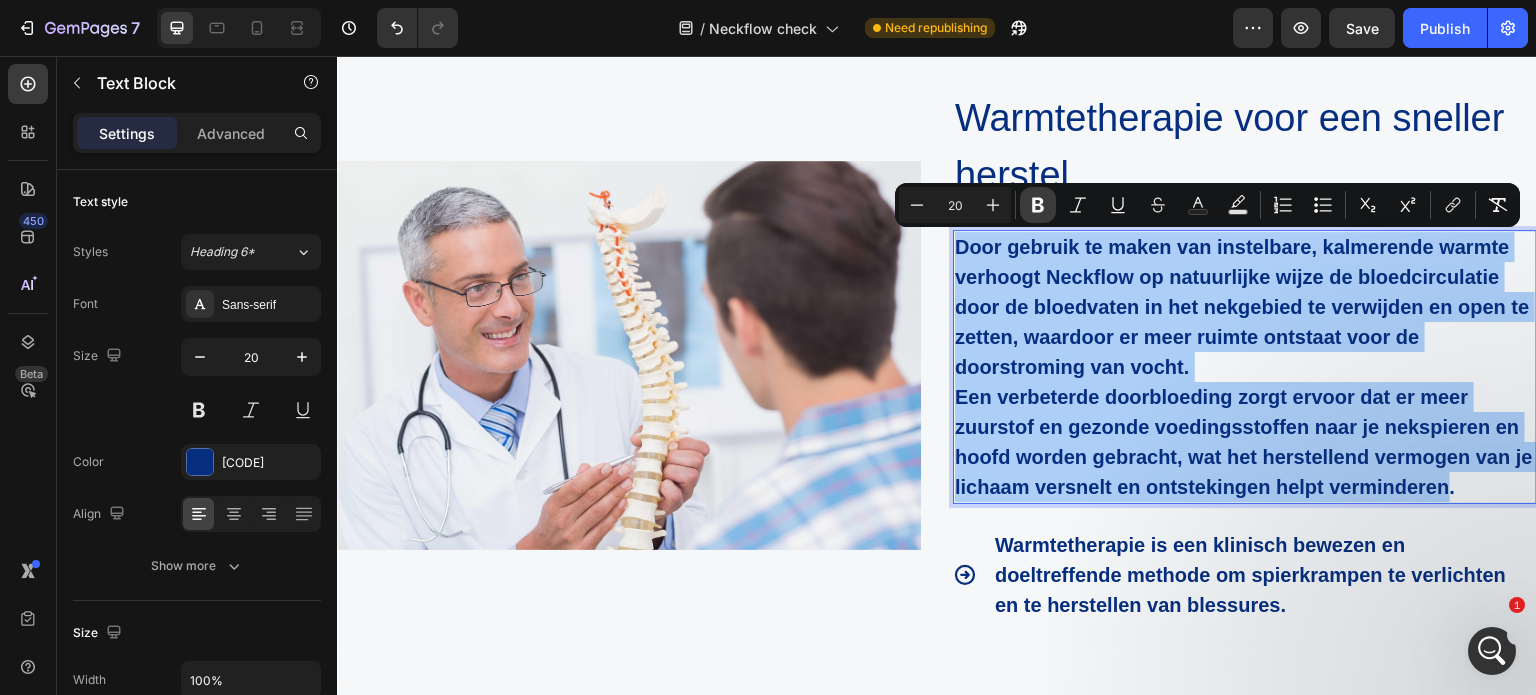 click 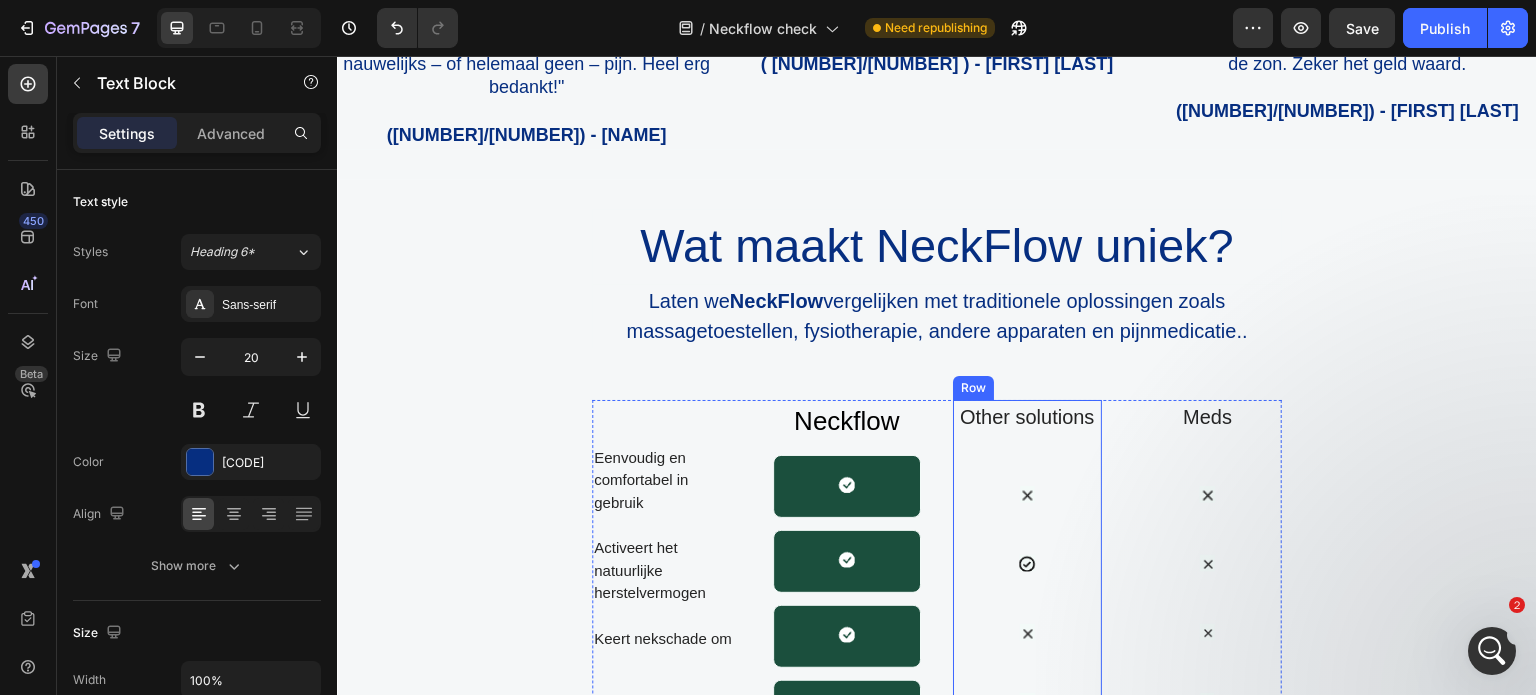 scroll, scrollTop: 8683, scrollLeft: 0, axis: vertical 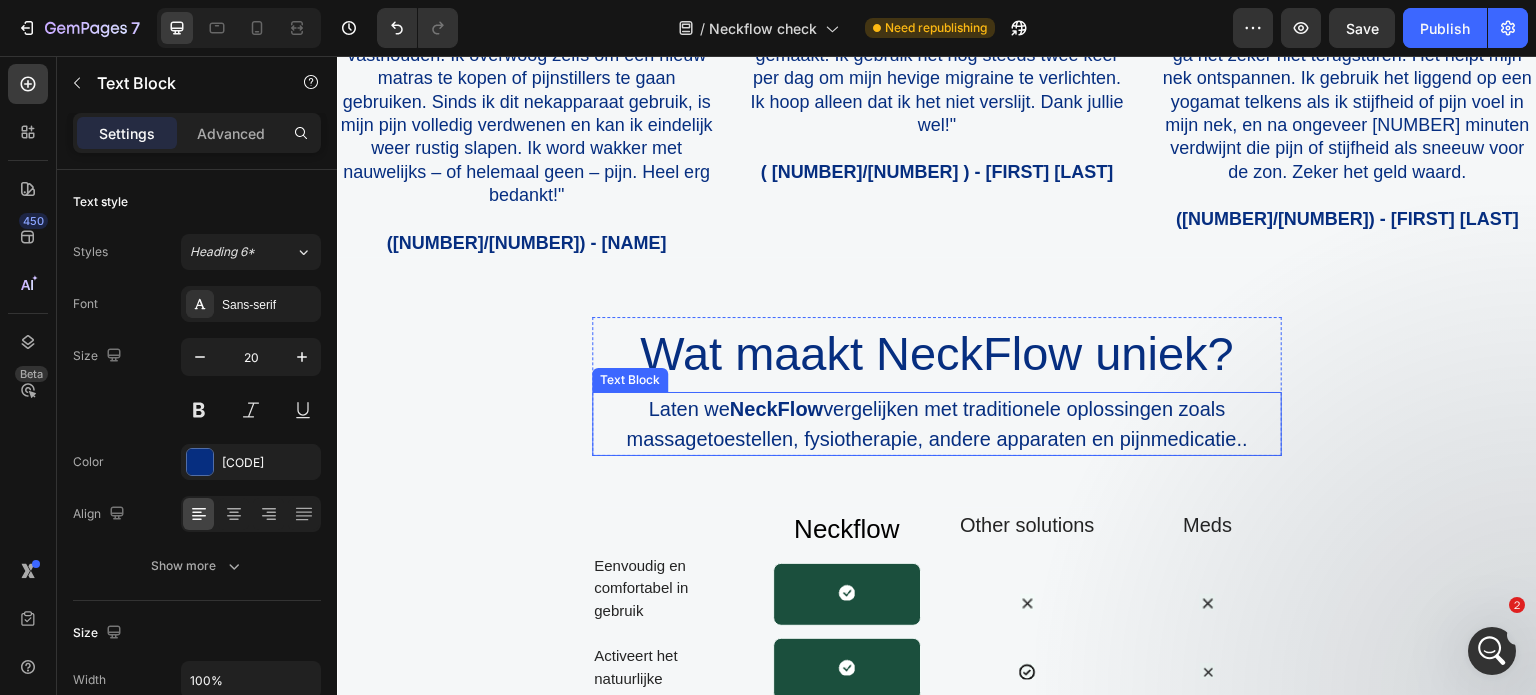 click on "Laten we  NeckFlow  vergelijken met traditionele oplossingen zoals massagetoestellen, fysiotherapie, andere apparaten en pijnmedicatie.." at bounding box center (937, 424) 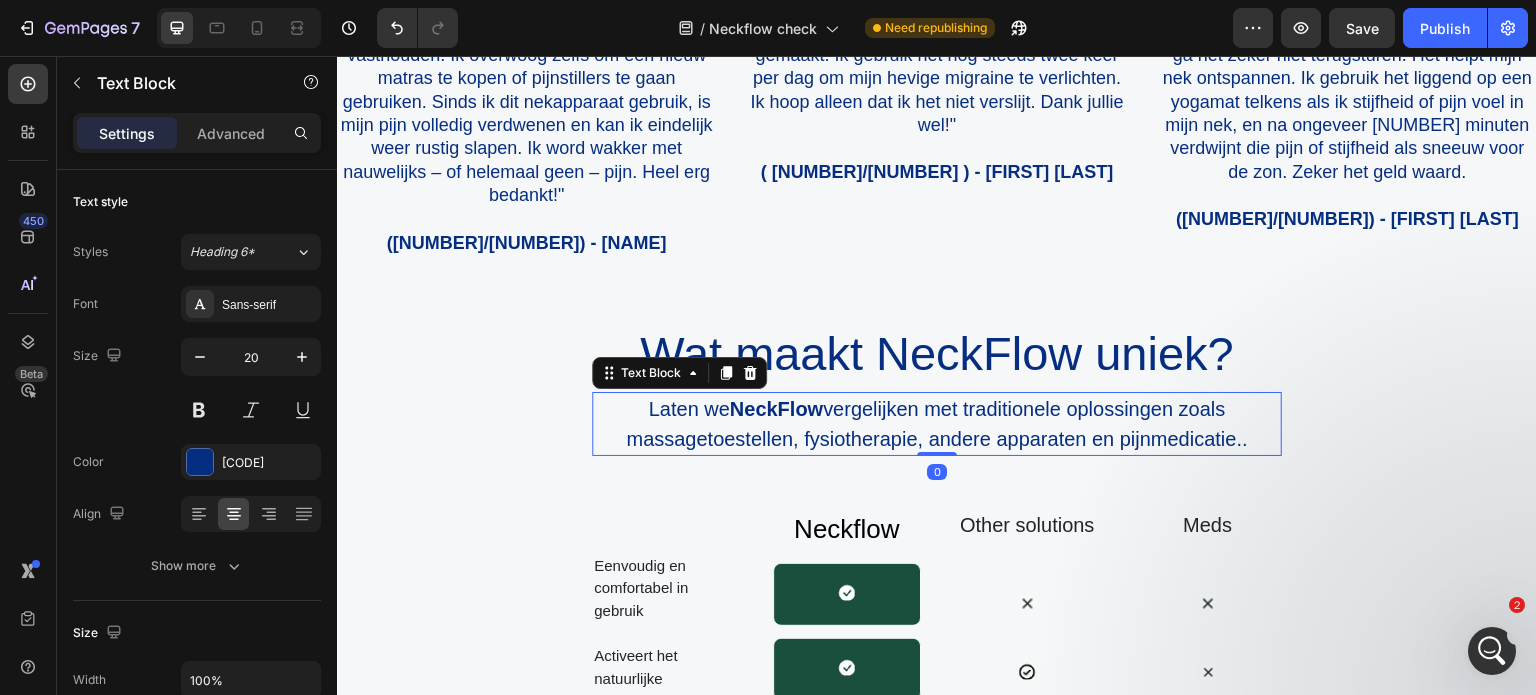 click on "Laten we  NeckFlow  vergelijken met traditionele oplossingen zoals massagetoestellen, fysiotherapie, andere apparaten en pijnmedicatie.." at bounding box center (937, 424) 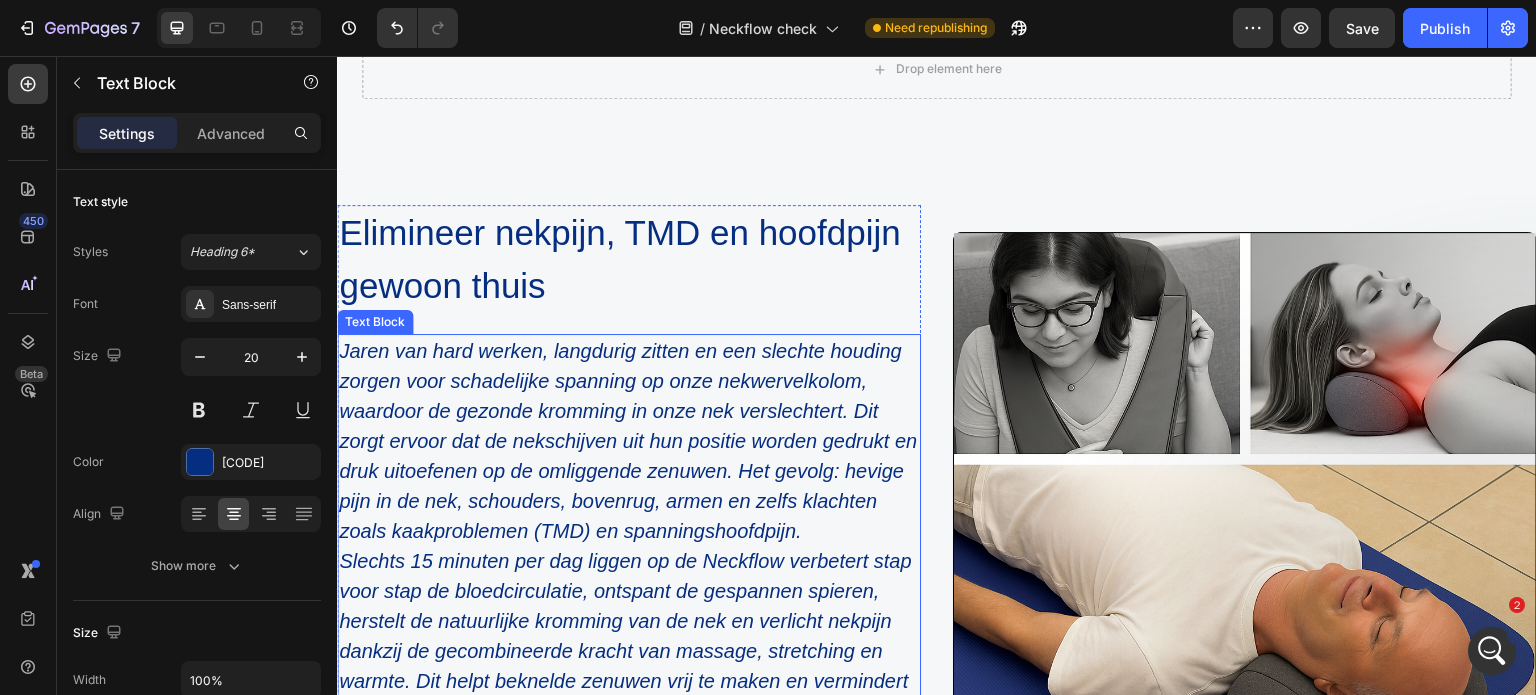 scroll, scrollTop: 3492, scrollLeft: 0, axis: vertical 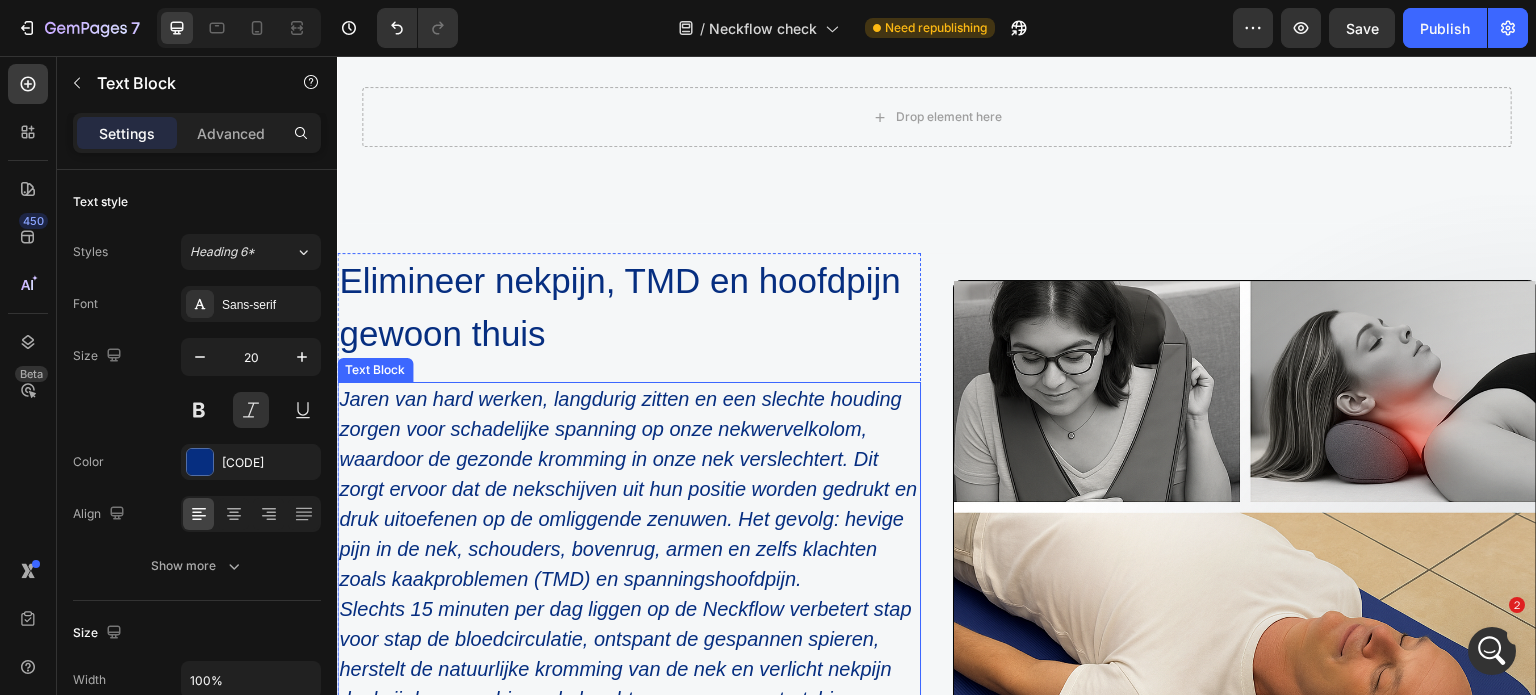 click on "Jaren van hard werken, langdurig zitten en een slechte houding zorgen voor schadelijke spanning op onze nekwervelkolom, waardoor de gezonde kromming in onze nek verslechtert. Dit zorgt ervoor dat de nekschijven uit hun positie worden gedrukt en druk uitoefenen op de omliggende zenuwen. Het gevolg: hevige pijn in de nek, schouders, bovenrug, armen en zelfs klachten zoals kaakproblemen (TMD) en spanningshoofdpijn." at bounding box center [629, 489] 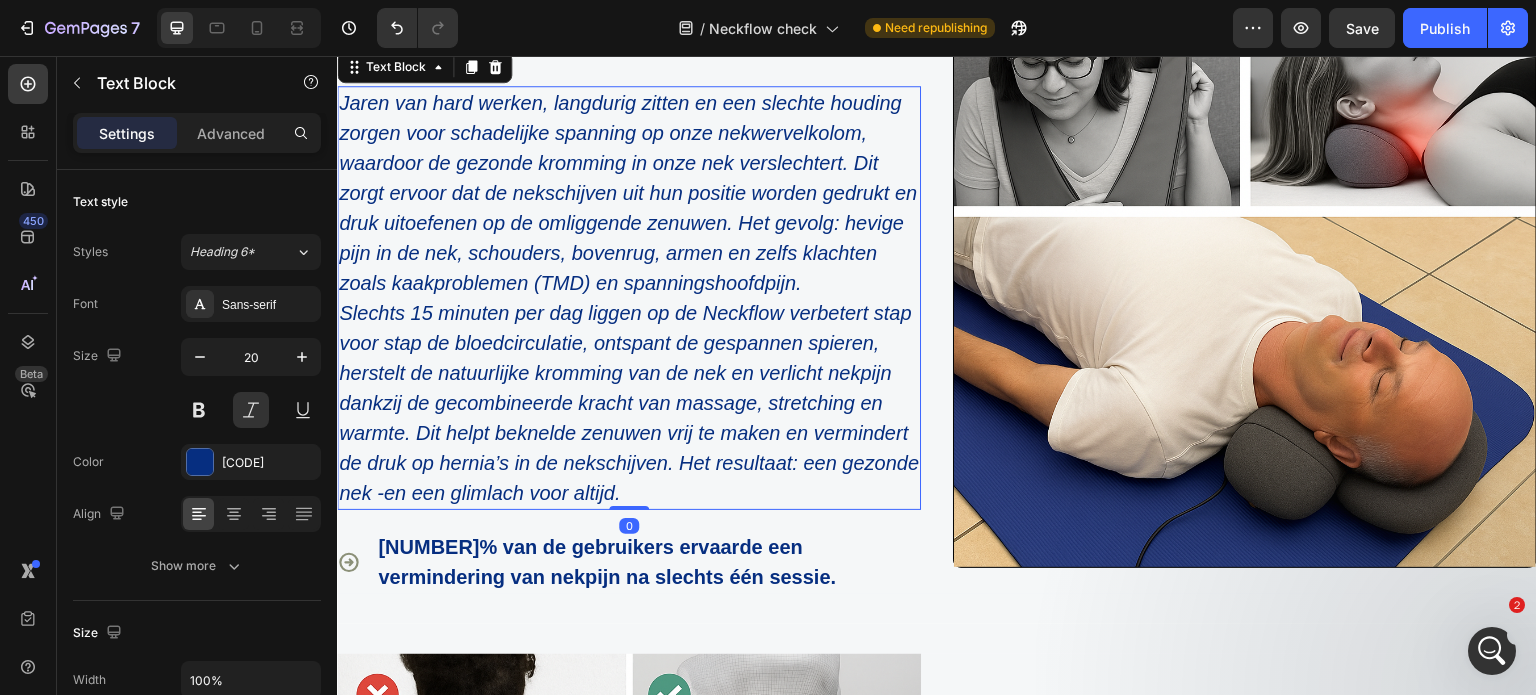 scroll, scrollTop: 3792, scrollLeft: 0, axis: vertical 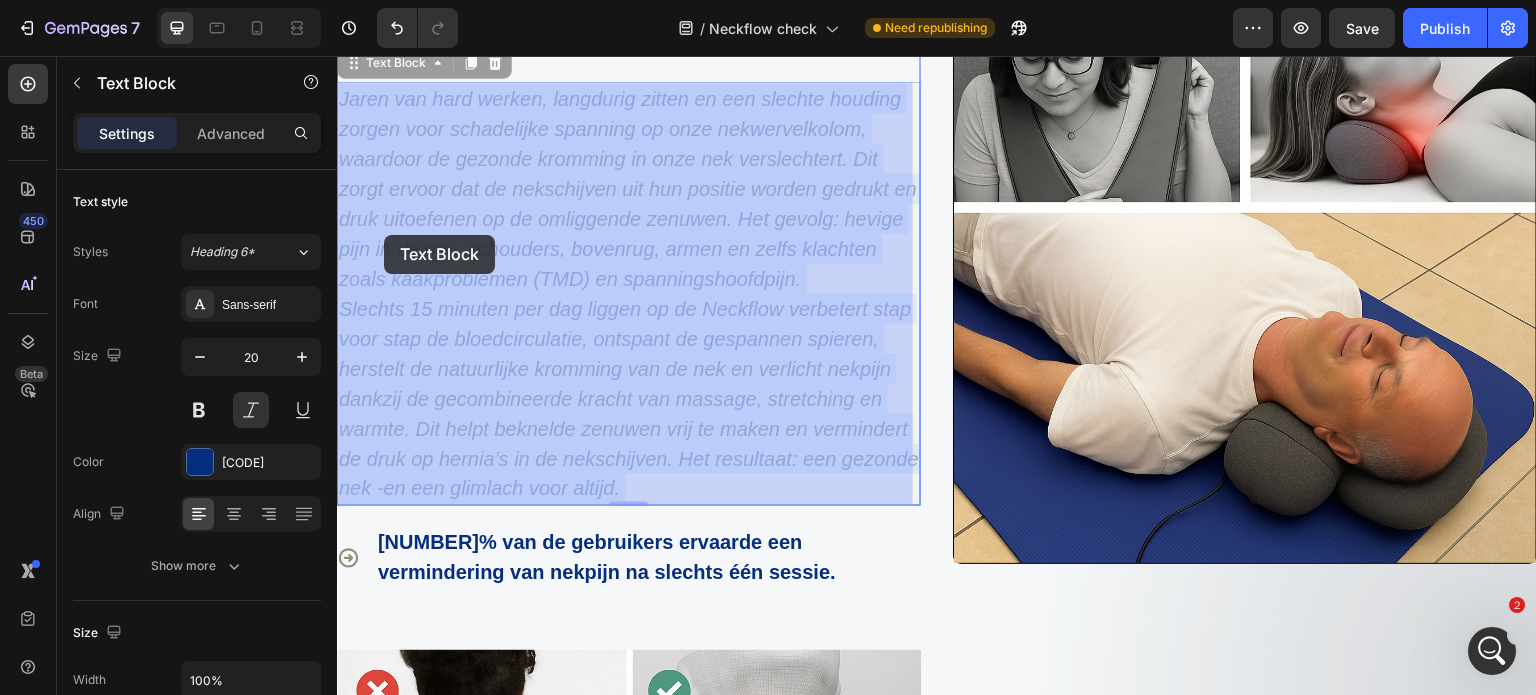 drag, startPoint x: 832, startPoint y: 491, endPoint x: 388, endPoint y: 241, distance: 509.5449 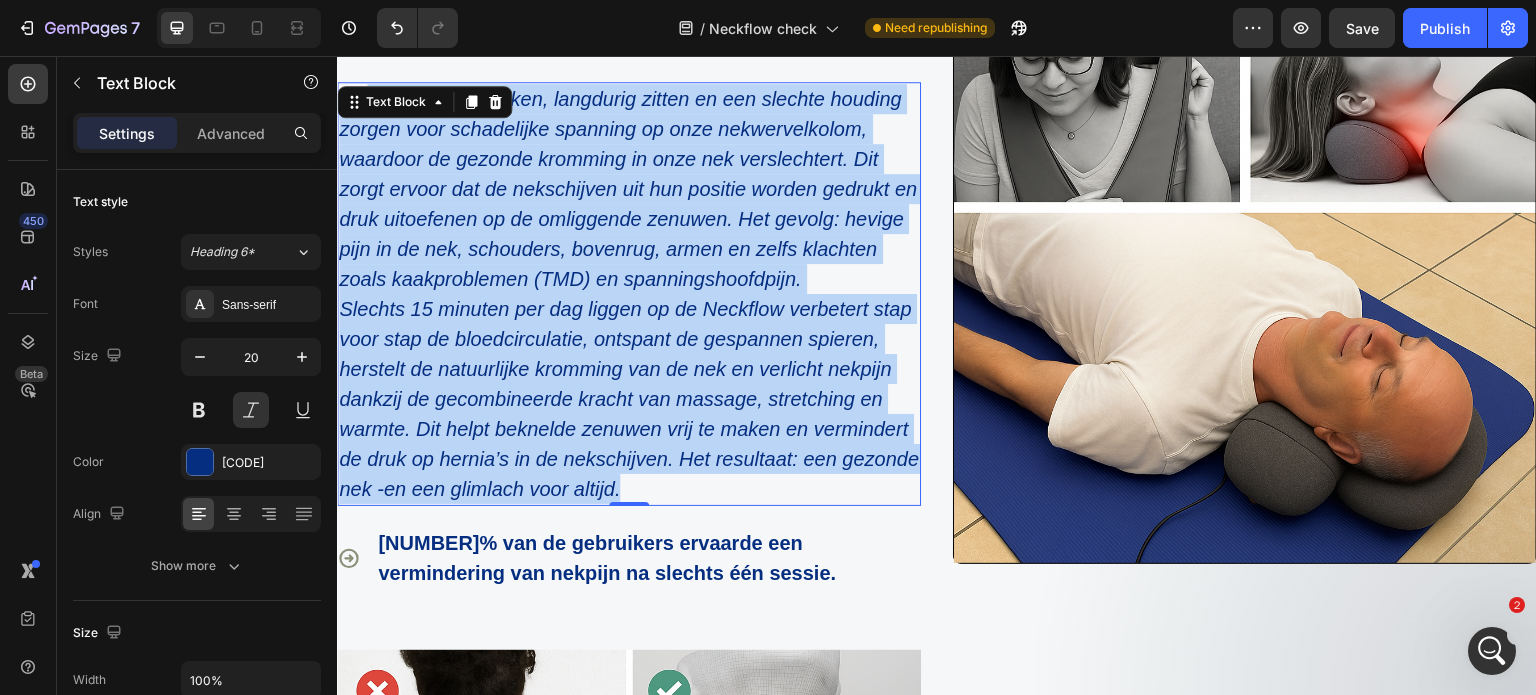 scroll, scrollTop: 3683, scrollLeft: 0, axis: vertical 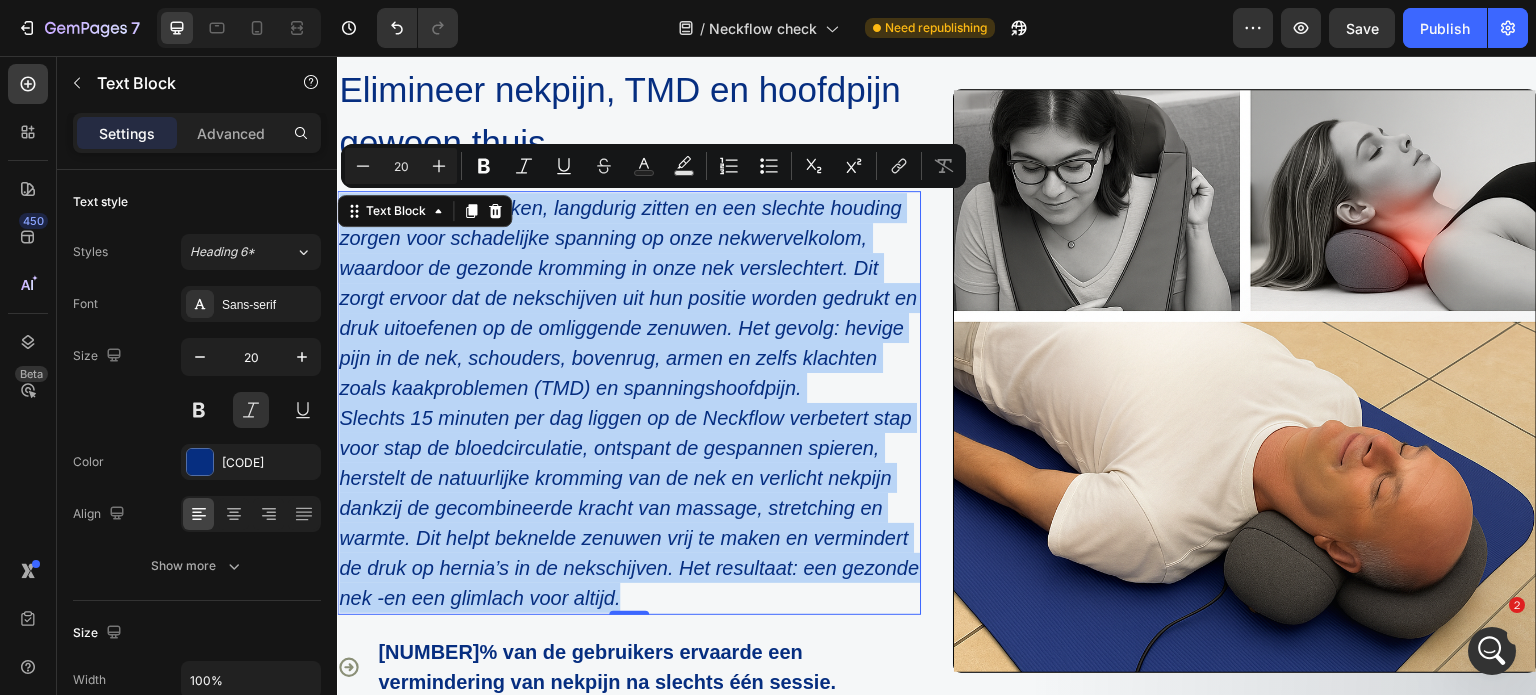 drag, startPoint x: 826, startPoint y: 491, endPoint x: 300, endPoint y: 208, distance: 597.2981 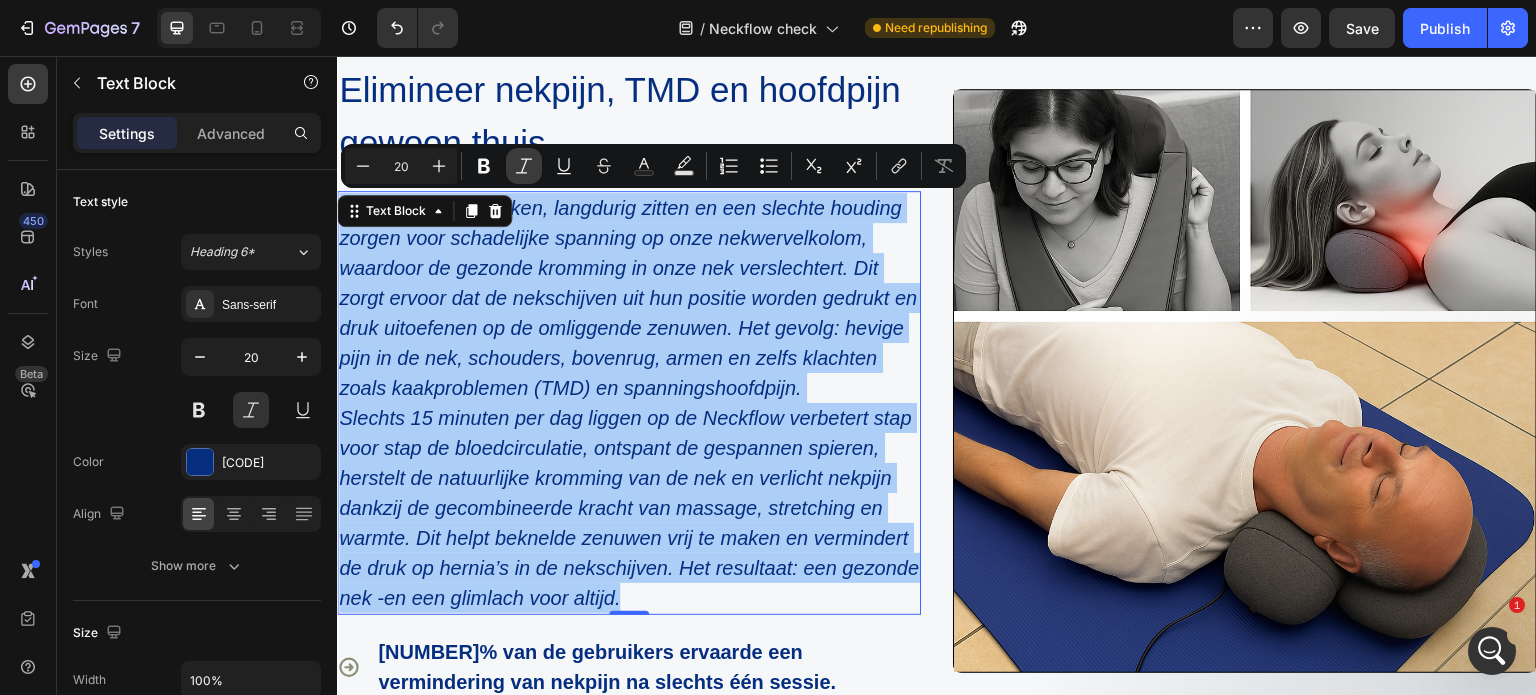 click 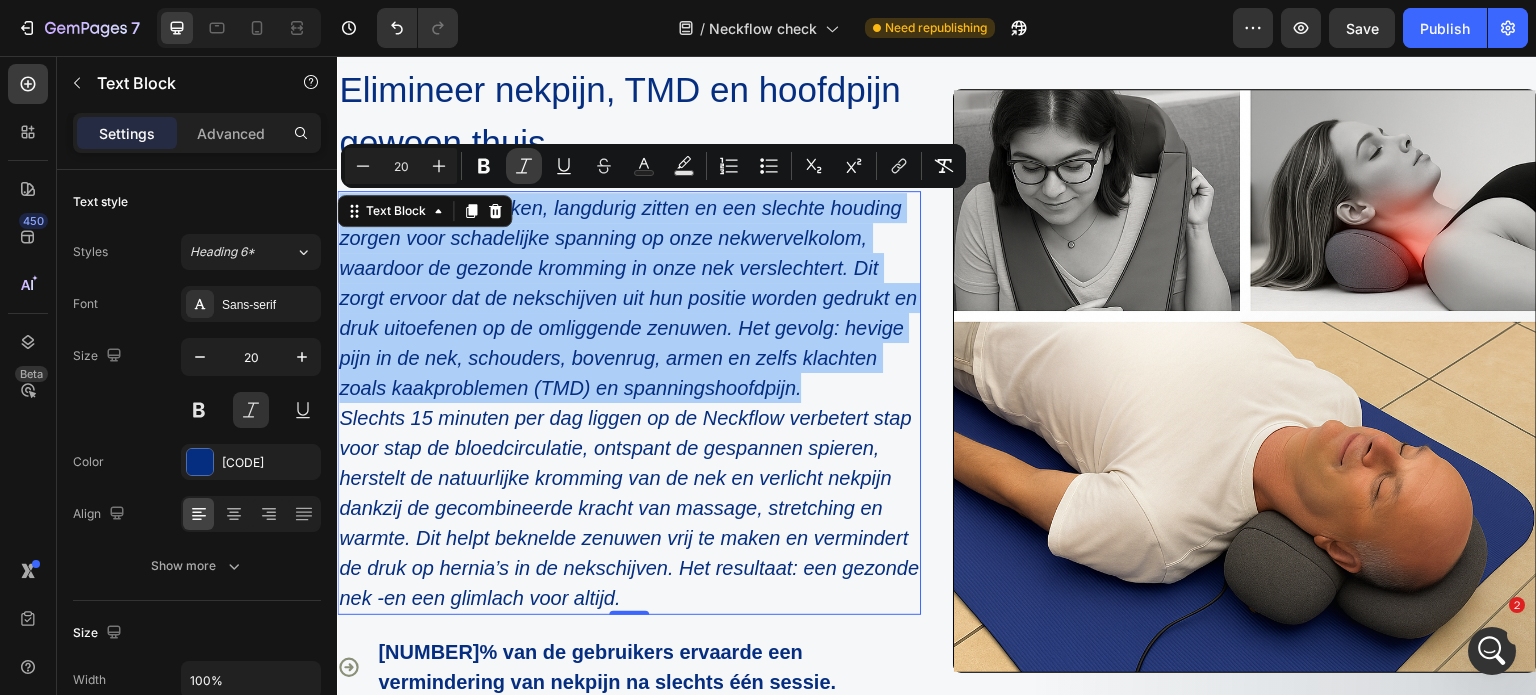 click 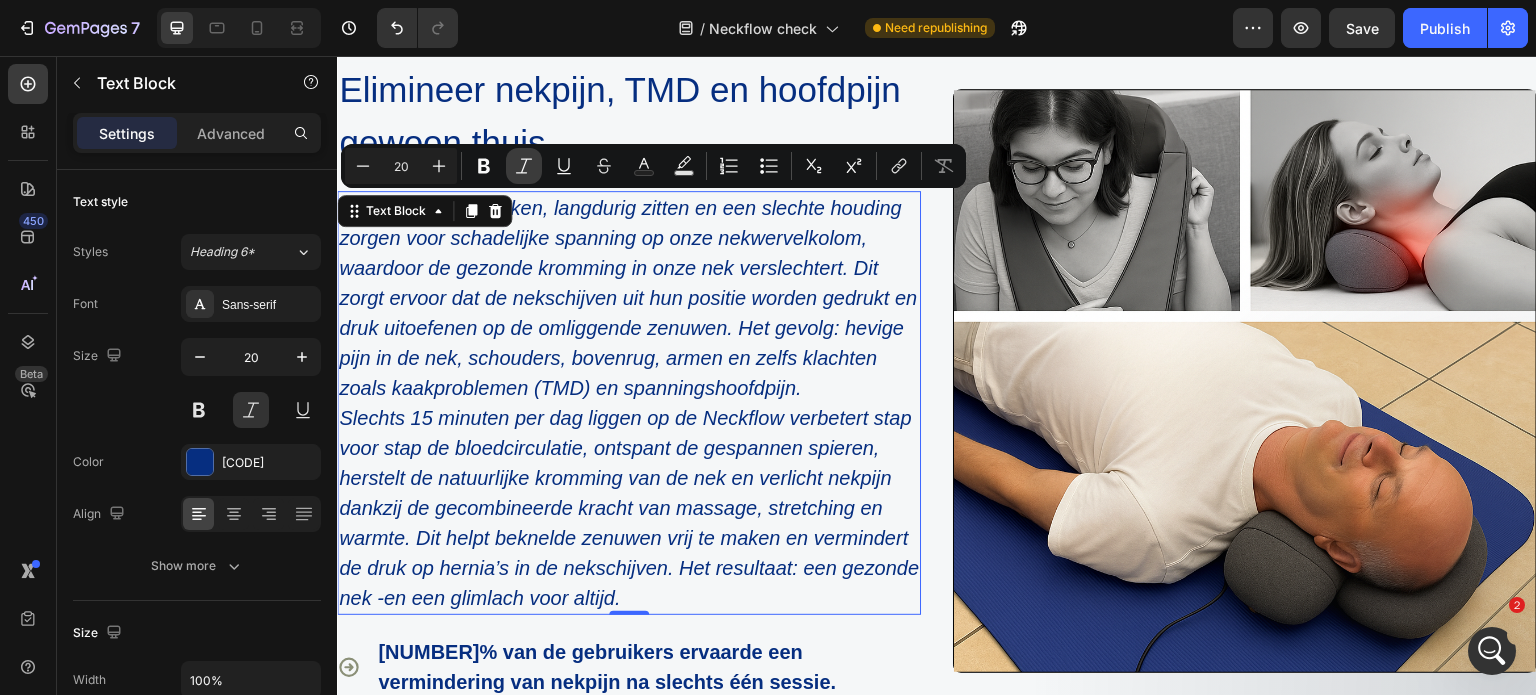 click 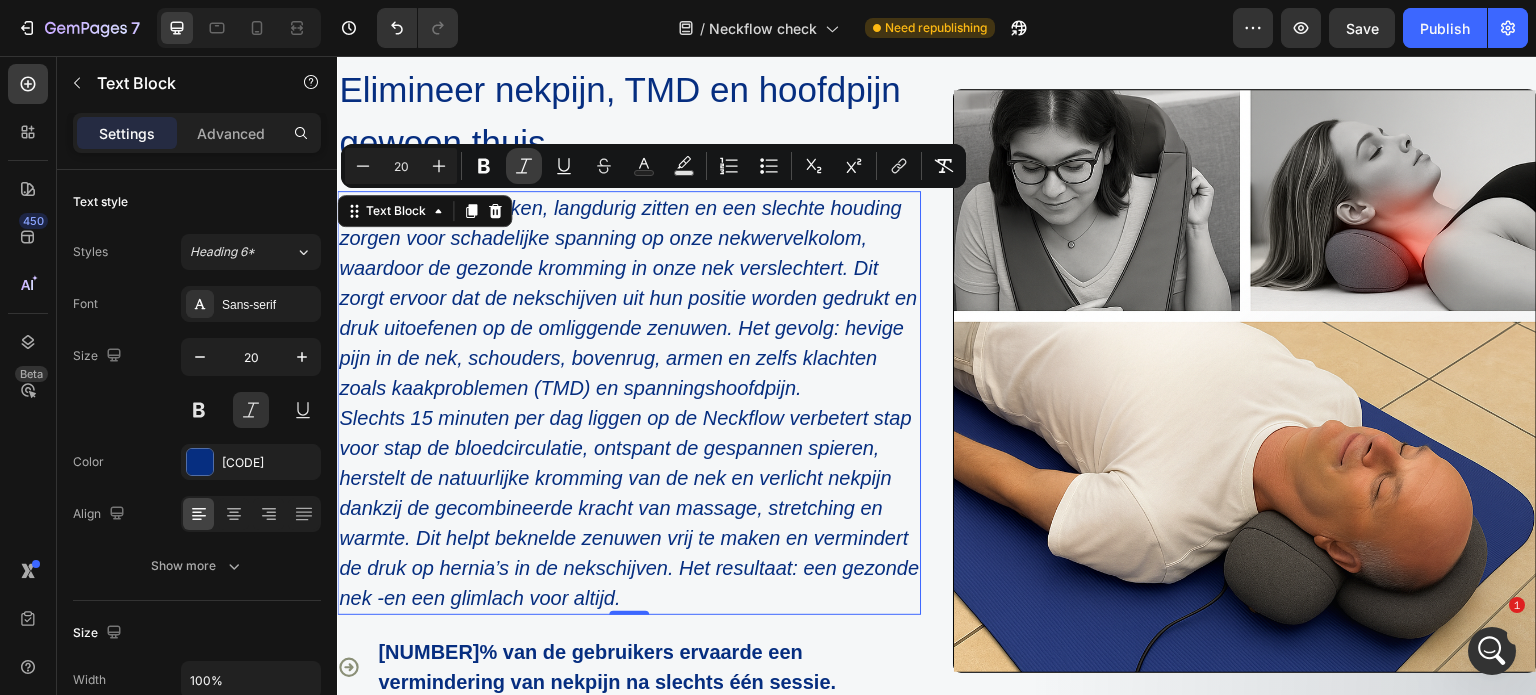 click 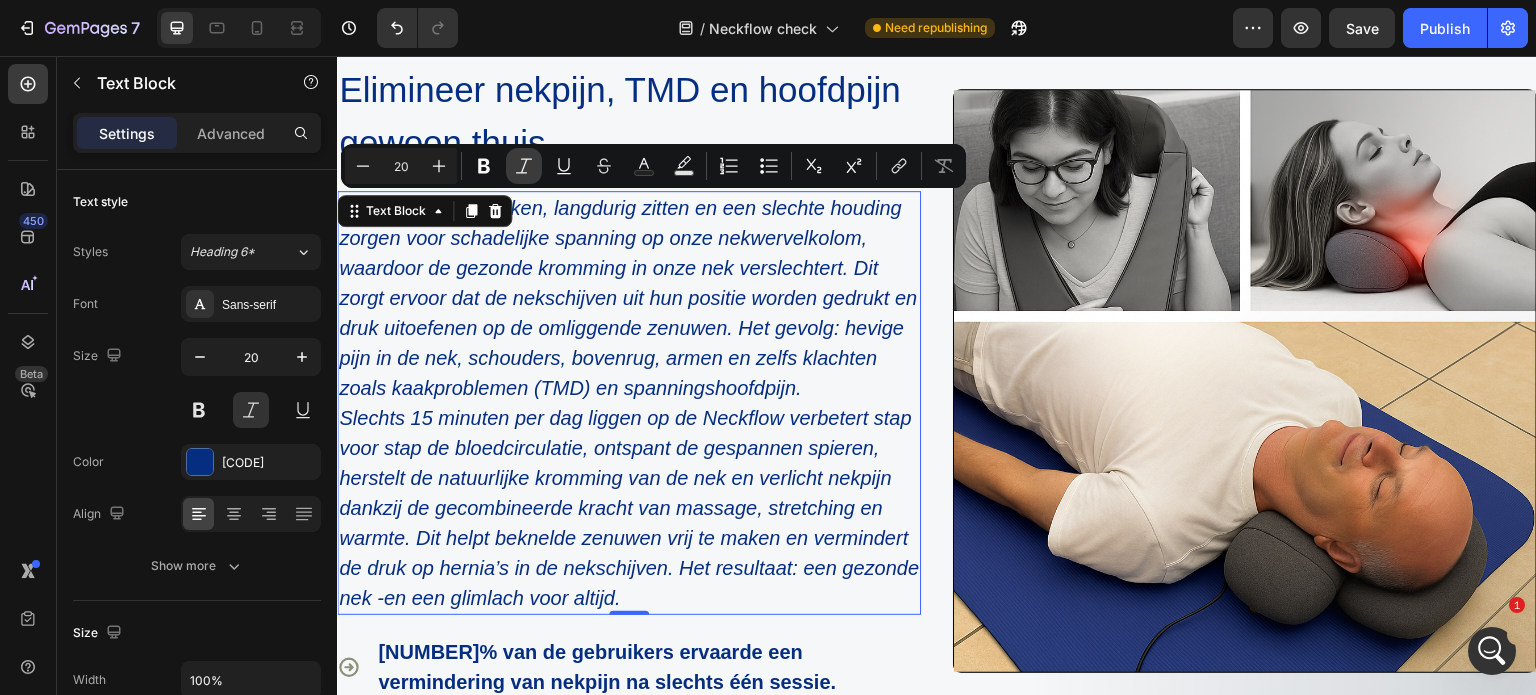 click 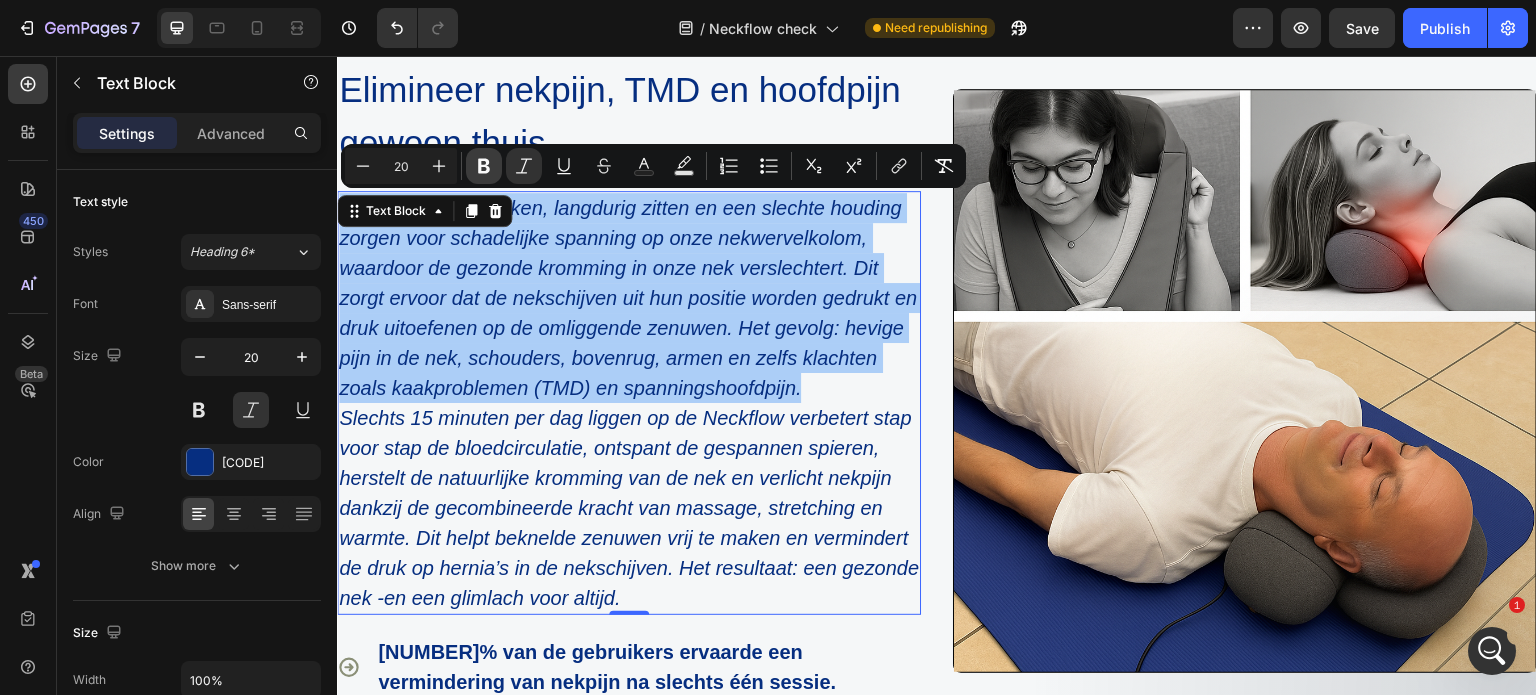 click 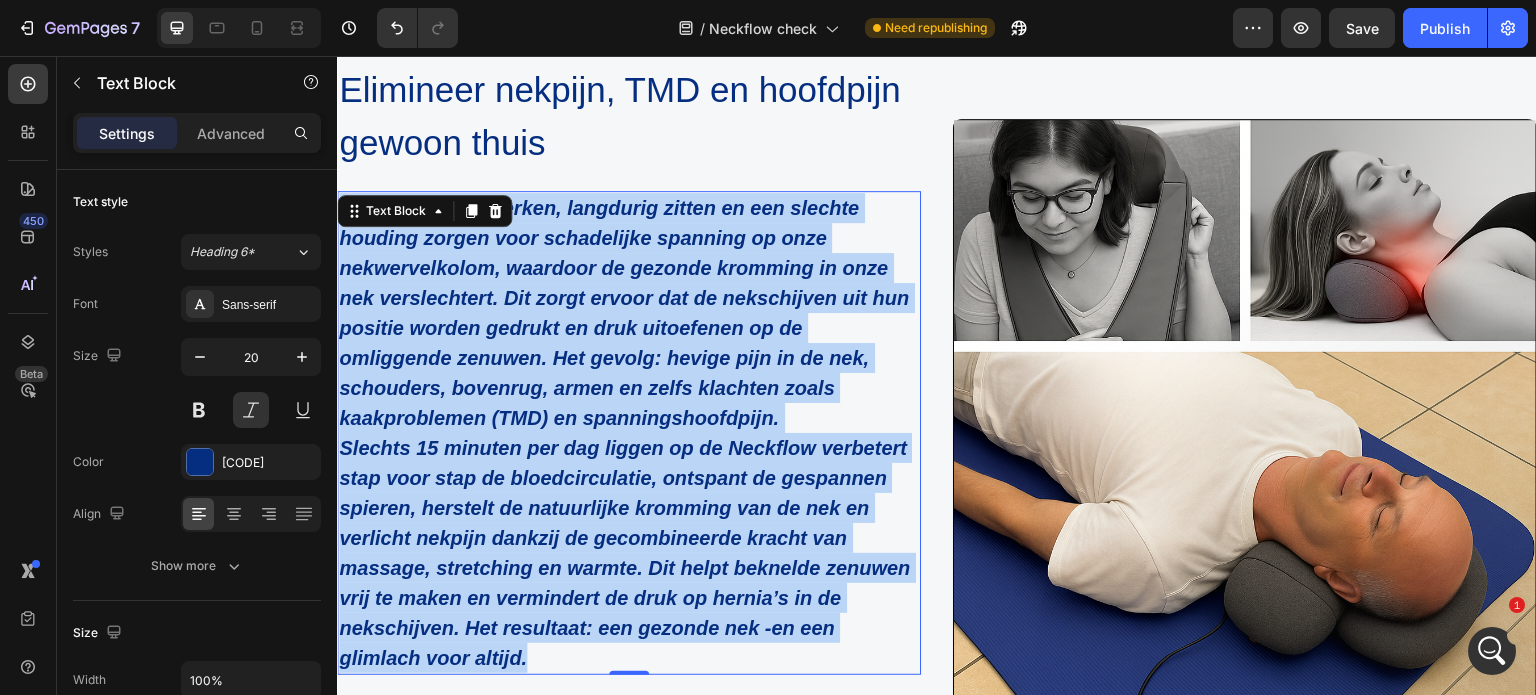 drag, startPoint x: 535, startPoint y: 653, endPoint x: 333, endPoint y: 207, distance: 489.6121 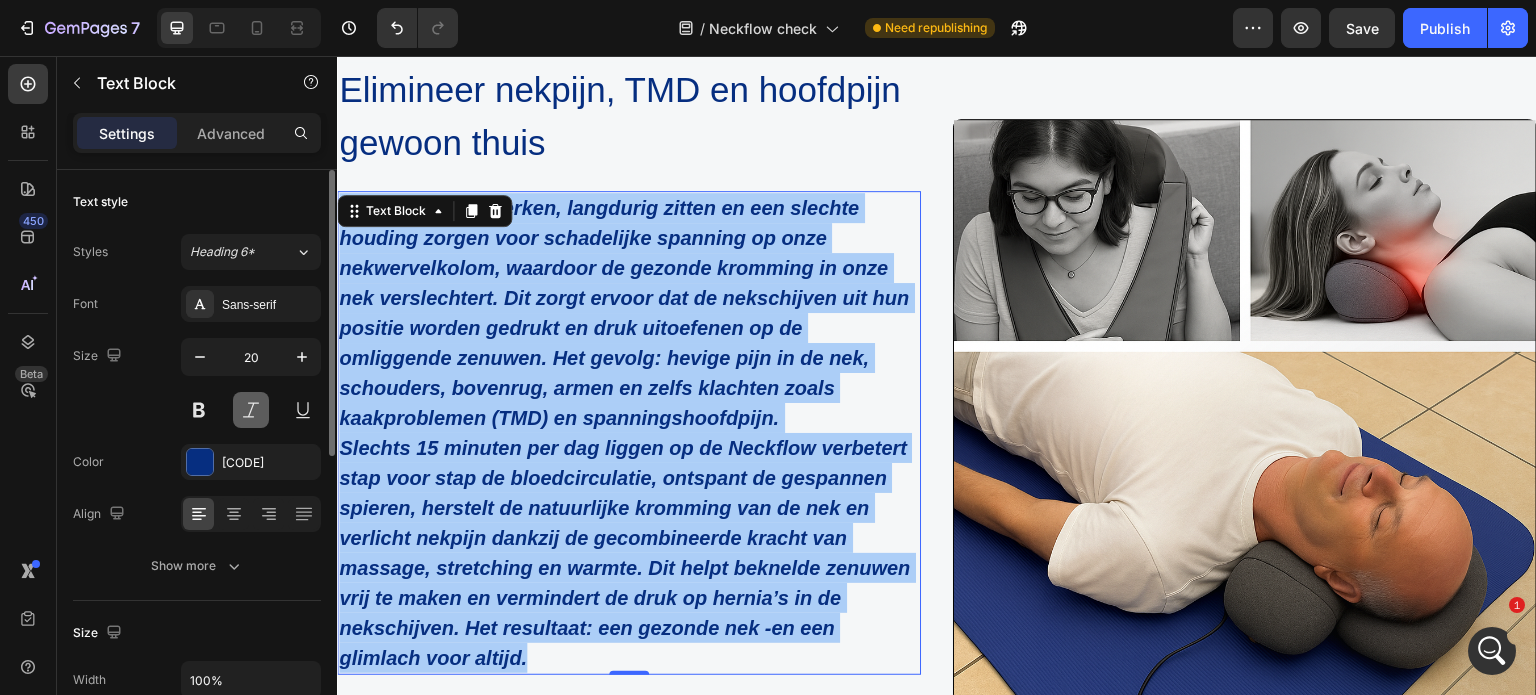 drag, startPoint x: 295, startPoint y: 238, endPoint x: 255, endPoint y: 408, distance: 174.64249 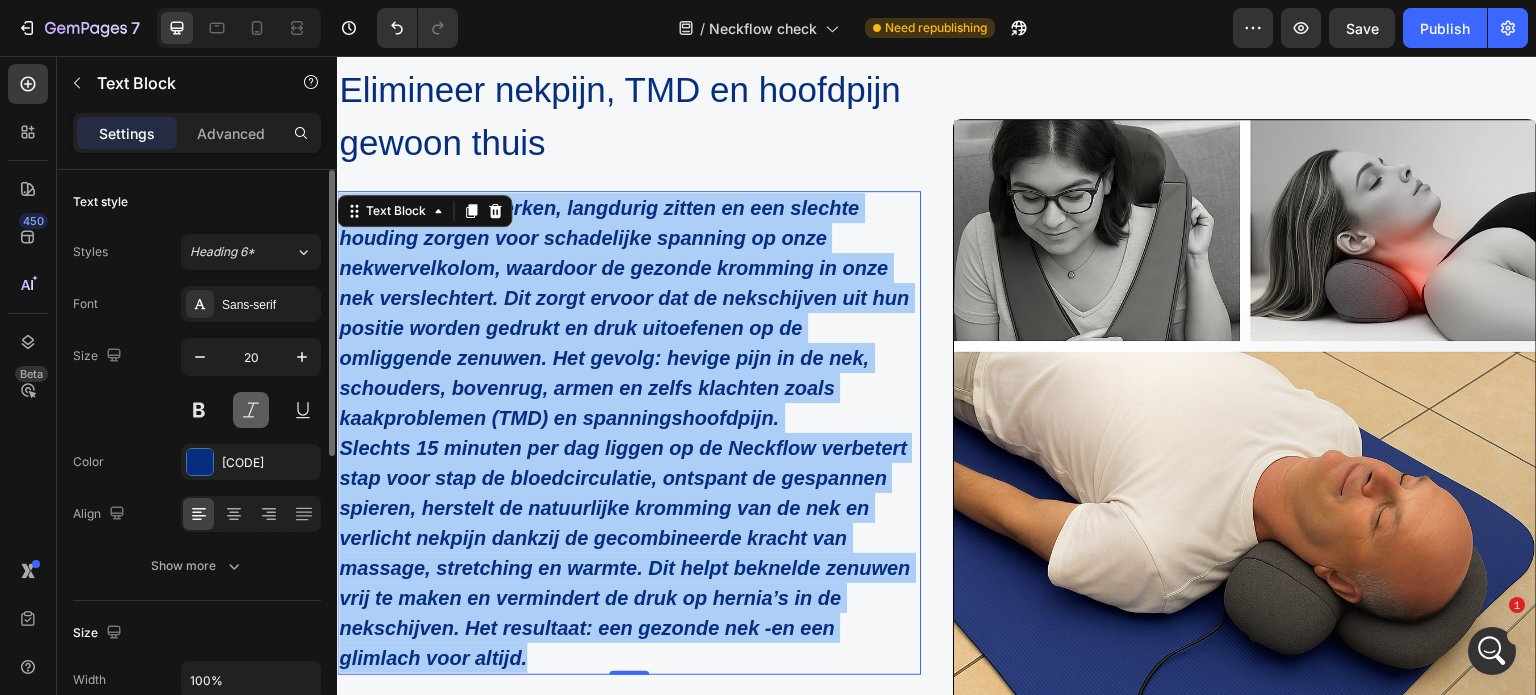 click at bounding box center [251, 410] 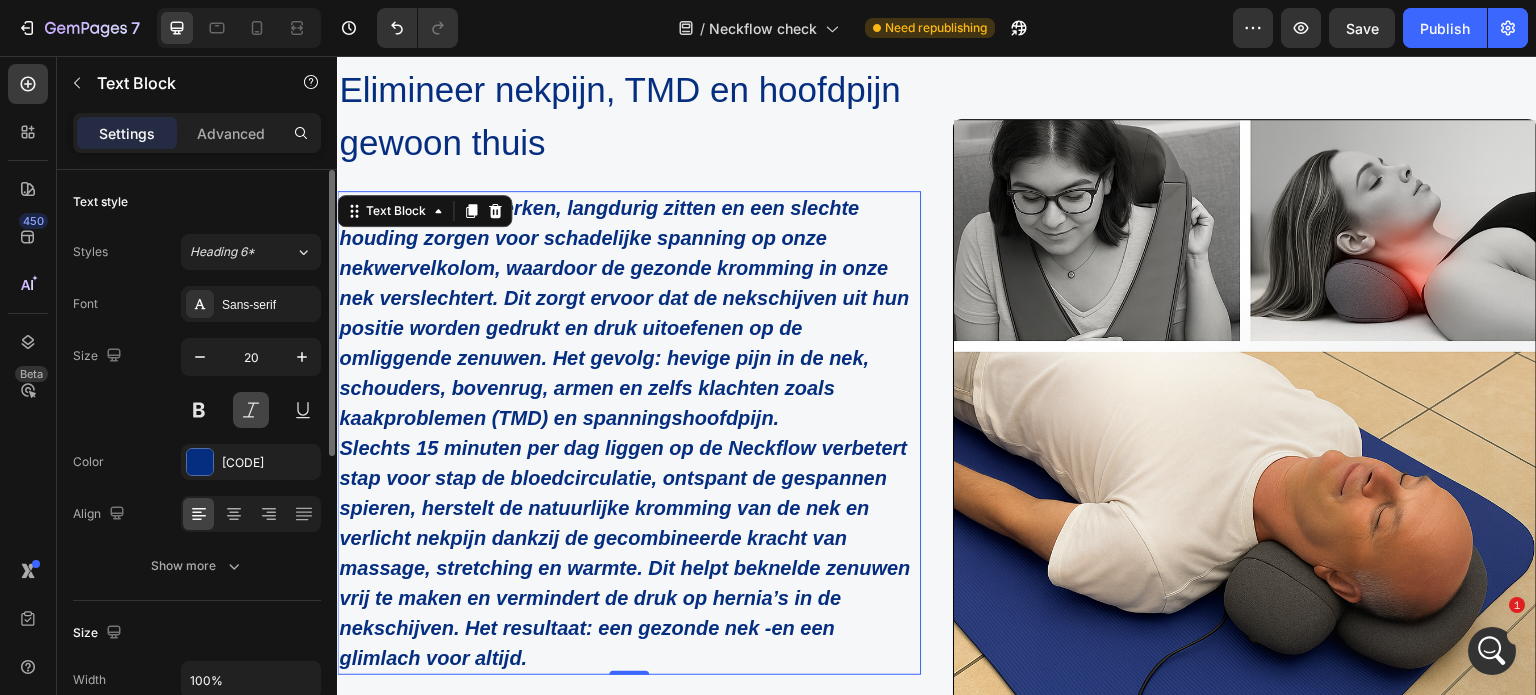 click at bounding box center [251, 410] 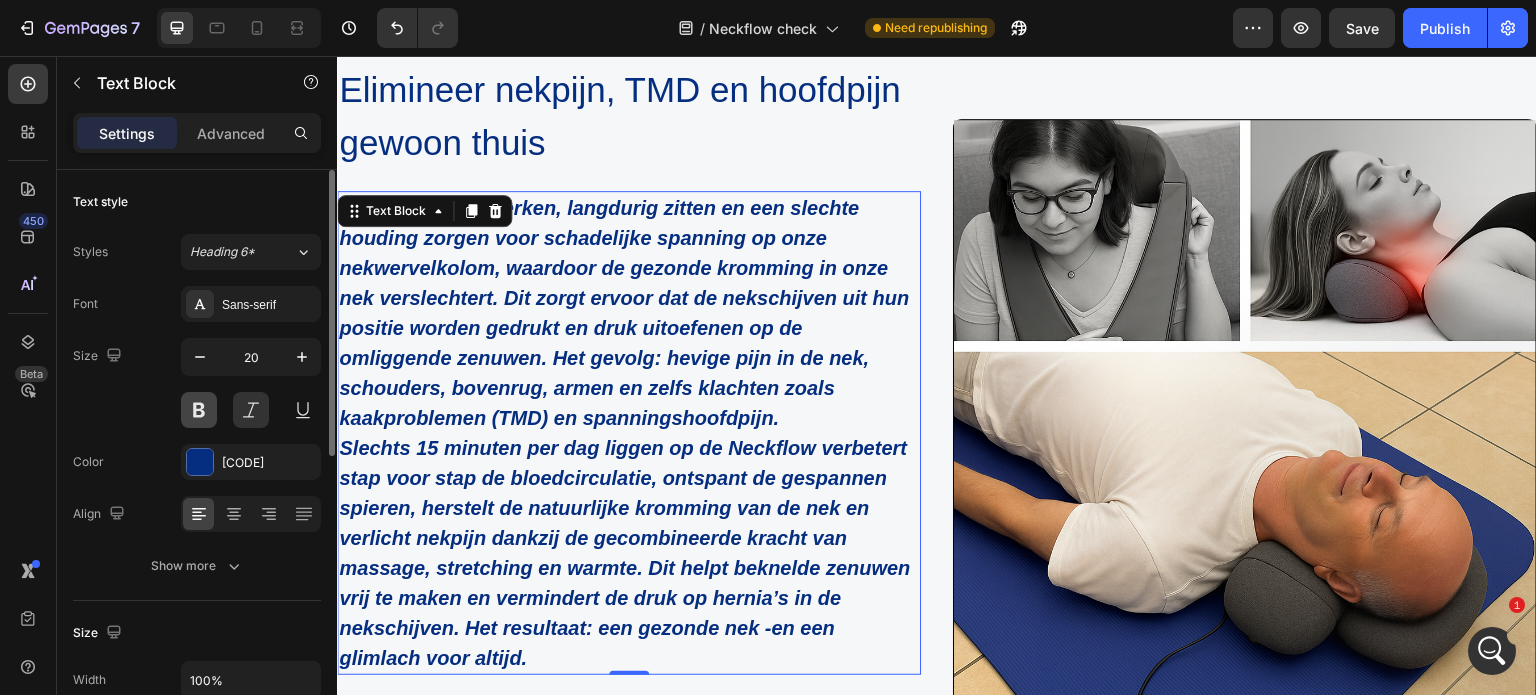 click at bounding box center [199, 410] 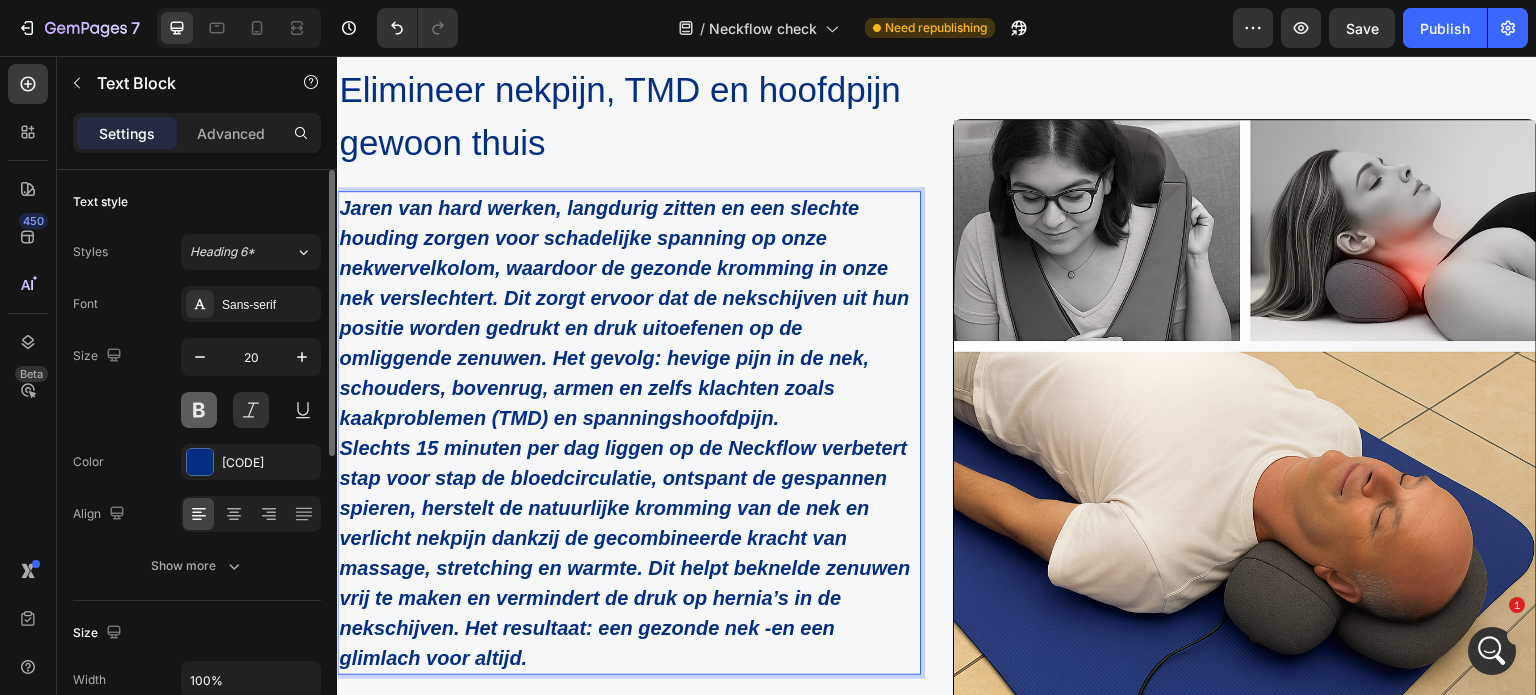 click at bounding box center [199, 410] 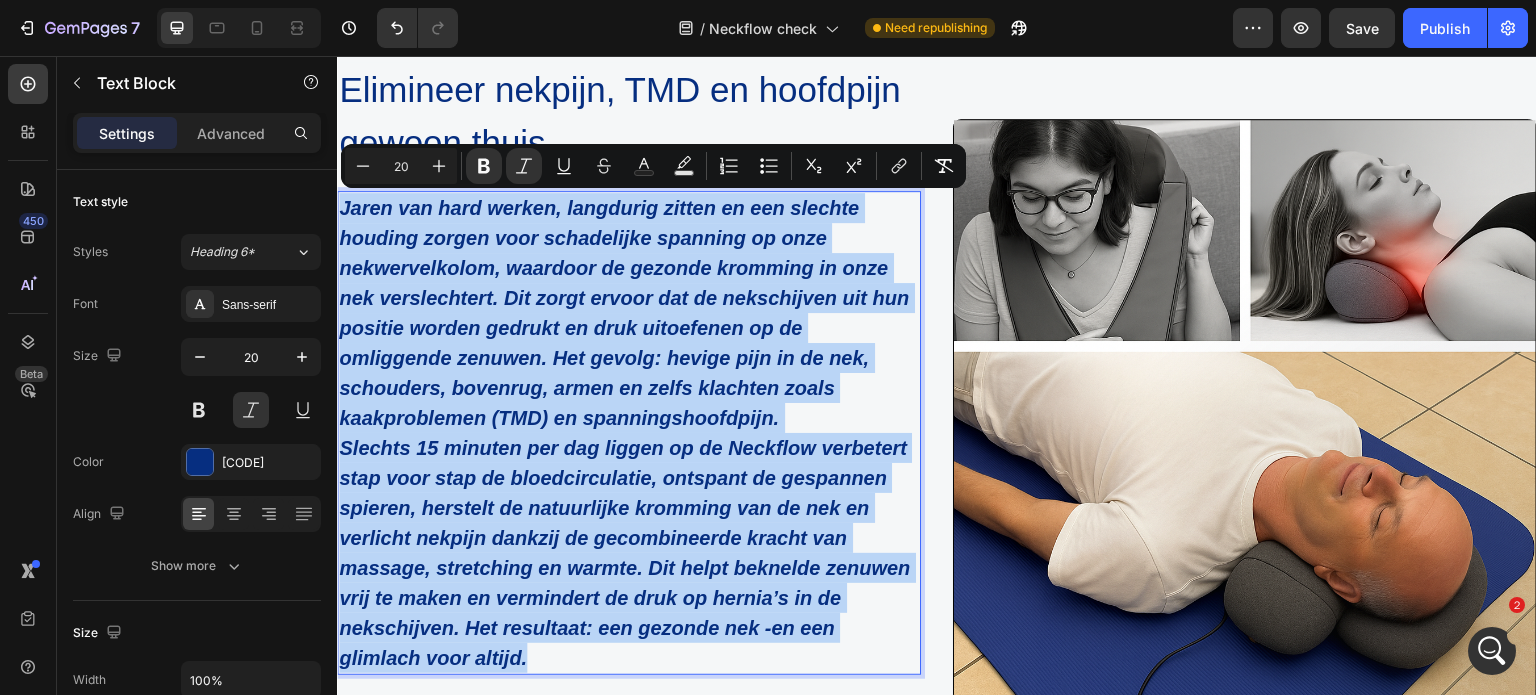 drag, startPoint x: 516, startPoint y: 653, endPoint x: 340, endPoint y: 219, distance: 468.32895 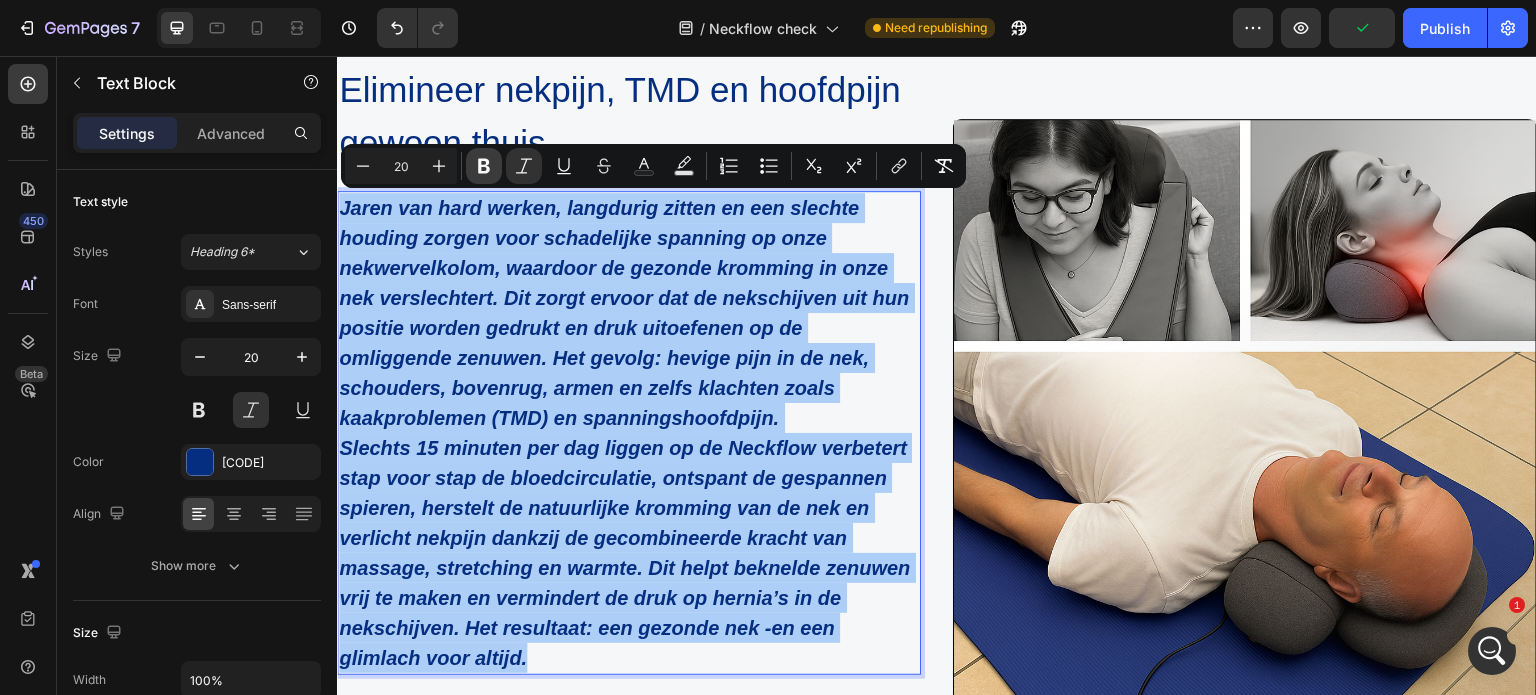 click 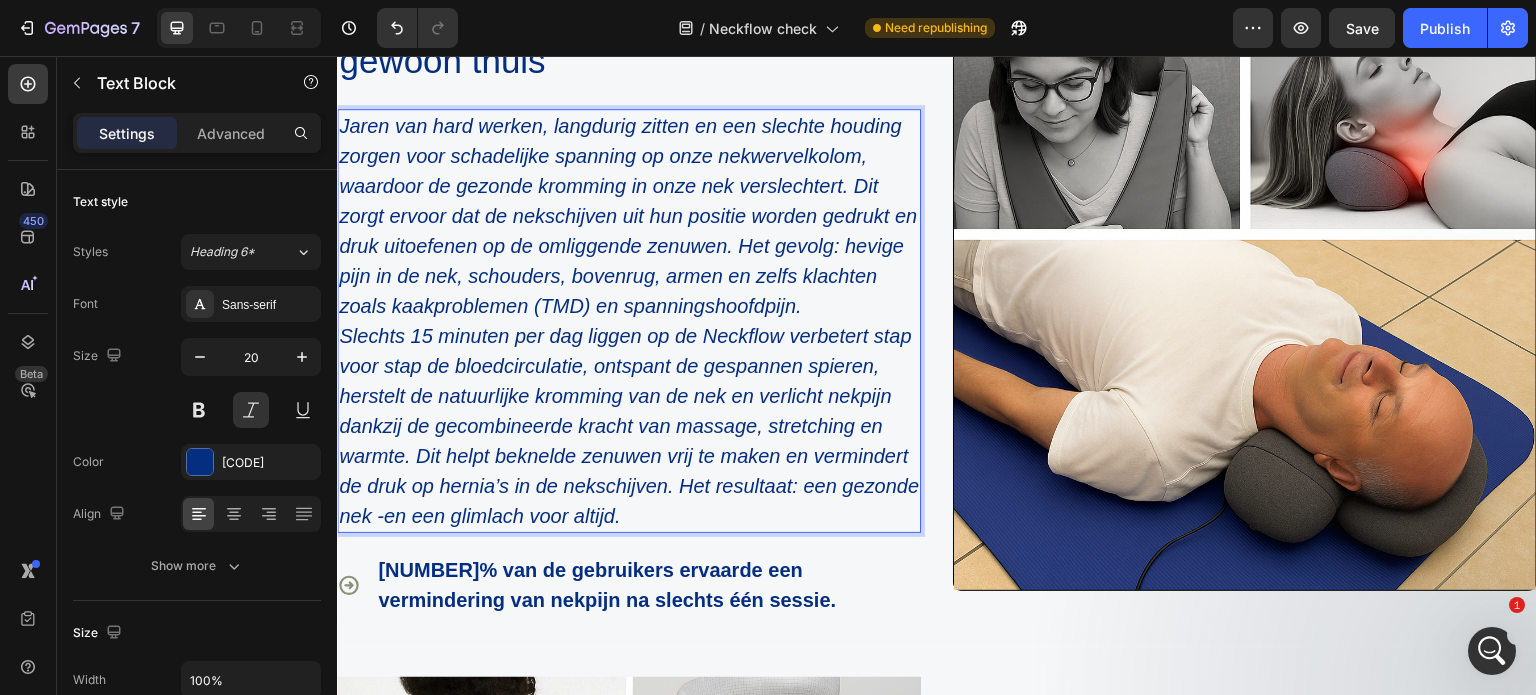 scroll, scrollTop: 3783, scrollLeft: 0, axis: vertical 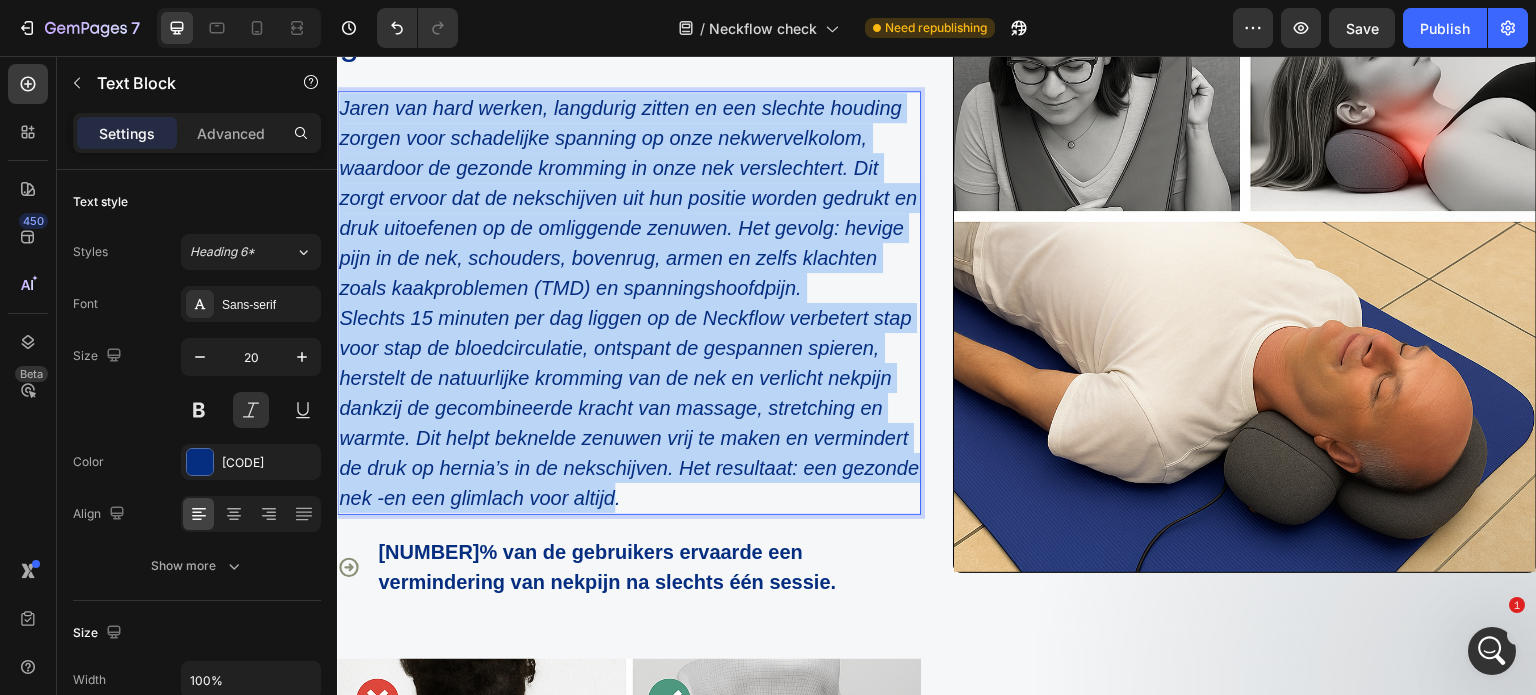 drag, startPoint x: 826, startPoint y: 502, endPoint x: 306, endPoint y: 112, distance: 650 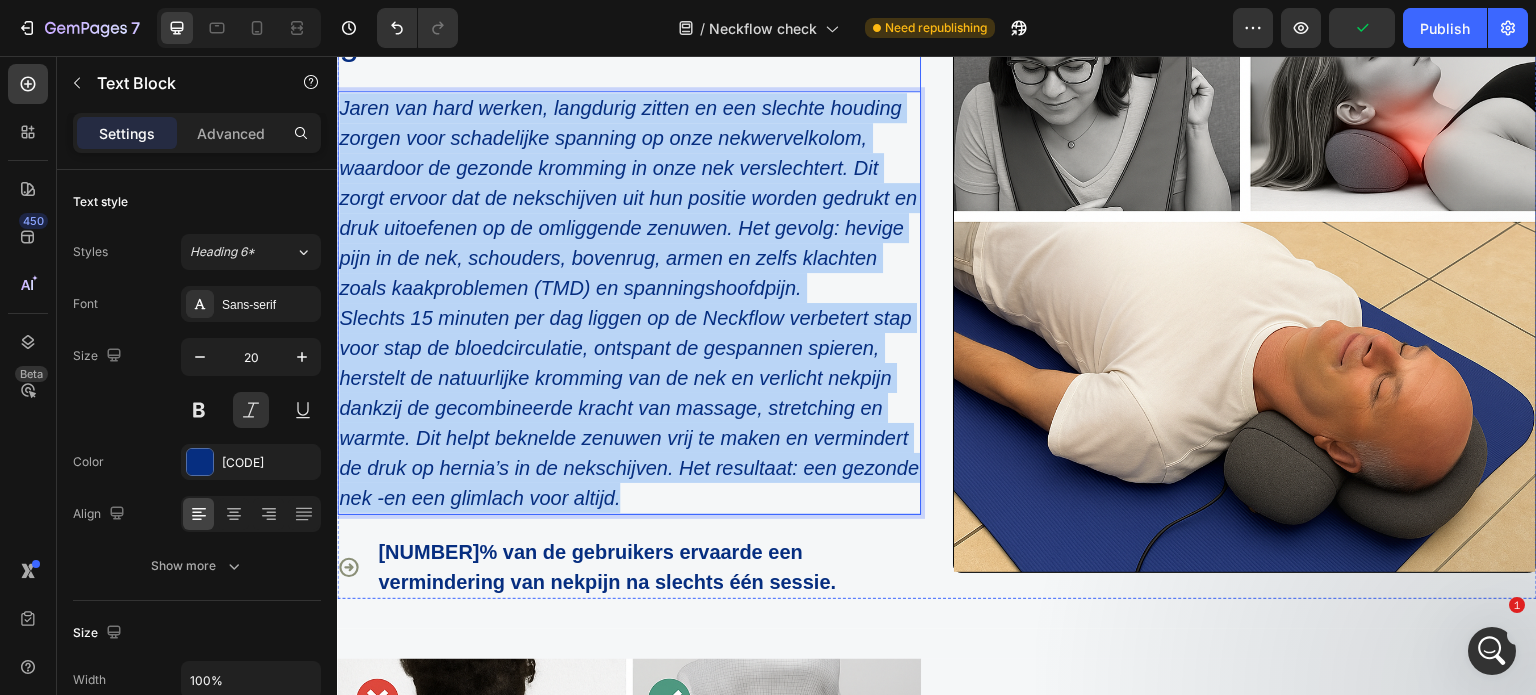 drag, startPoint x: 830, startPoint y: 500, endPoint x: 337, endPoint y: 91, distance: 640.57007 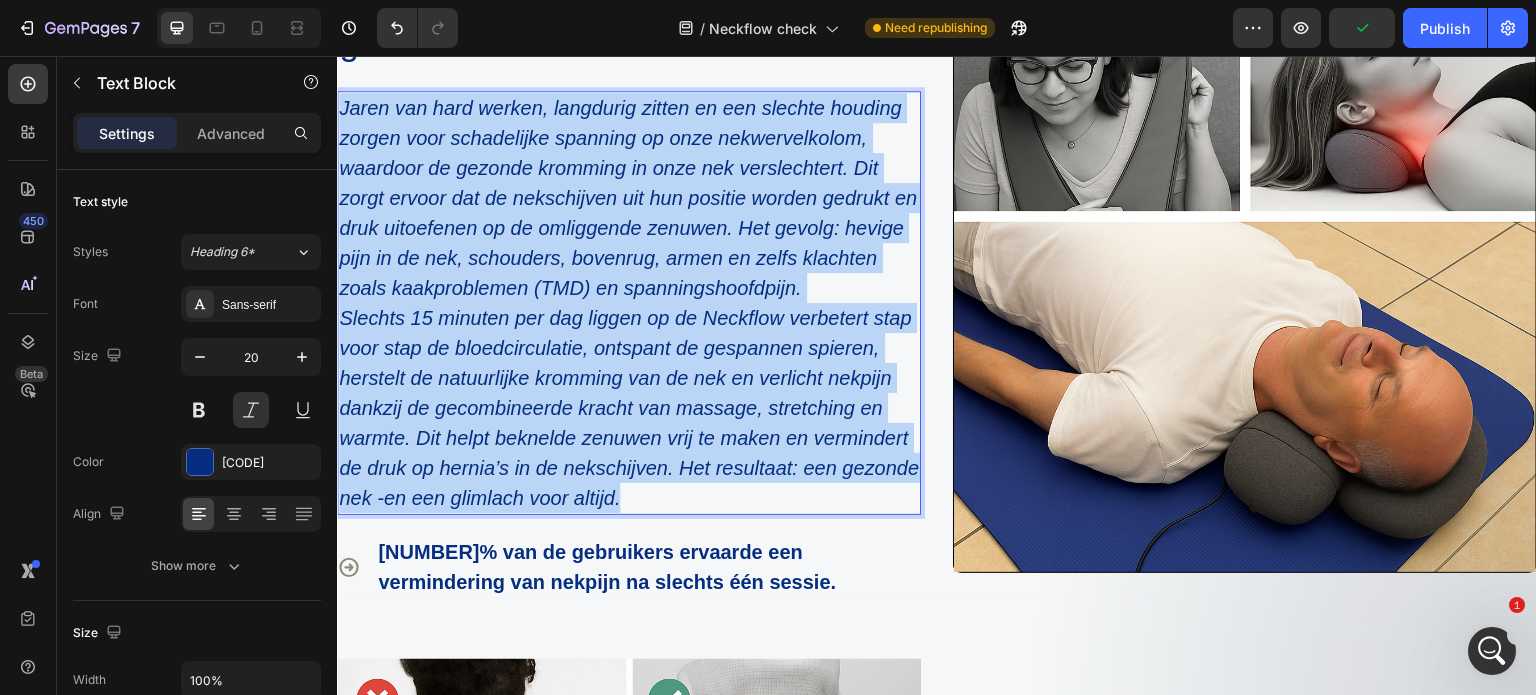 click on "Jaren van hard werken, langdurig zitten en een slechte houding zorgen voor schadelijke spanning op onze nekwervelkolom, waardoor de gezonde kromming in onze nek verslechtert. Dit zorgt ervoor dat de nekschijven uit hun positie worden gedrukt en druk uitoefenen op de omliggende zenuwen. Het gevolg: hevige pijn in de nek, schouders, bovenrug, armen en zelfs klachten zoals kaakproblemen (TMD) en spanningshoofdpijn." at bounding box center [629, 198] 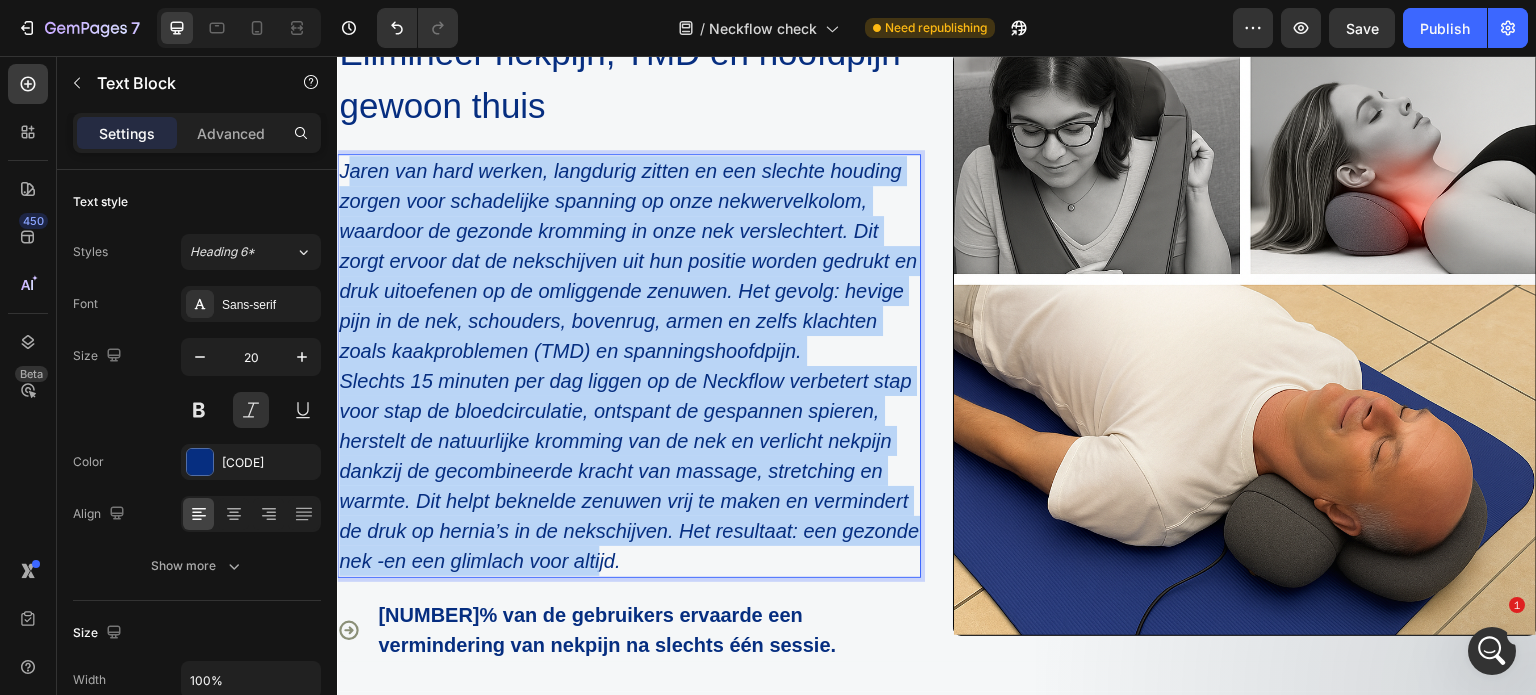 scroll, scrollTop: 3740, scrollLeft: 0, axis: vertical 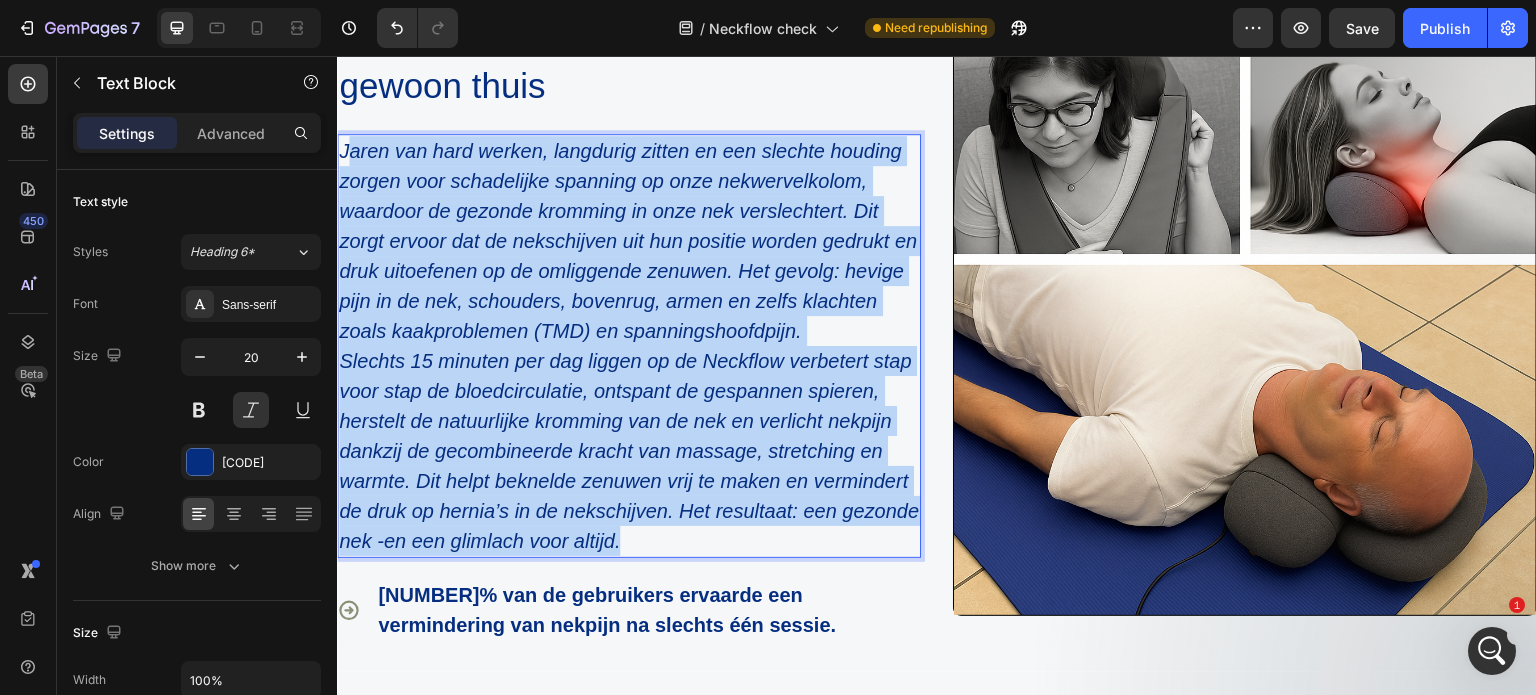 drag, startPoint x: 344, startPoint y: 408, endPoint x: 828, endPoint y: 546, distance: 503.28918 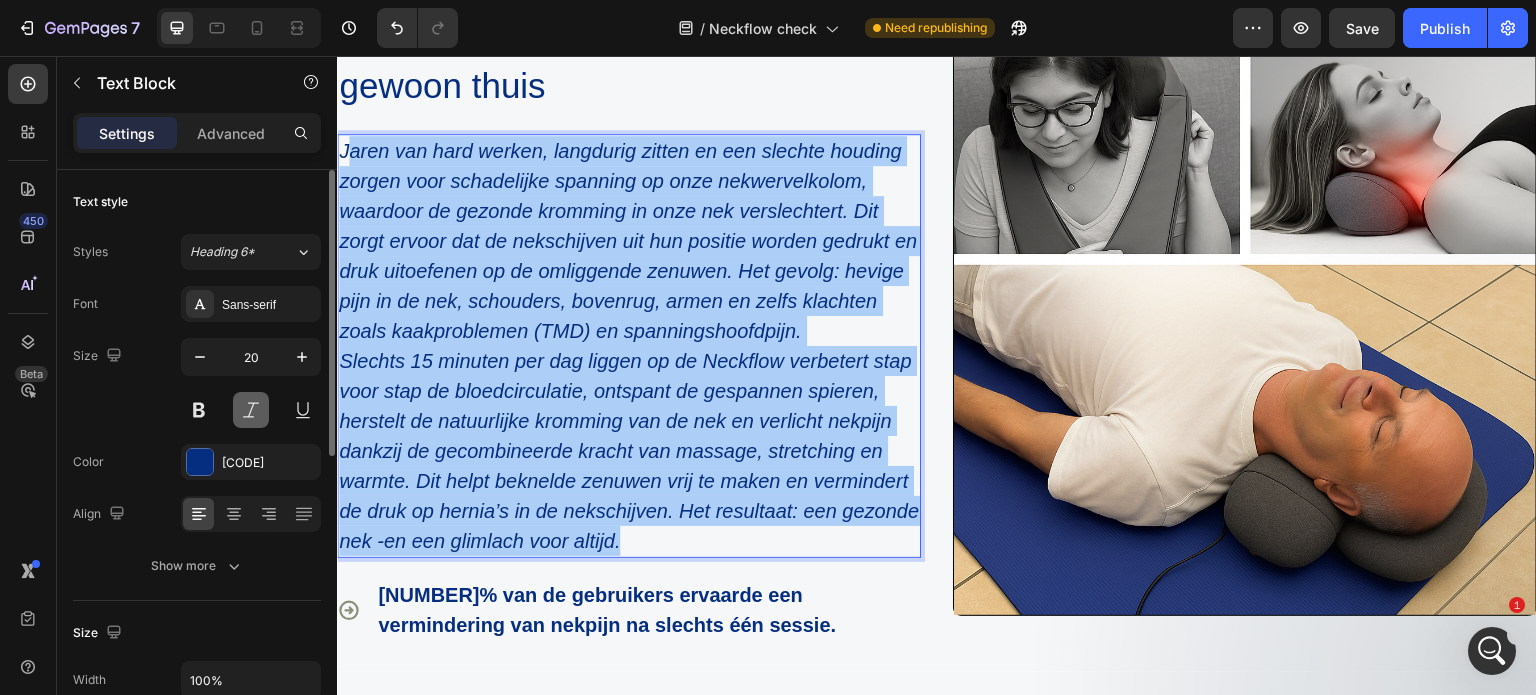 click at bounding box center (251, 410) 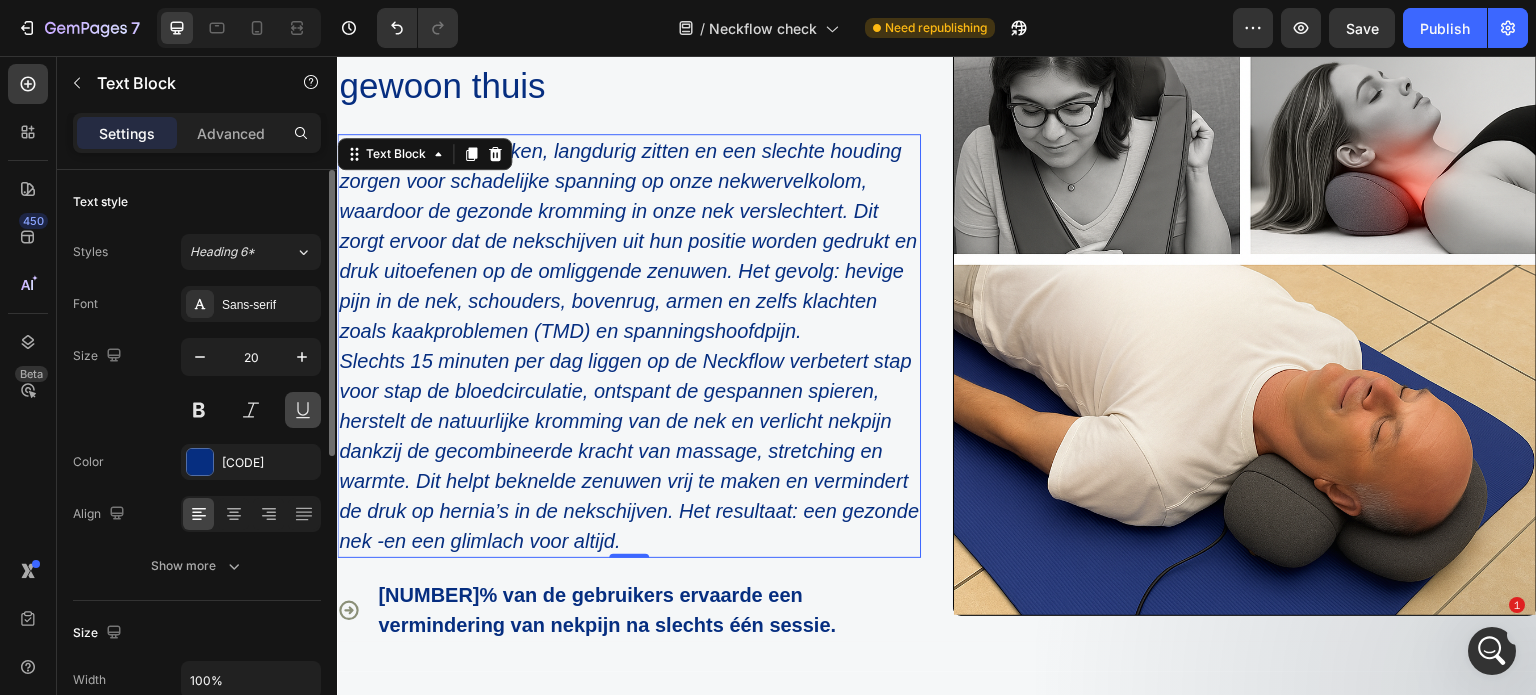 click at bounding box center (303, 410) 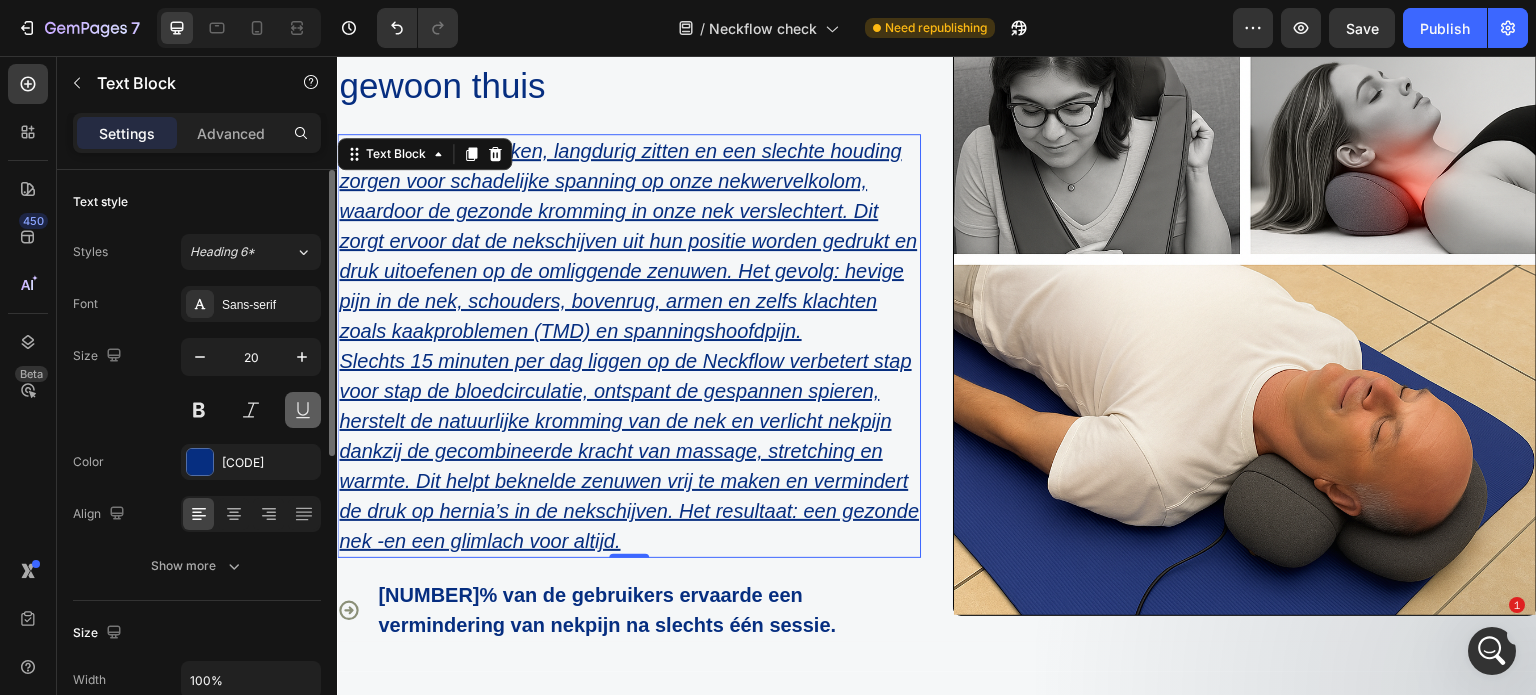click at bounding box center (303, 410) 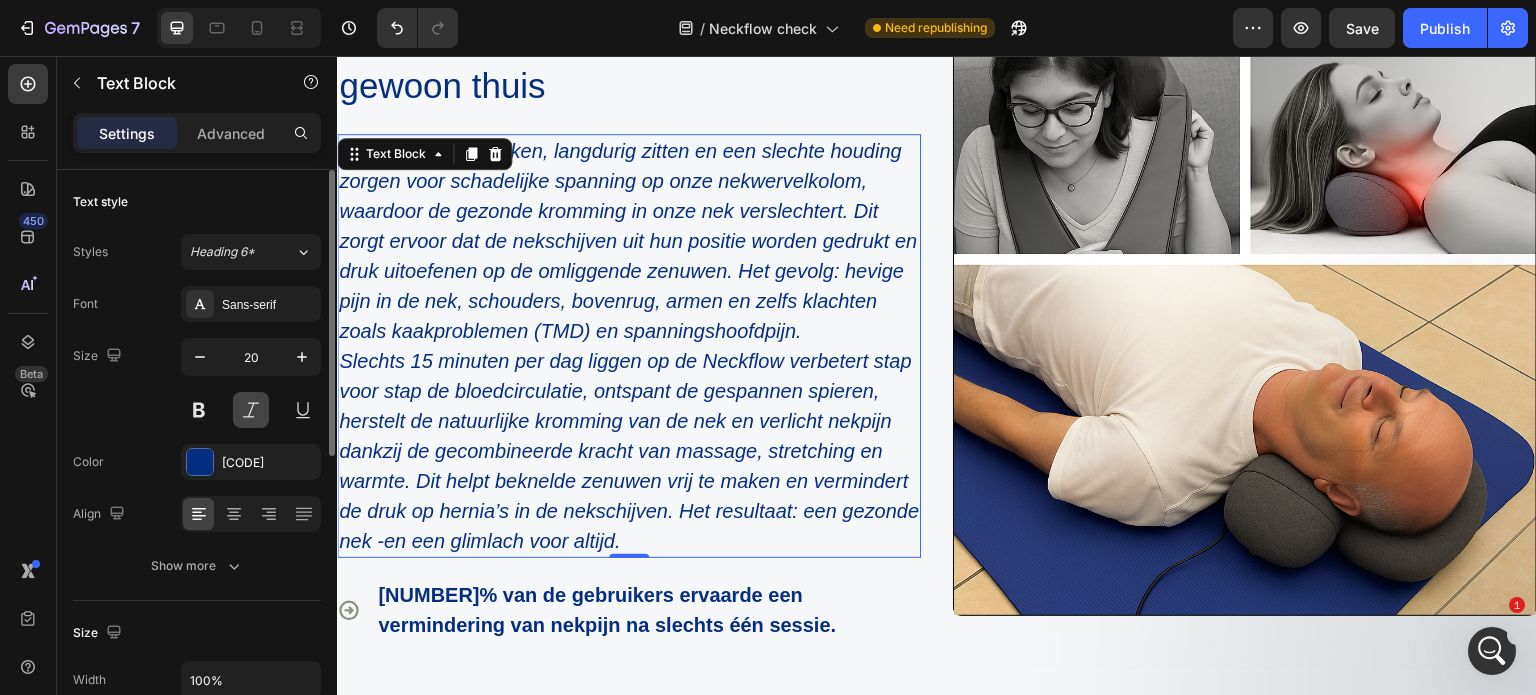 click at bounding box center (251, 410) 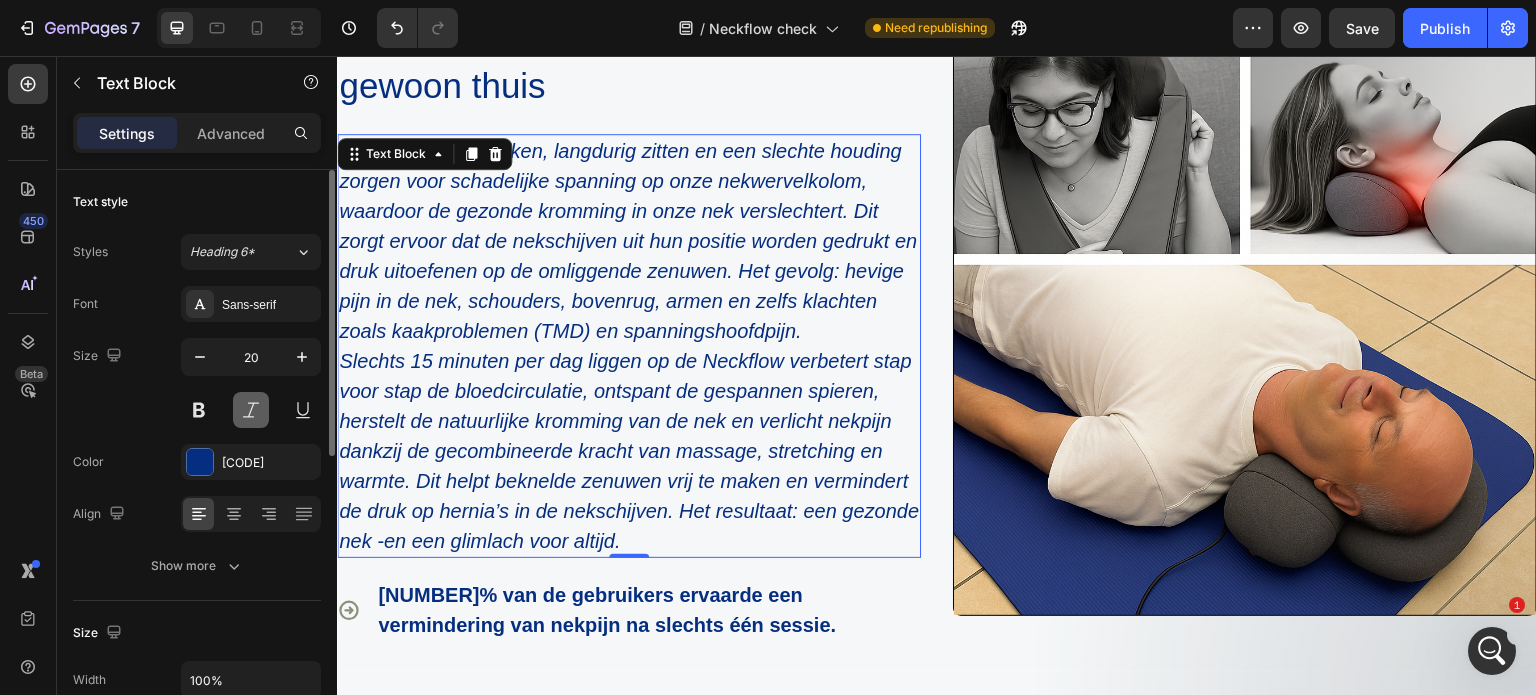 click at bounding box center (251, 410) 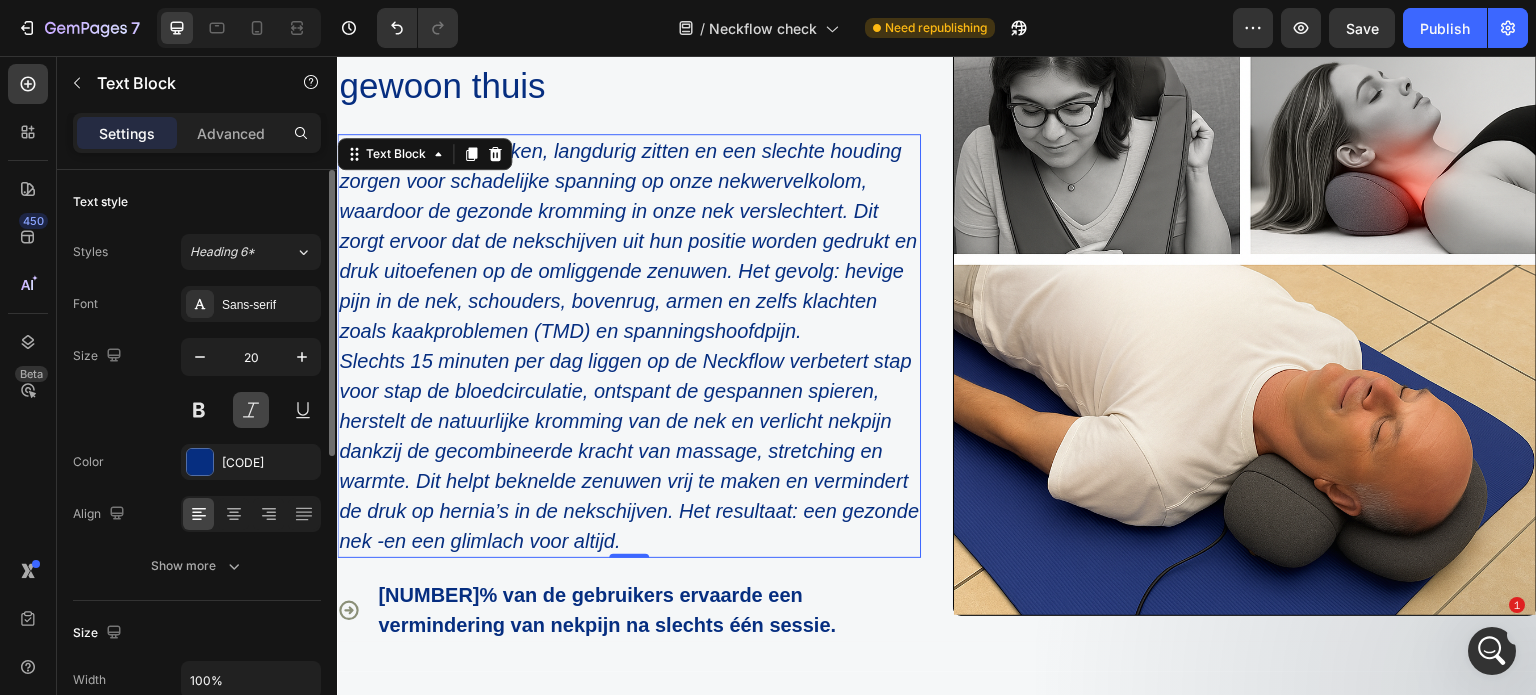 click at bounding box center [251, 410] 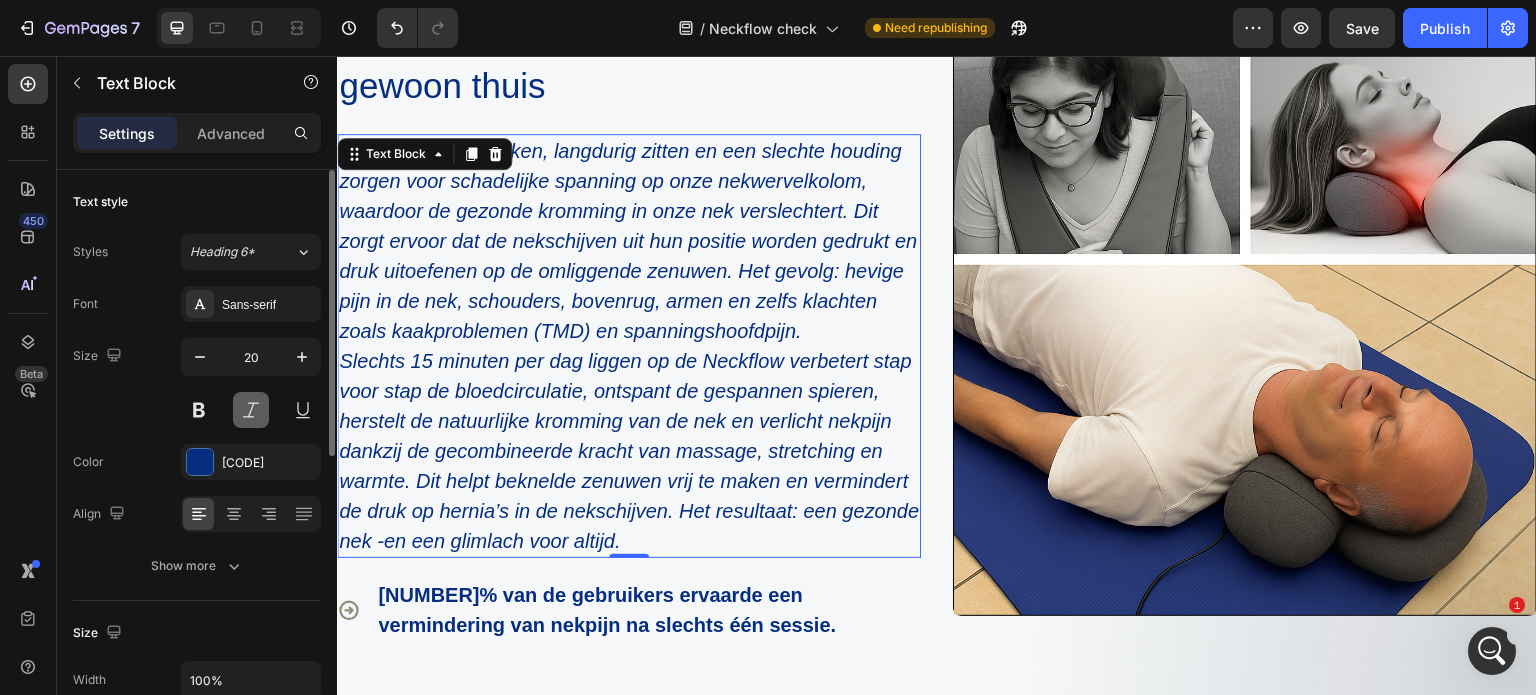 drag, startPoint x: 243, startPoint y: 411, endPoint x: 254, endPoint y: 423, distance: 16.27882 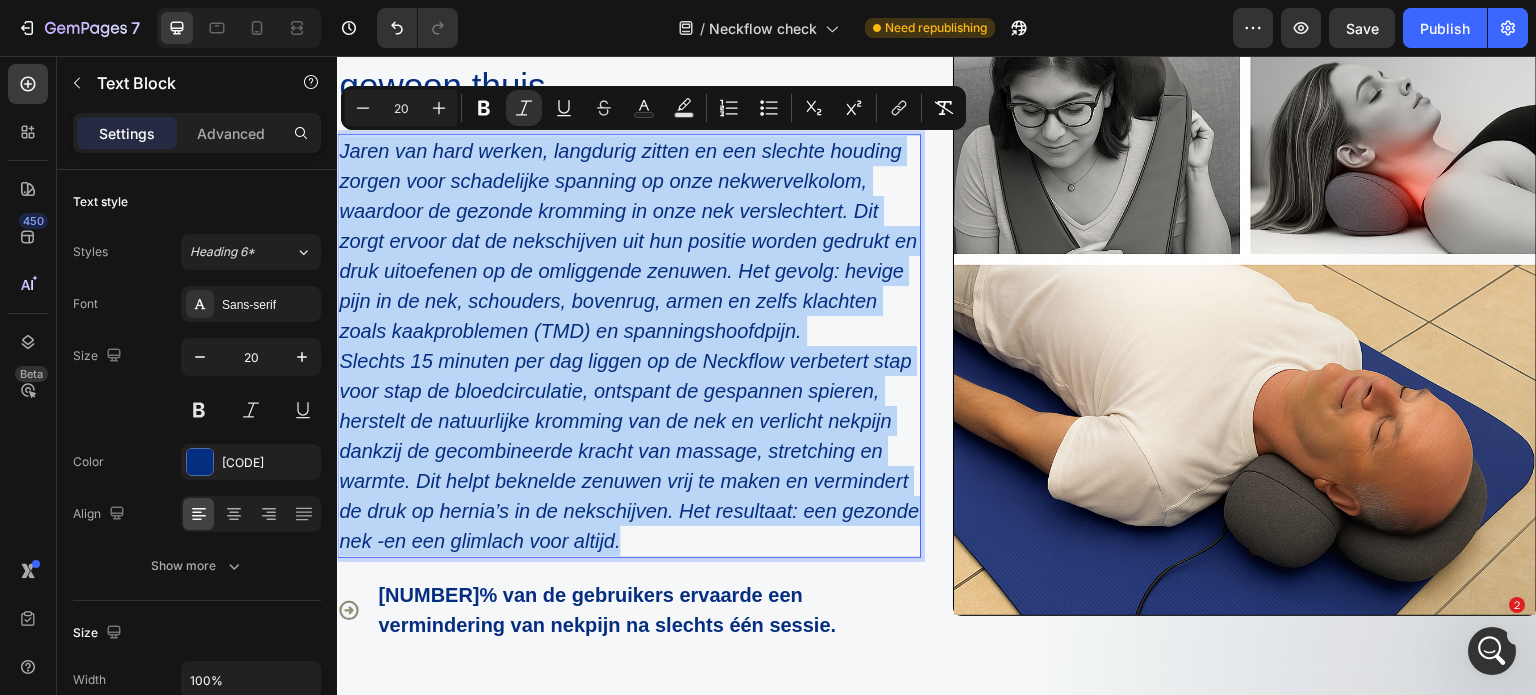 drag, startPoint x: 836, startPoint y: 544, endPoint x: 338, endPoint y: 157, distance: 630.6925 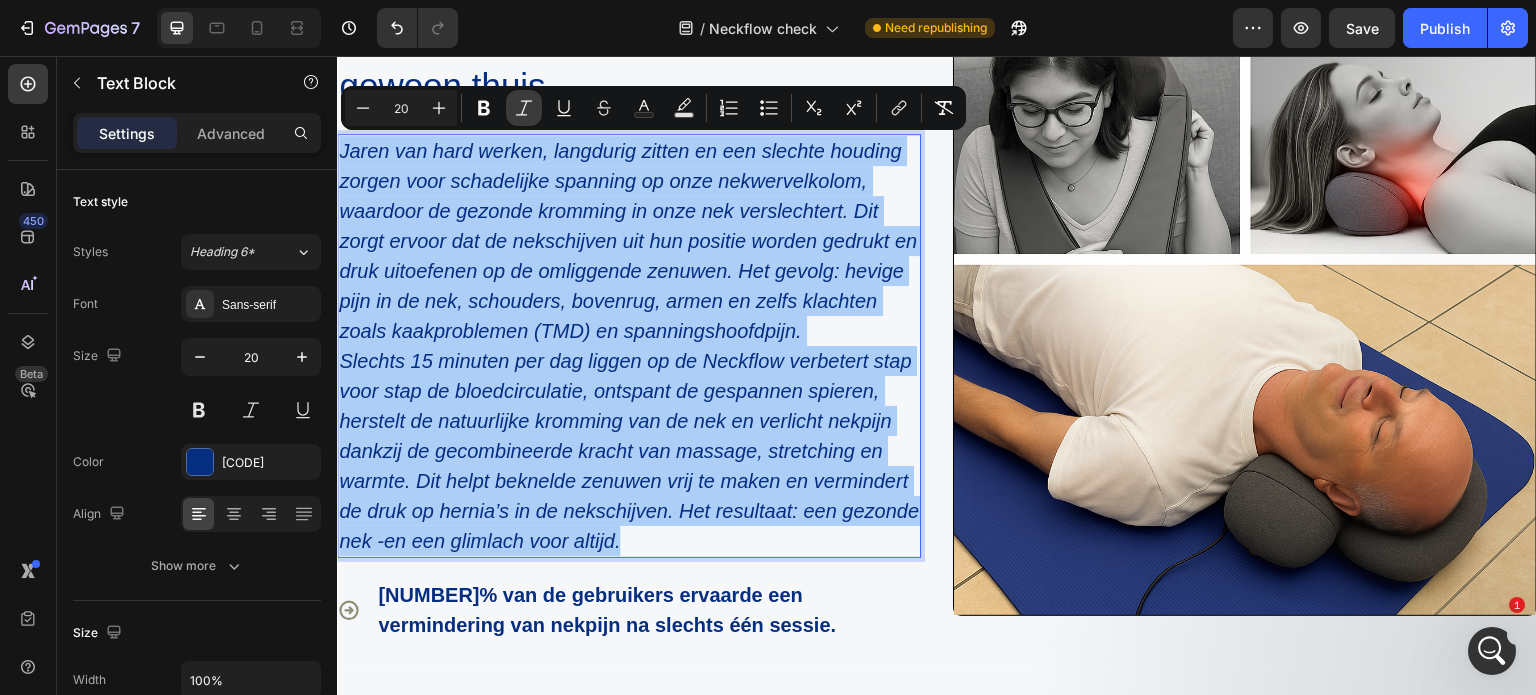 click 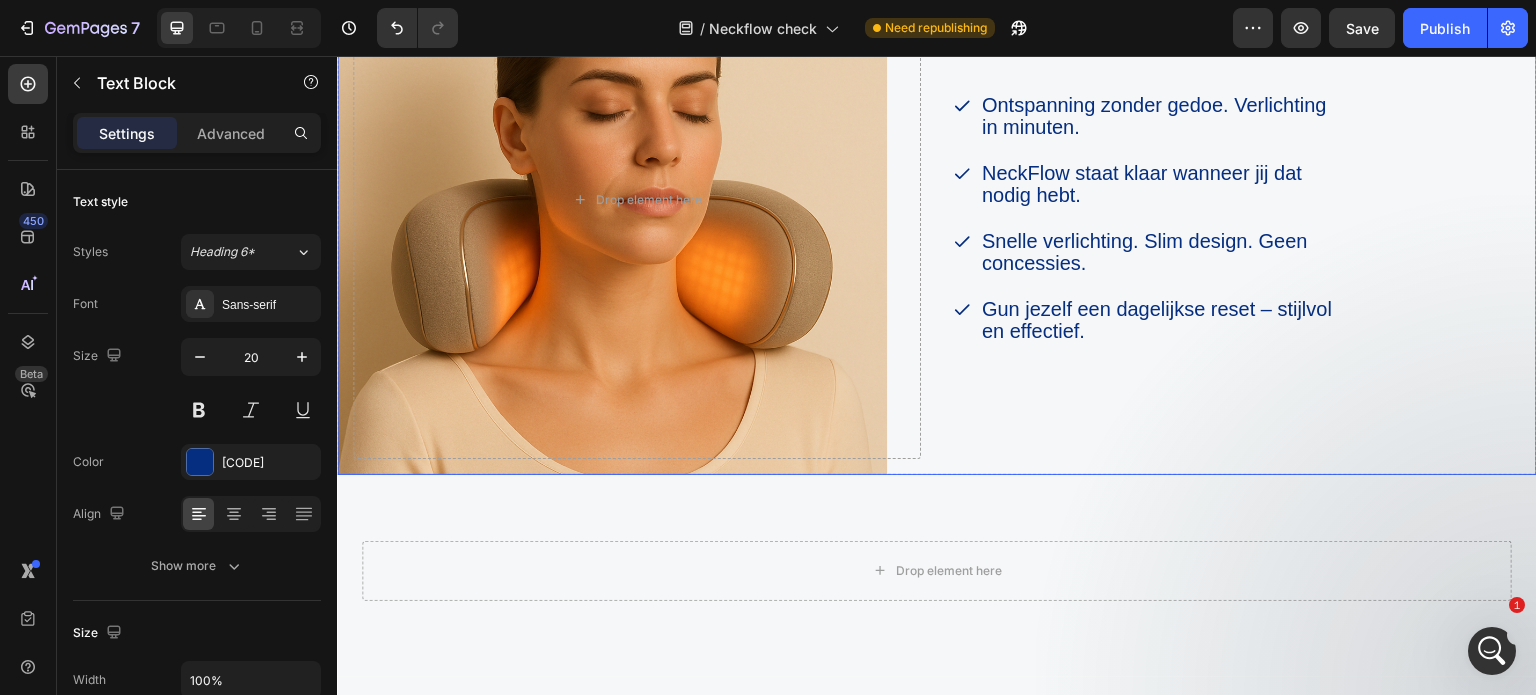 type on "16" 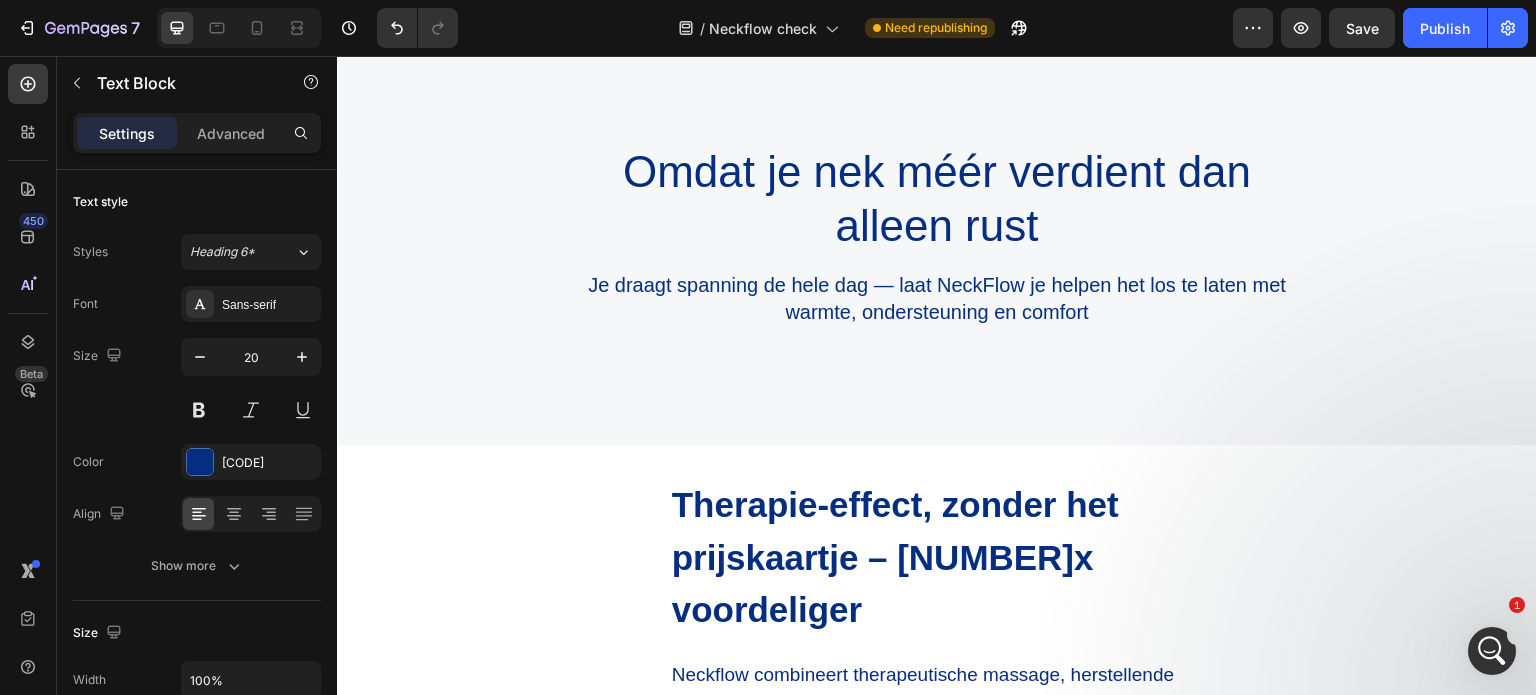 scroll, scrollTop: 1400, scrollLeft: 0, axis: vertical 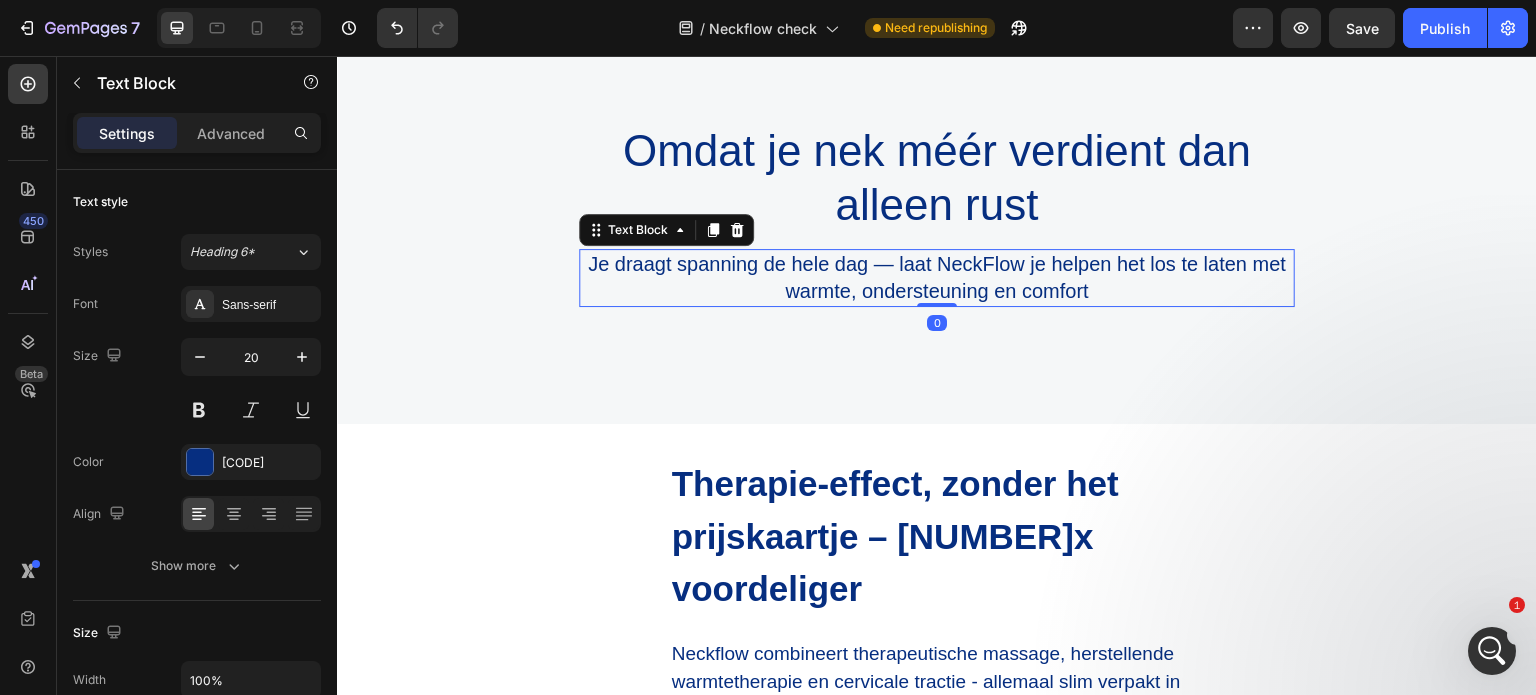 click on "Je draagt spanning de hele dag — laat NeckFlow je helpen het los te laten met warmte, ondersteuning en comfort" at bounding box center [937, 278] 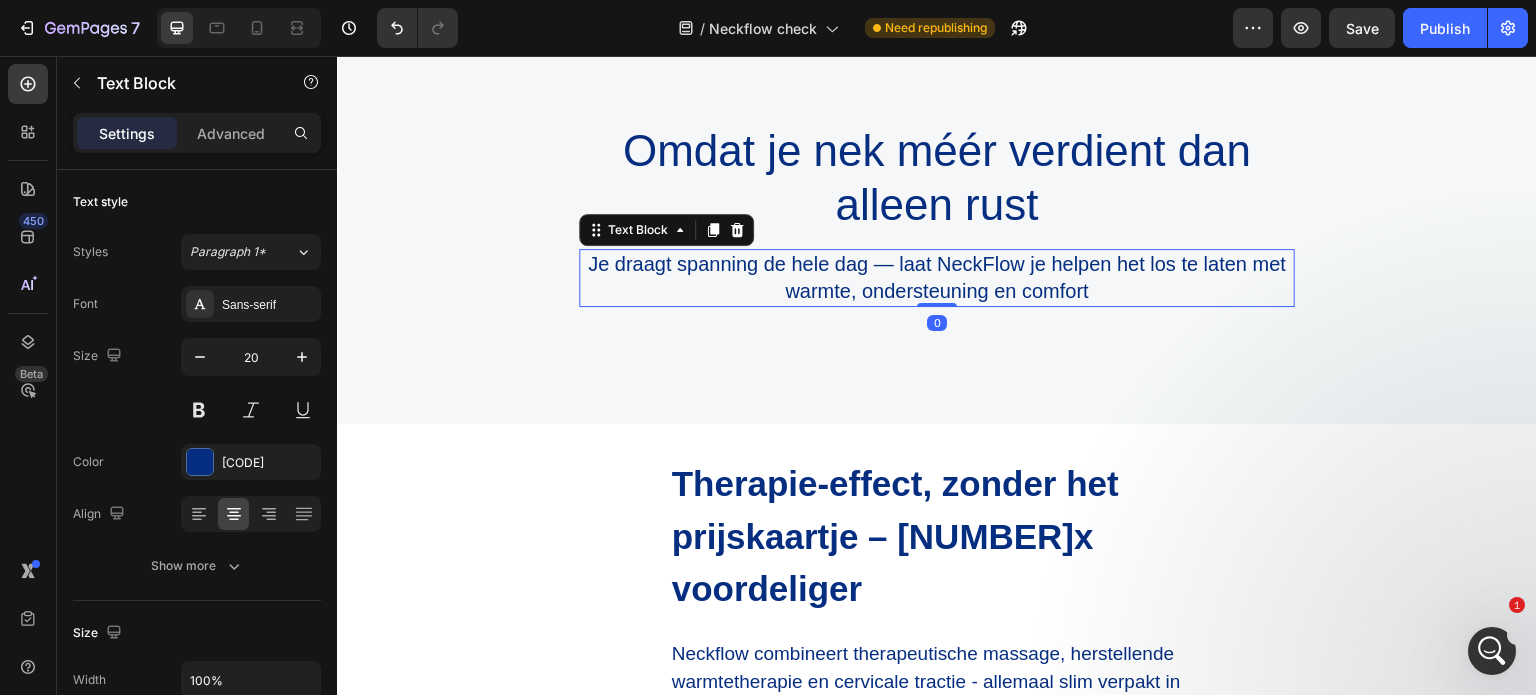 click on "Je draagt spanning de hele dag — laat NeckFlow je helpen het los te laten met warmte, ondersteuning en comfort" at bounding box center (937, 278) 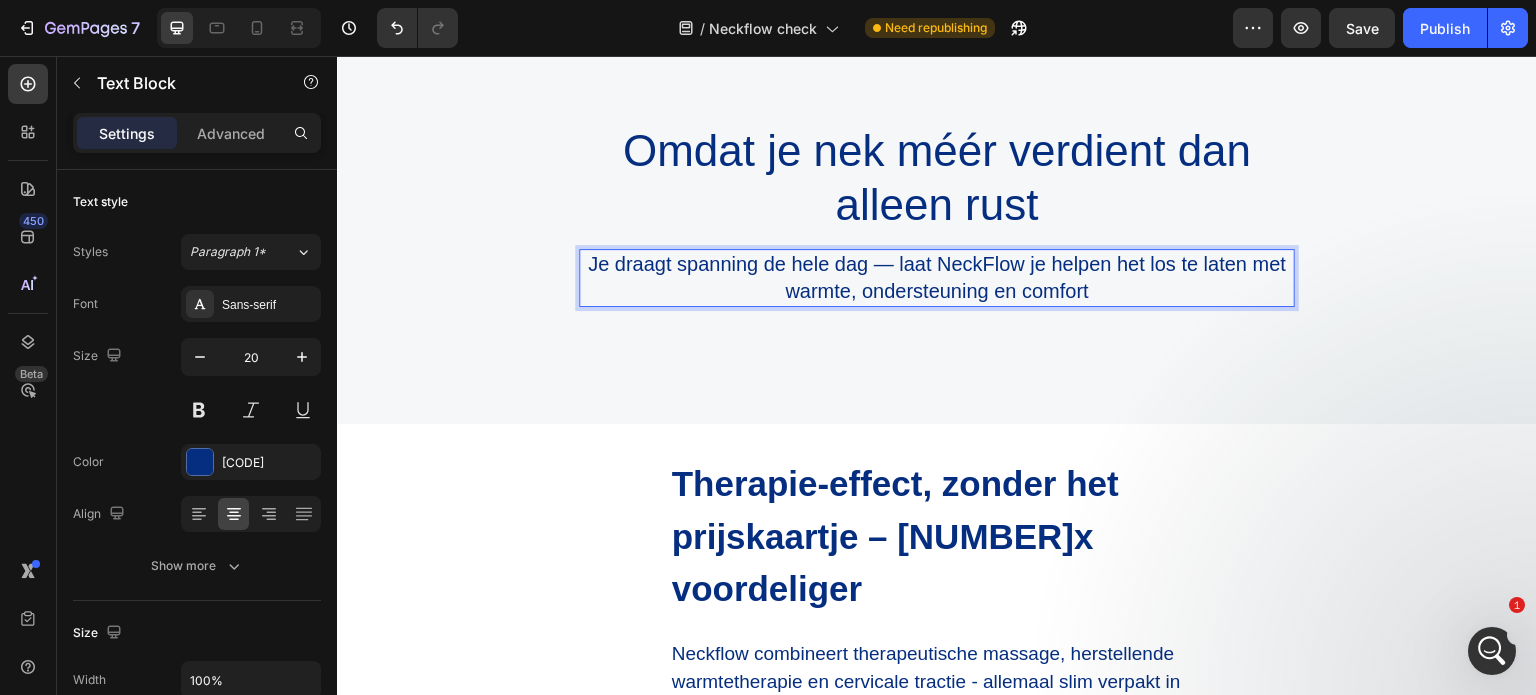 click on "Je draagt spanning de hele dag — laat NeckFlow je helpen het los te laten met warmte, ondersteuning en comfort" at bounding box center (937, 278) 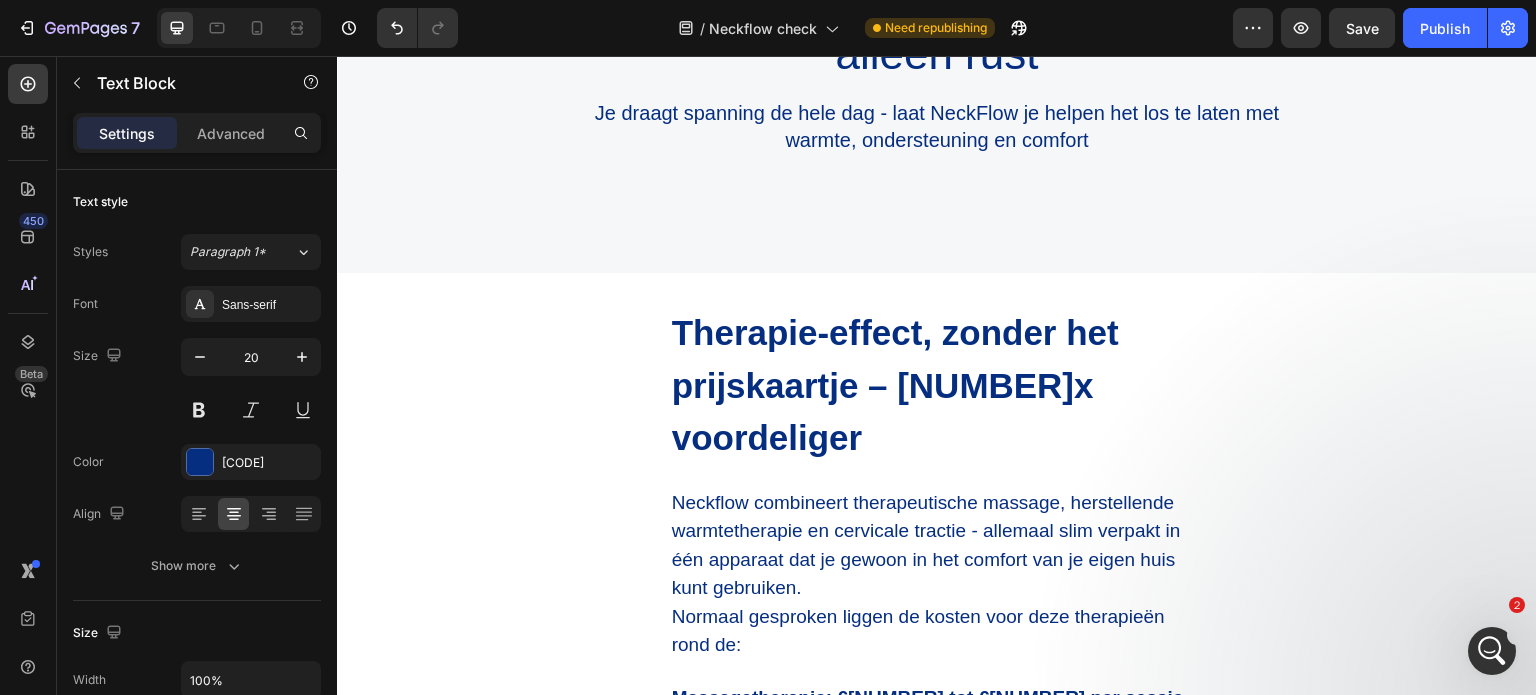scroll, scrollTop: 1800, scrollLeft: 0, axis: vertical 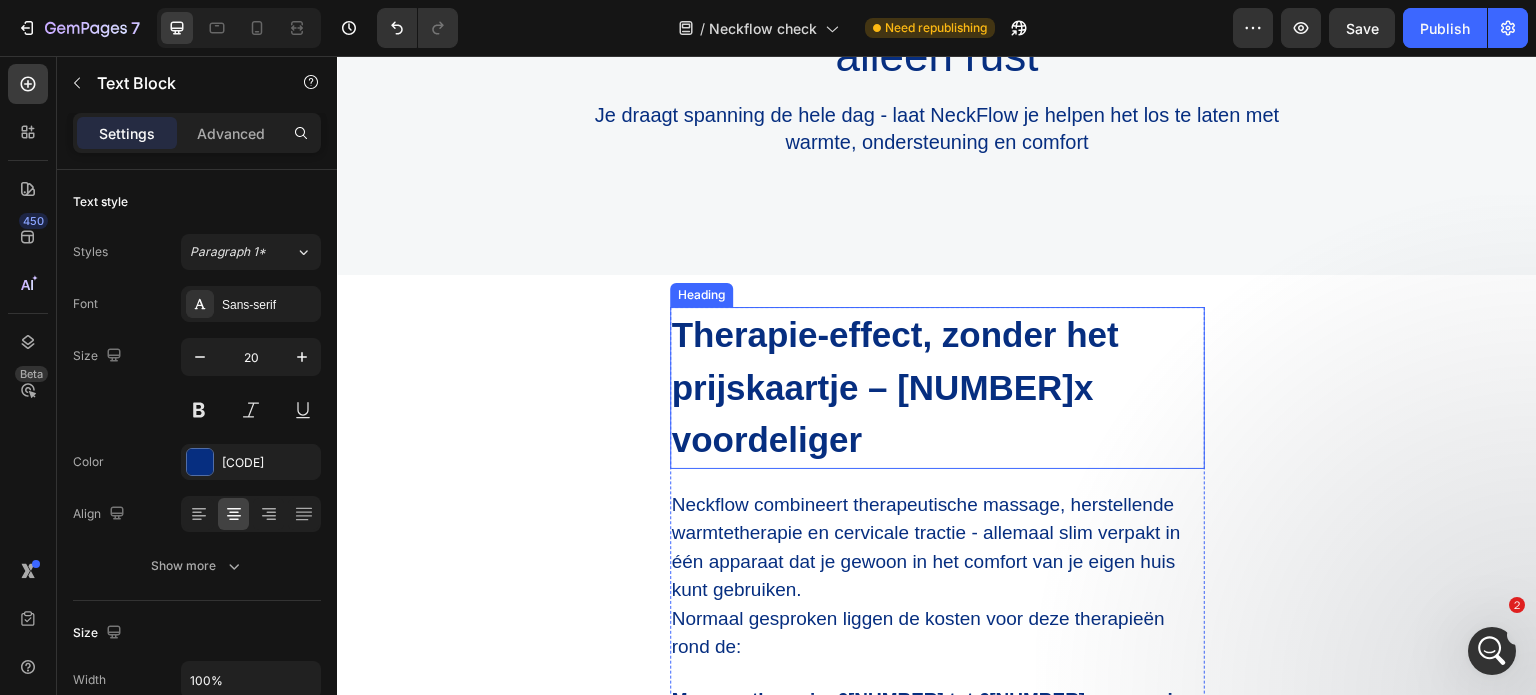 click on "Therapie-effect, zonder het prijskaartje – 28x voordeliger" at bounding box center (937, 388) 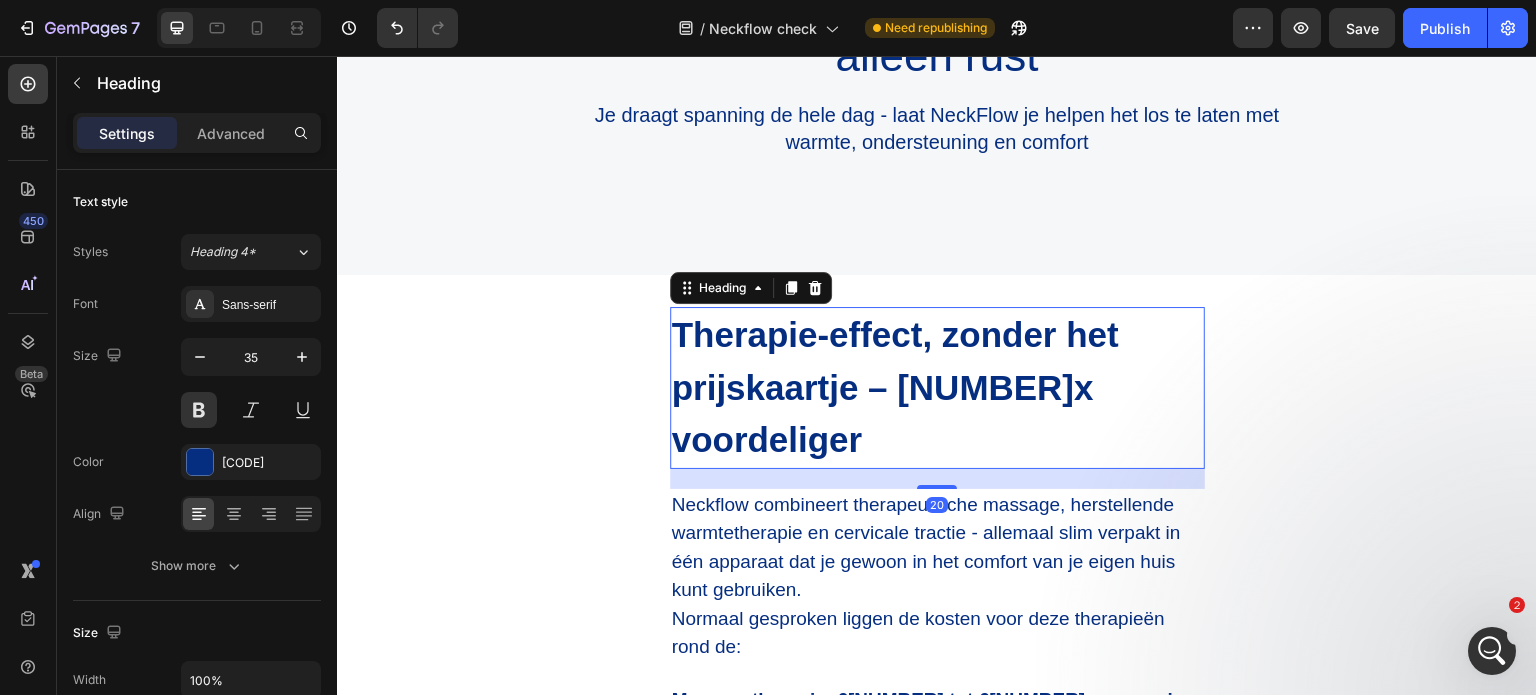 click on "Therapie-effect, zonder het prijskaartje – 28x voordeliger" at bounding box center [937, 388] 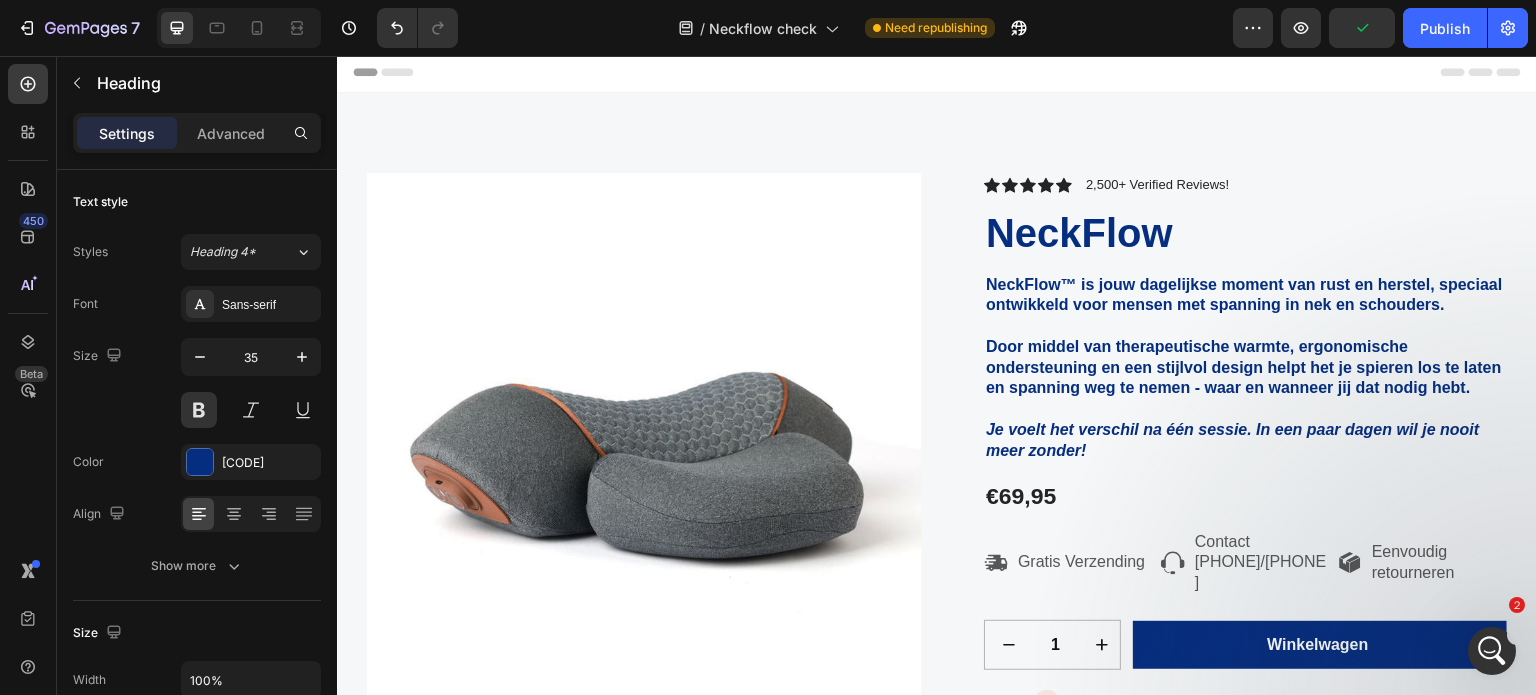 scroll, scrollTop: 0, scrollLeft: 0, axis: both 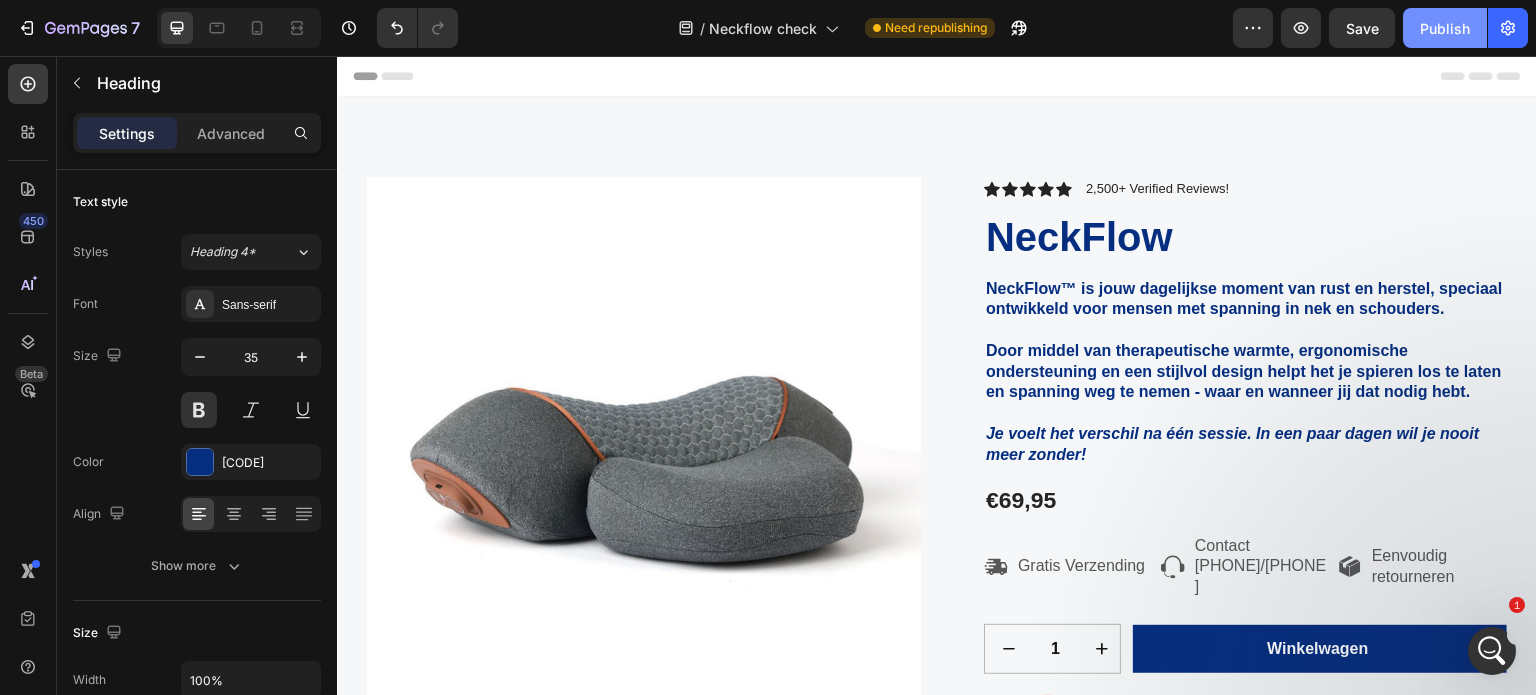 click on "Publish" at bounding box center (1445, 28) 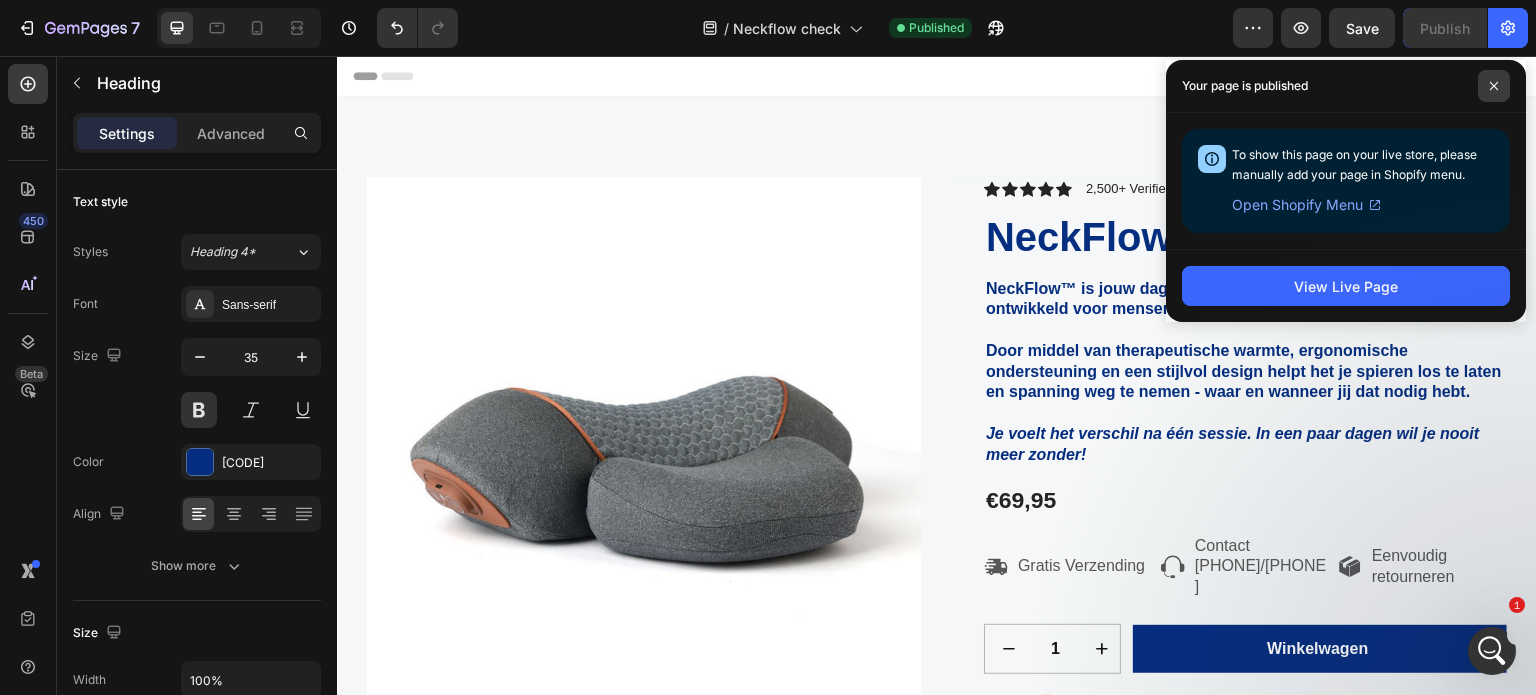 click at bounding box center [1494, 86] 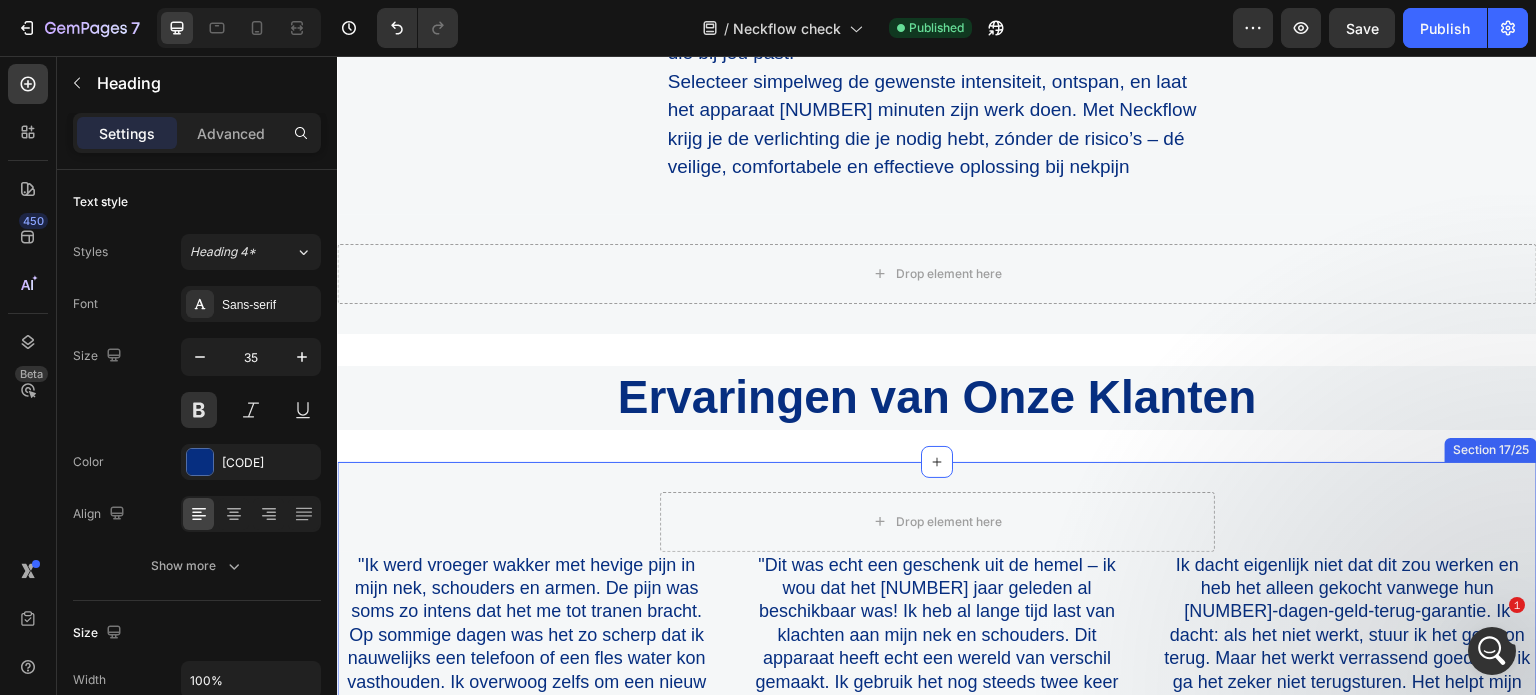 scroll, scrollTop: 7800, scrollLeft: 0, axis: vertical 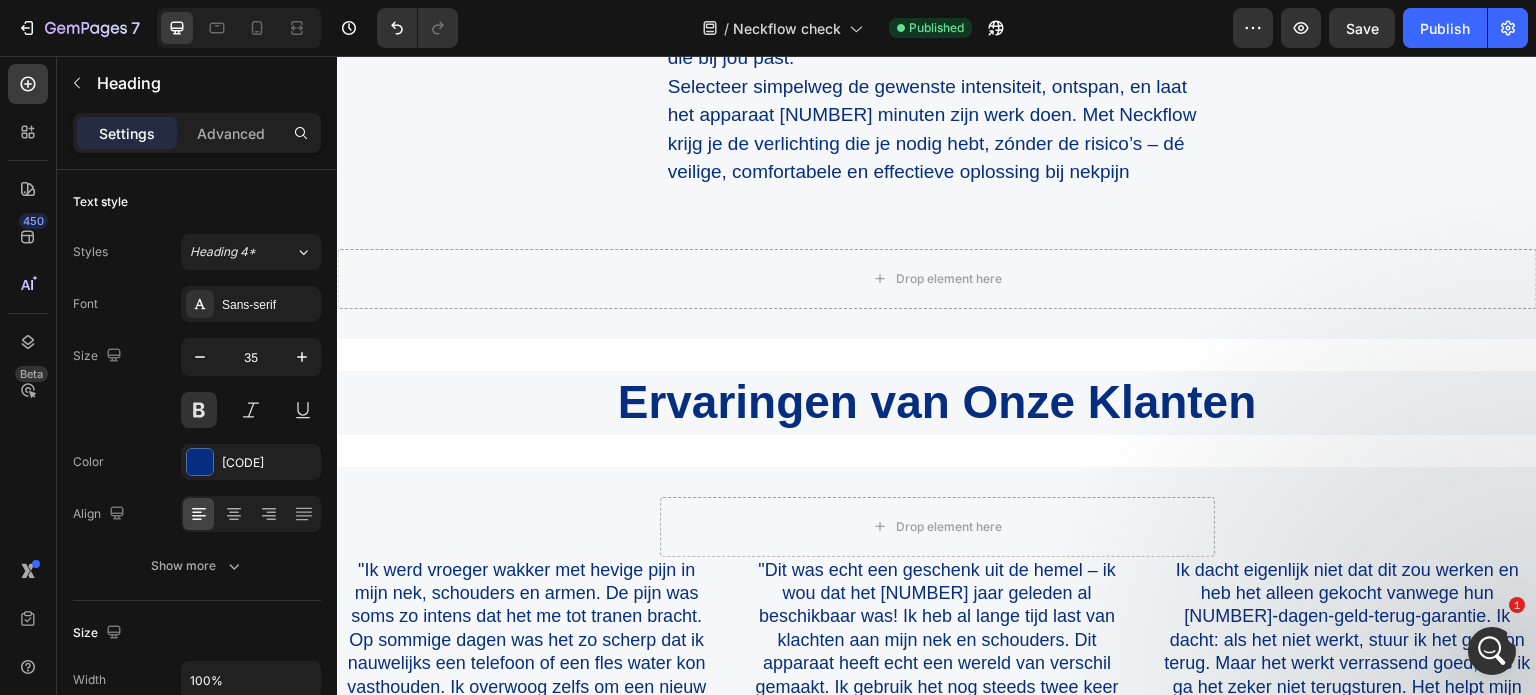 click 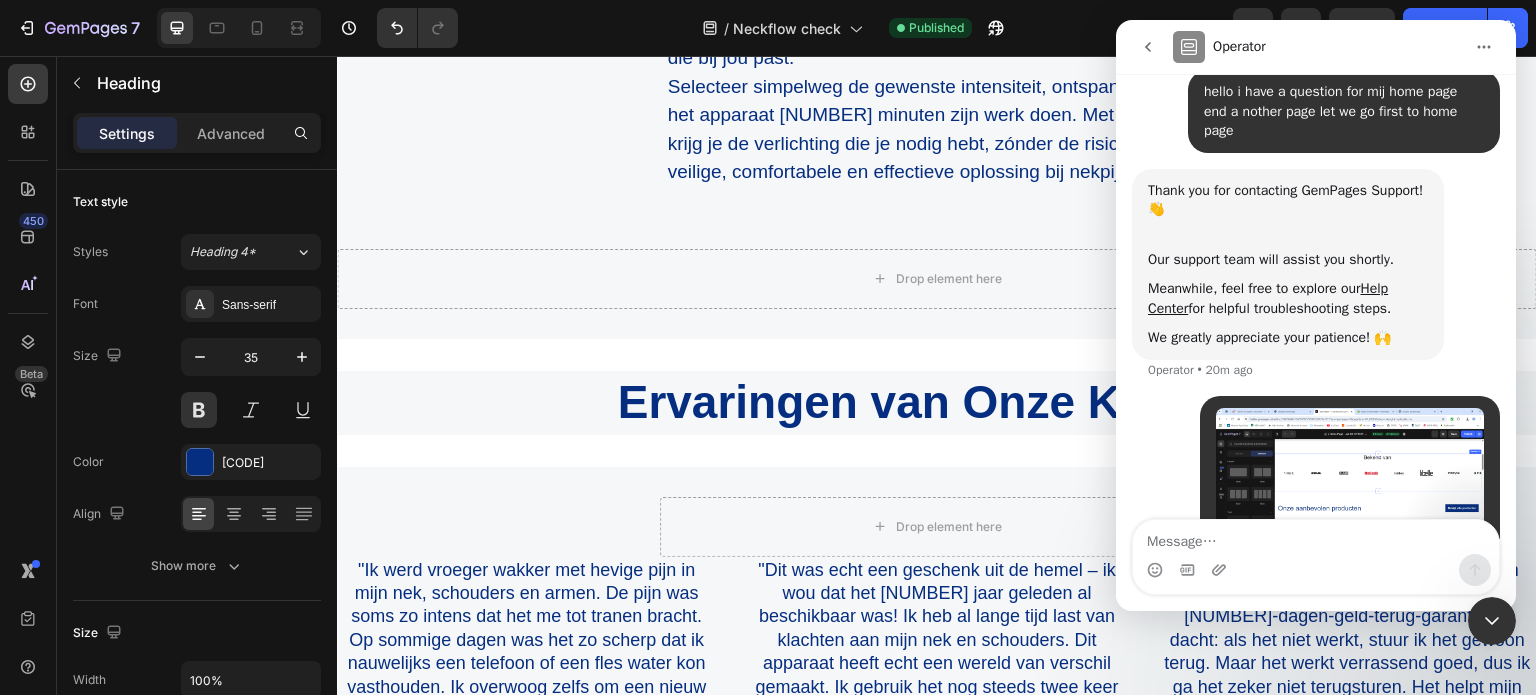 scroll, scrollTop: 158, scrollLeft: 0, axis: vertical 